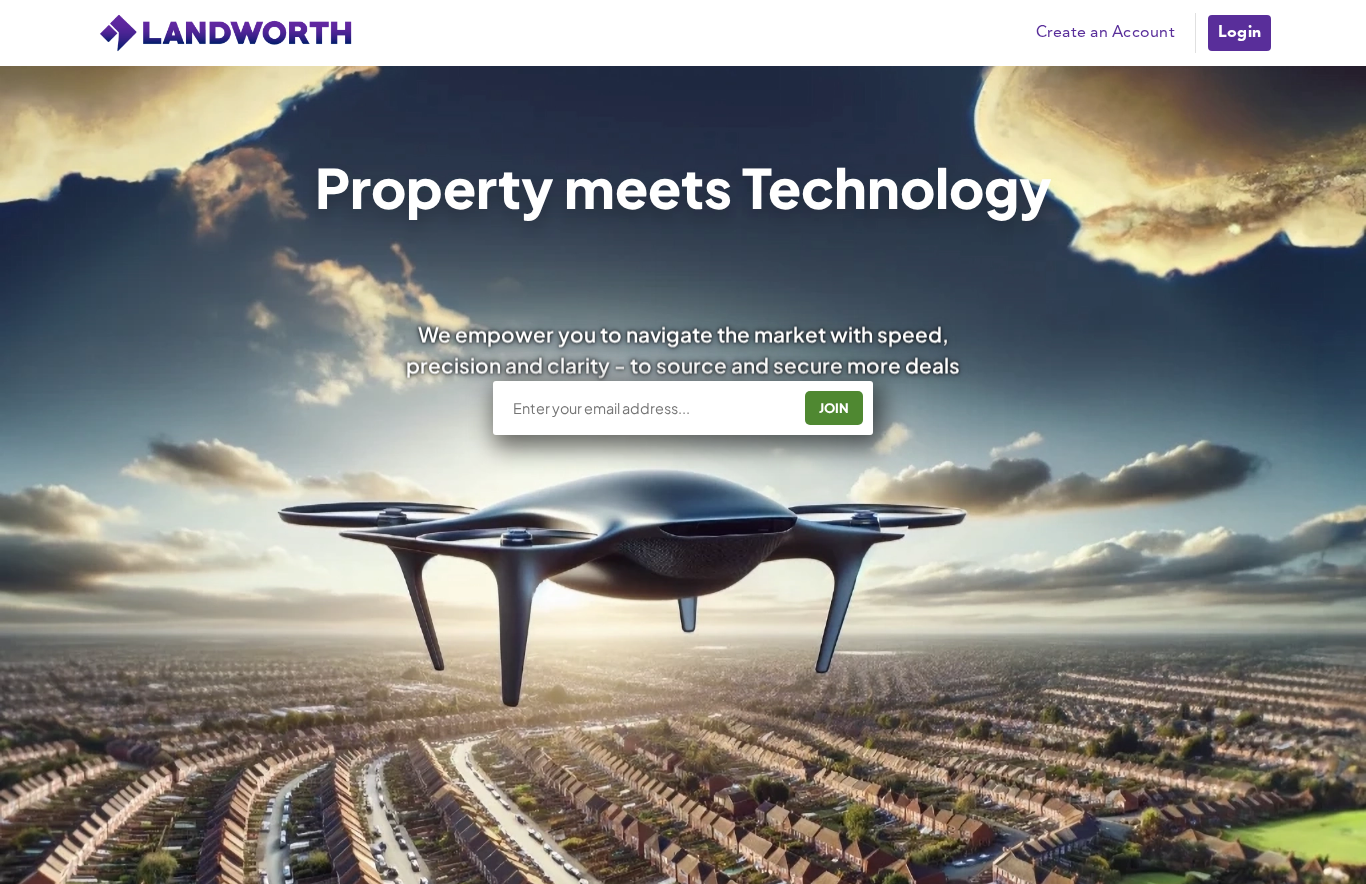 scroll, scrollTop: 0, scrollLeft: 0, axis: both 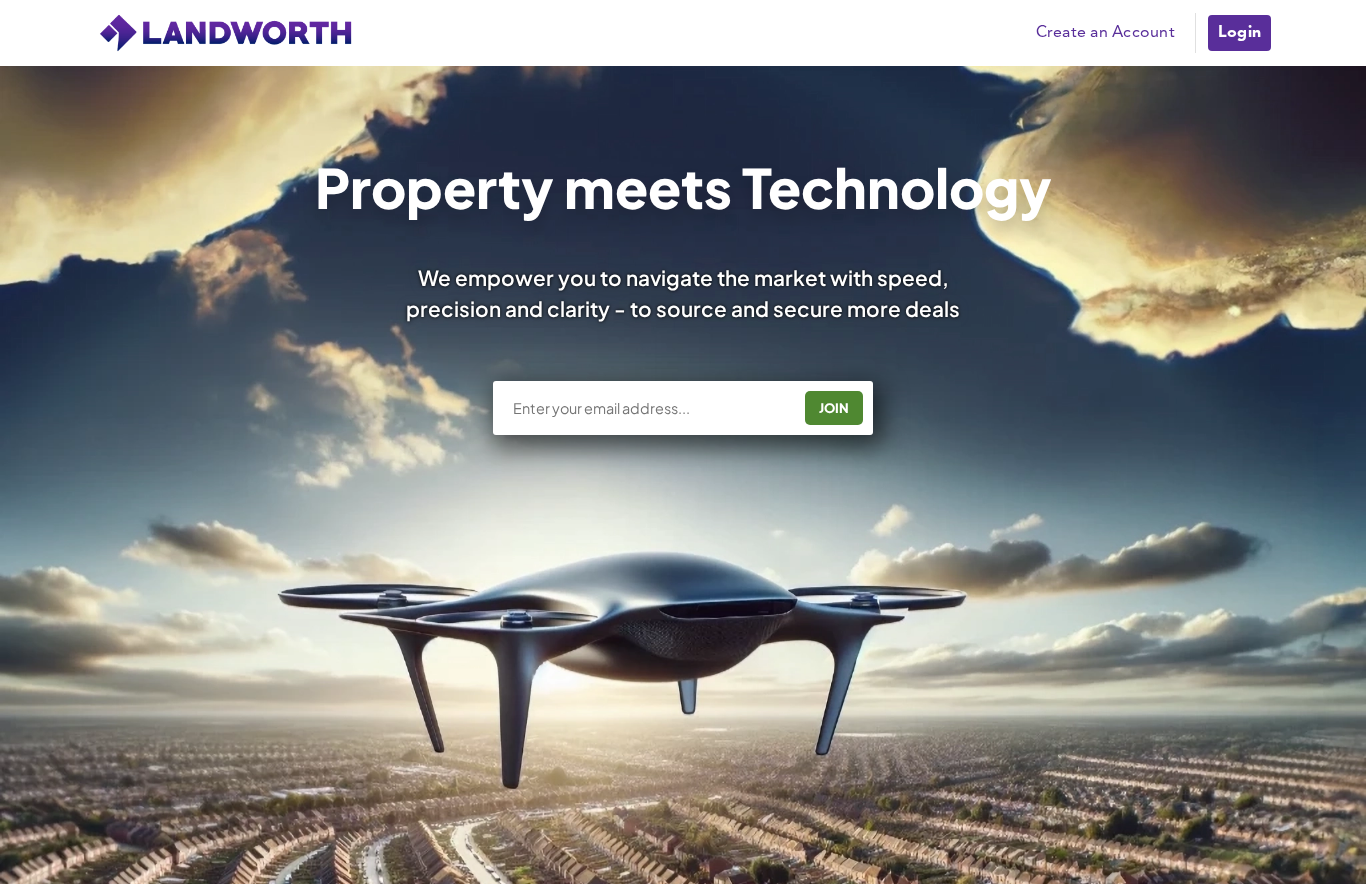 click on "JOIN" at bounding box center [834, 408] 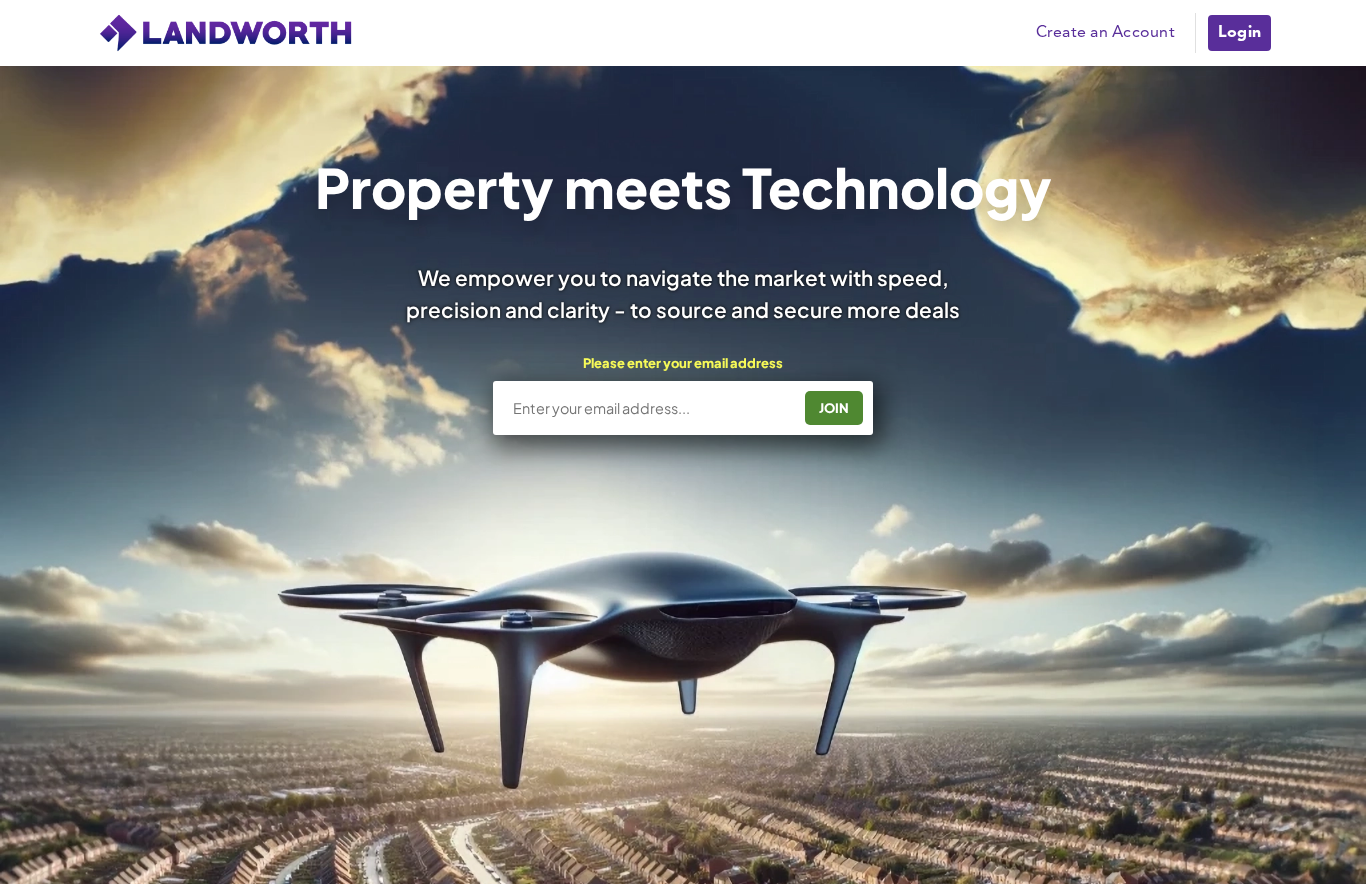 click at bounding box center [650, 408] 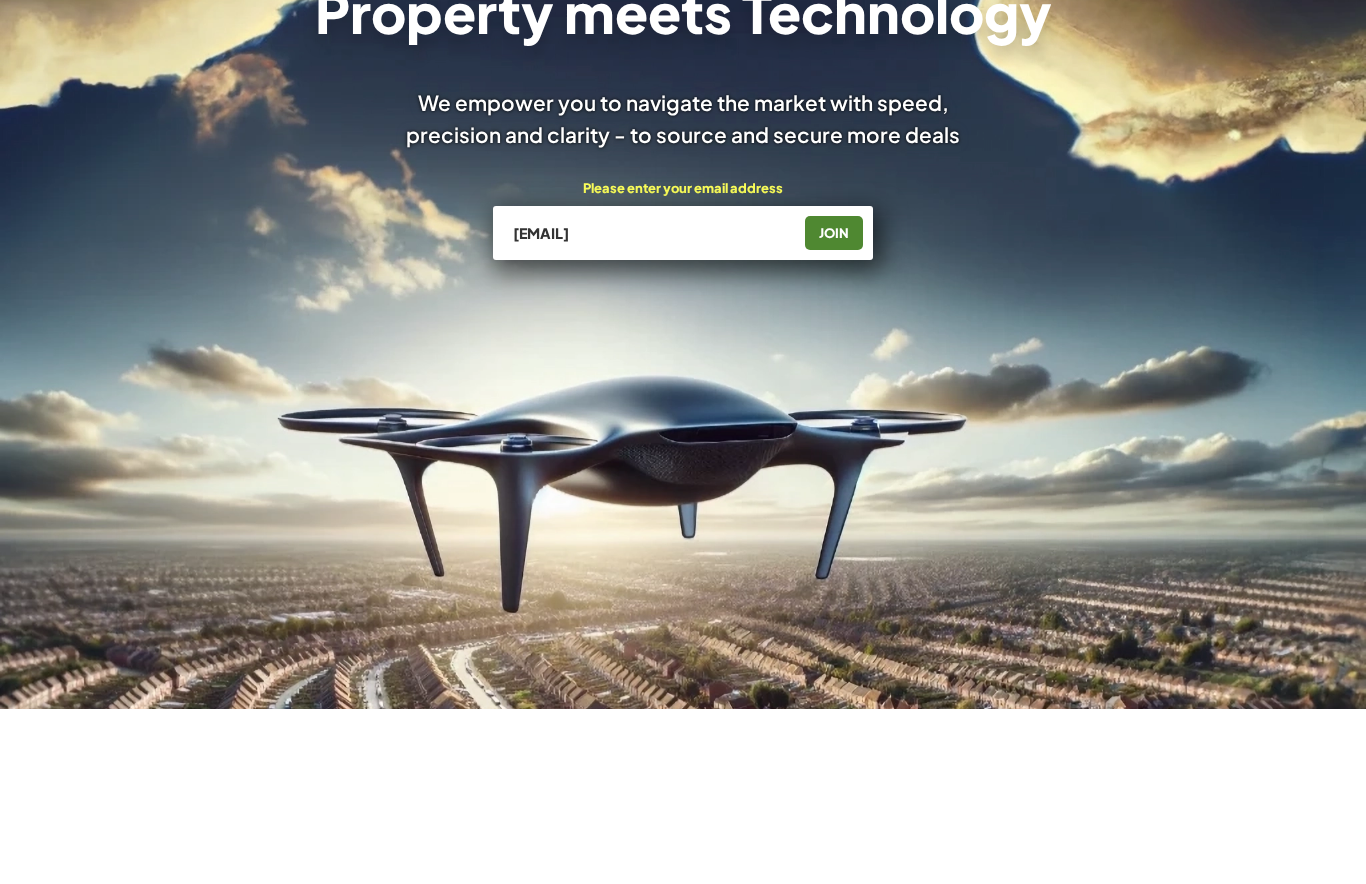 type on "antomiaproperty@icloud.com" 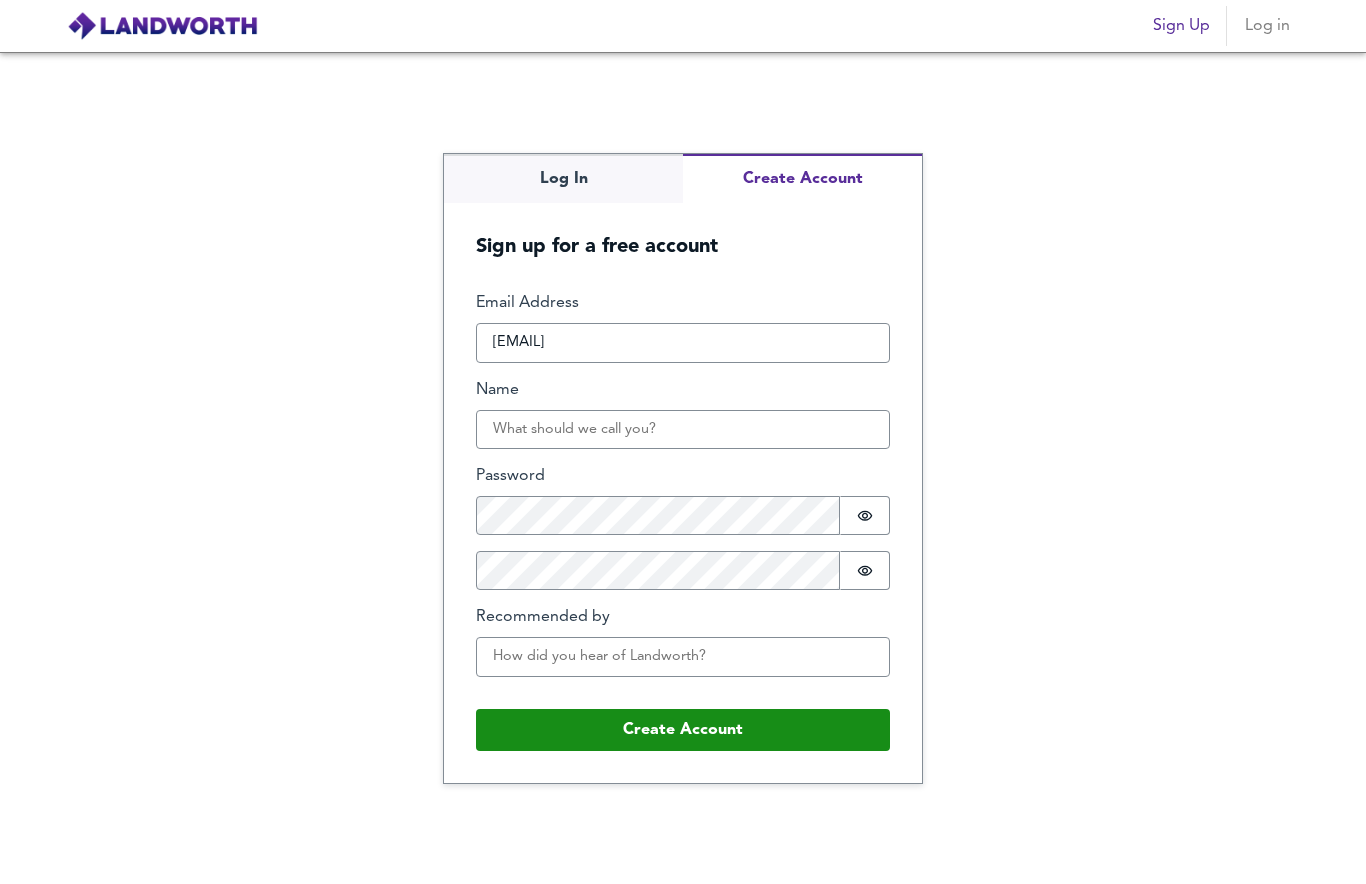 scroll, scrollTop: 0, scrollLeft: 0, axis: both 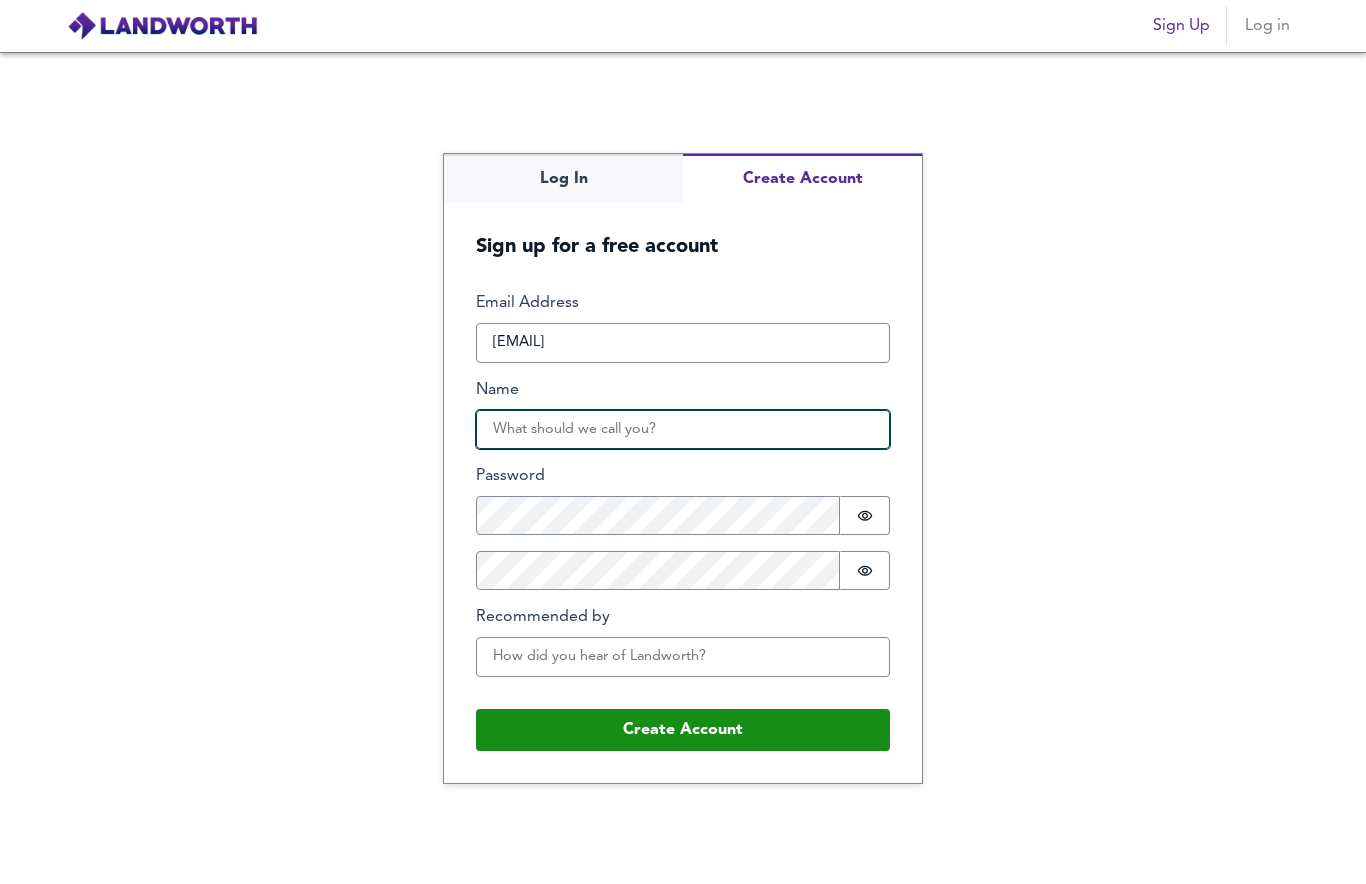 click on "Name" at bounding box center (683, 430) 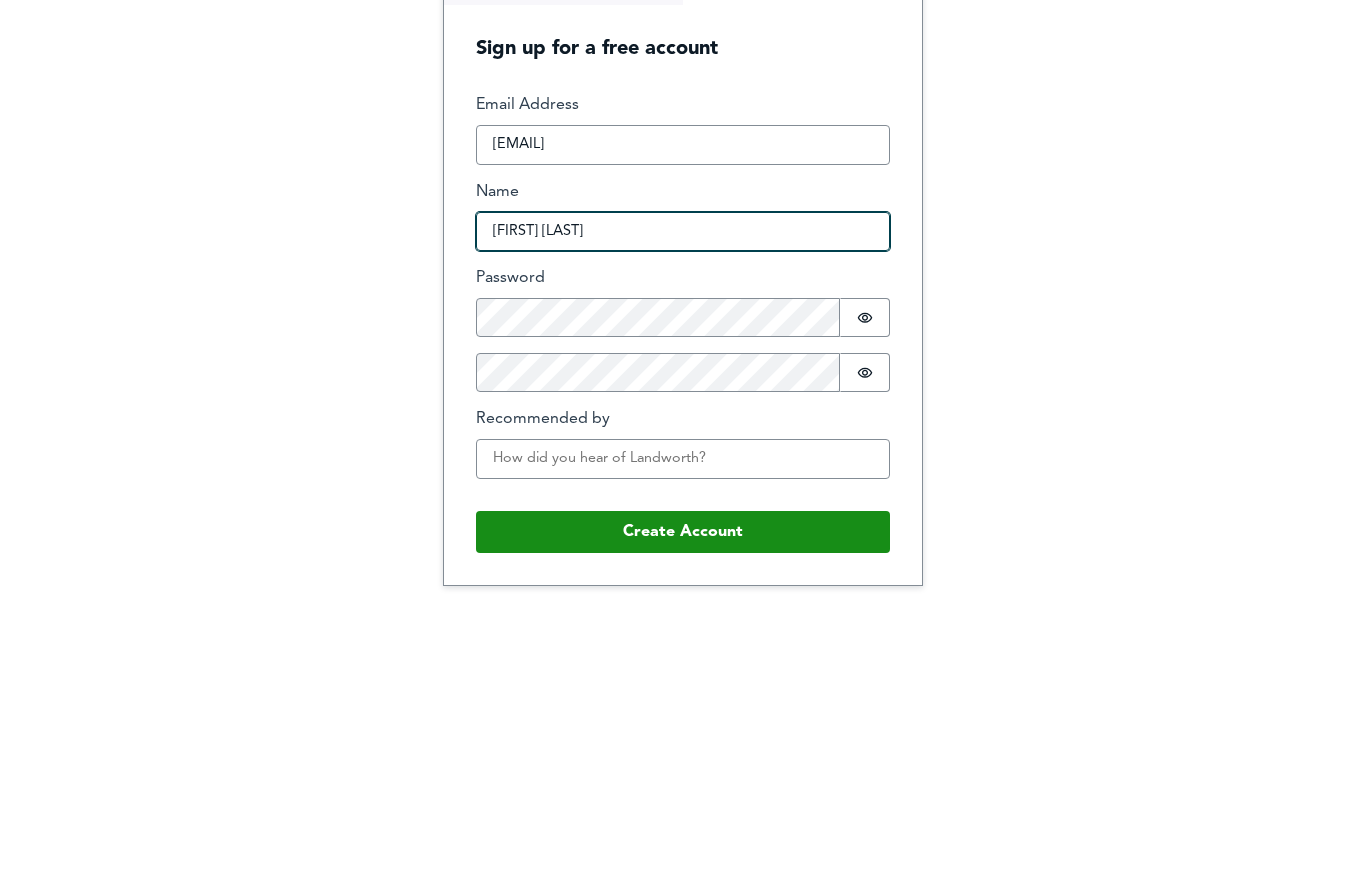 type on "[FIRST] [LAST]" 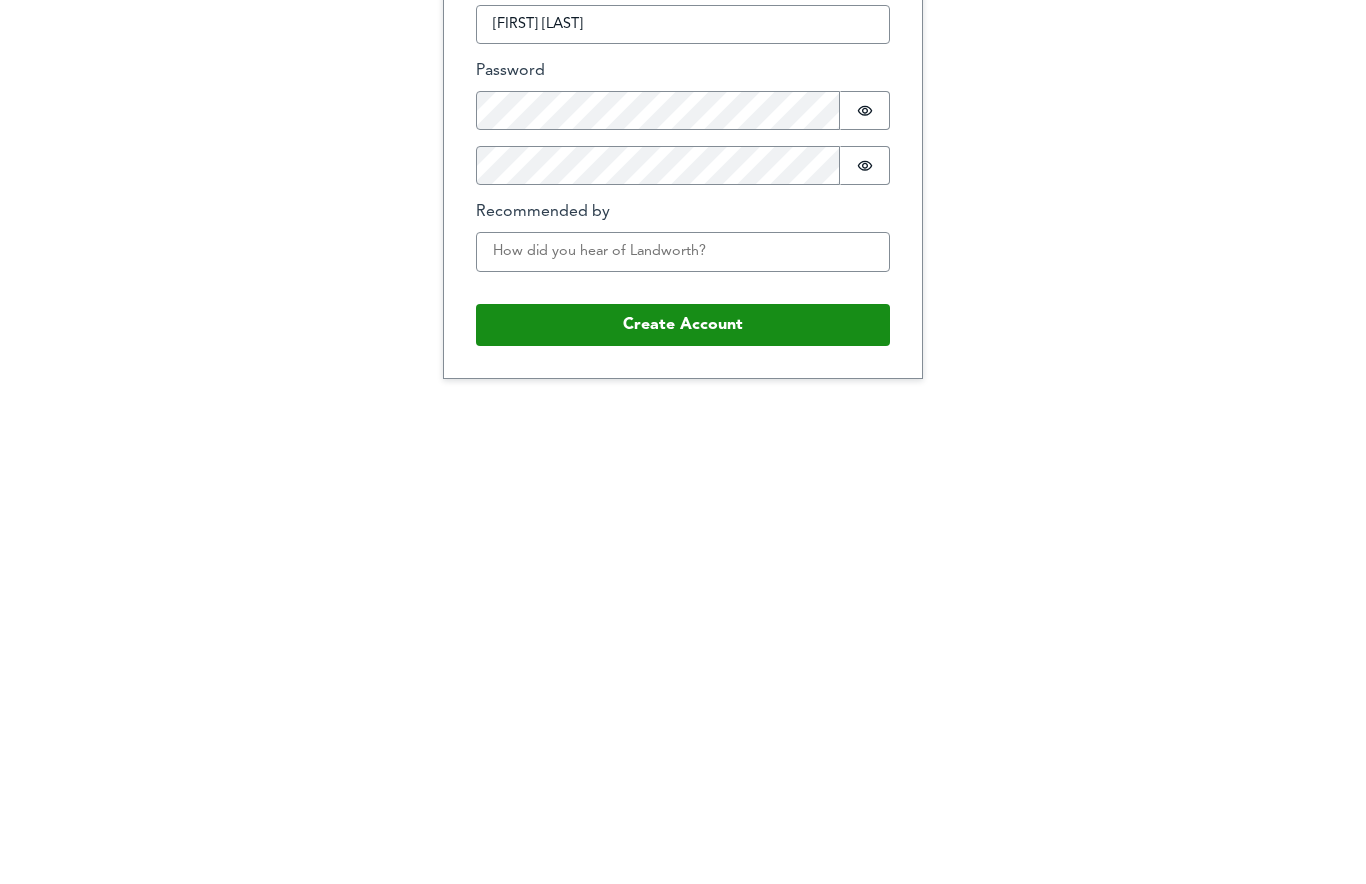 click on "Create Account" at bounding box center (683, 730) 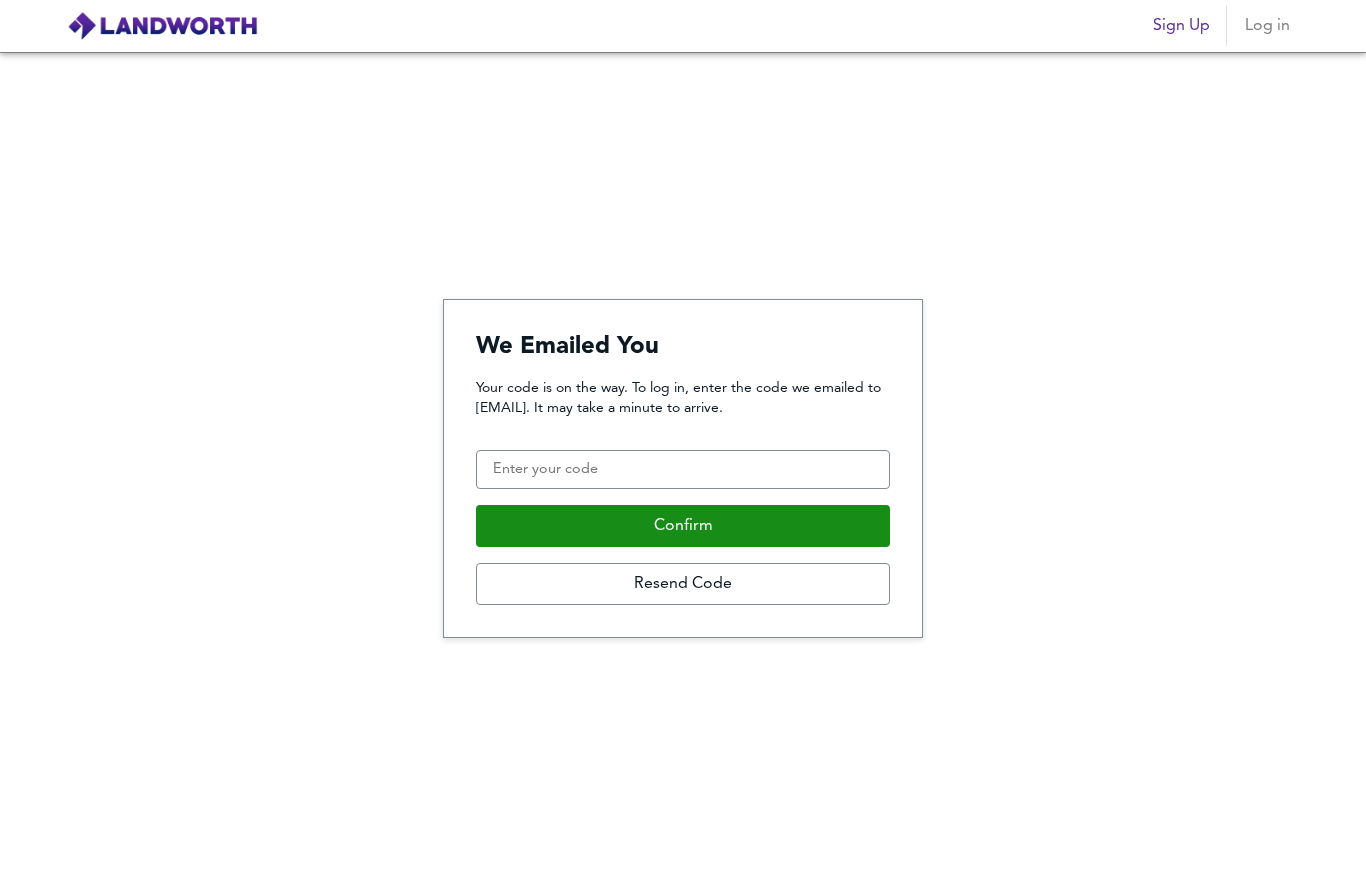 click on "Resend Code" at bounding box center (683, 584) 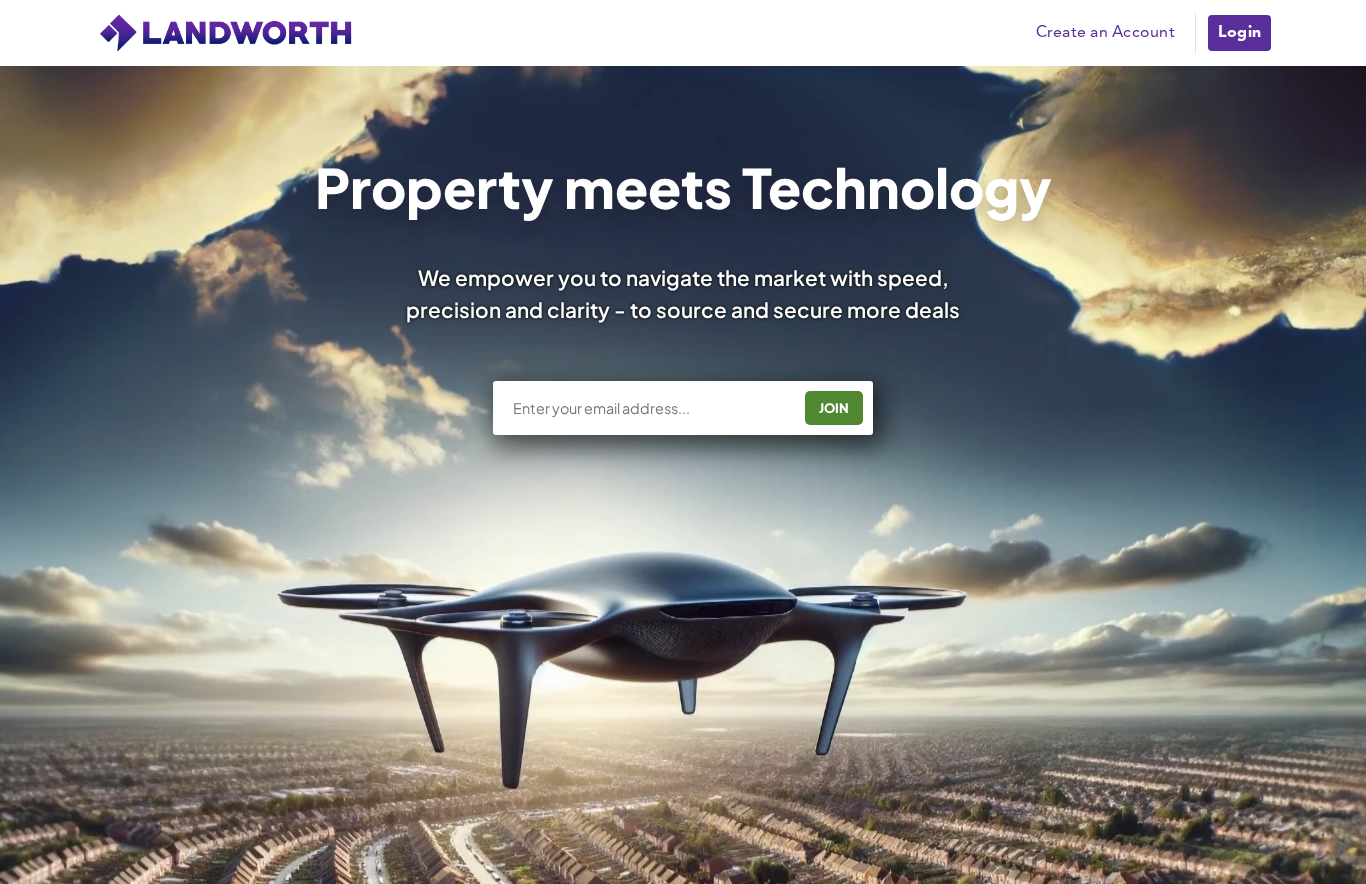 scroll, scrollTop: 0, scrollLeft: 0, axis: both 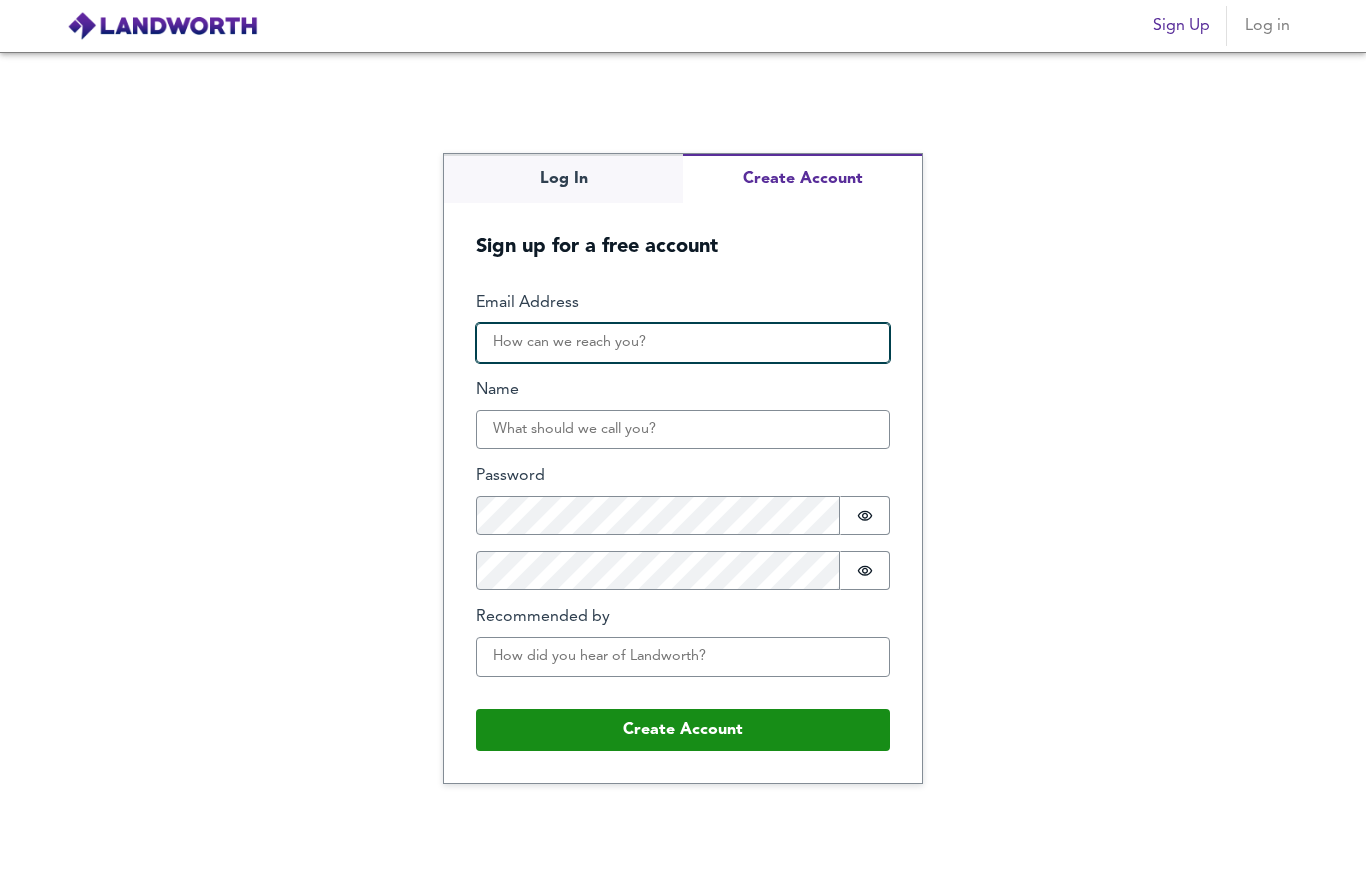 click on "Email Address" at bounding box center [683, 343] 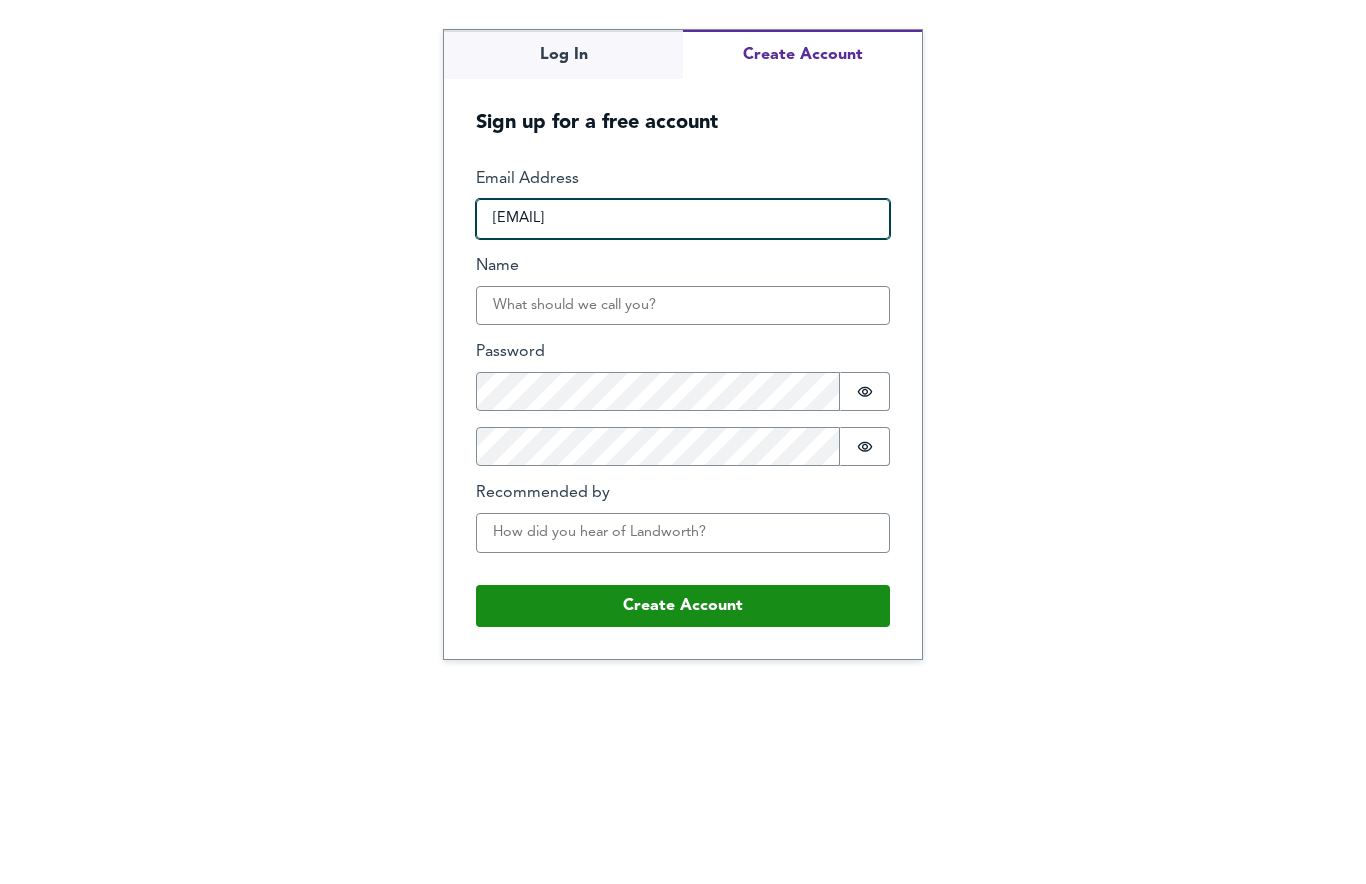 type on "[EMAIL]" 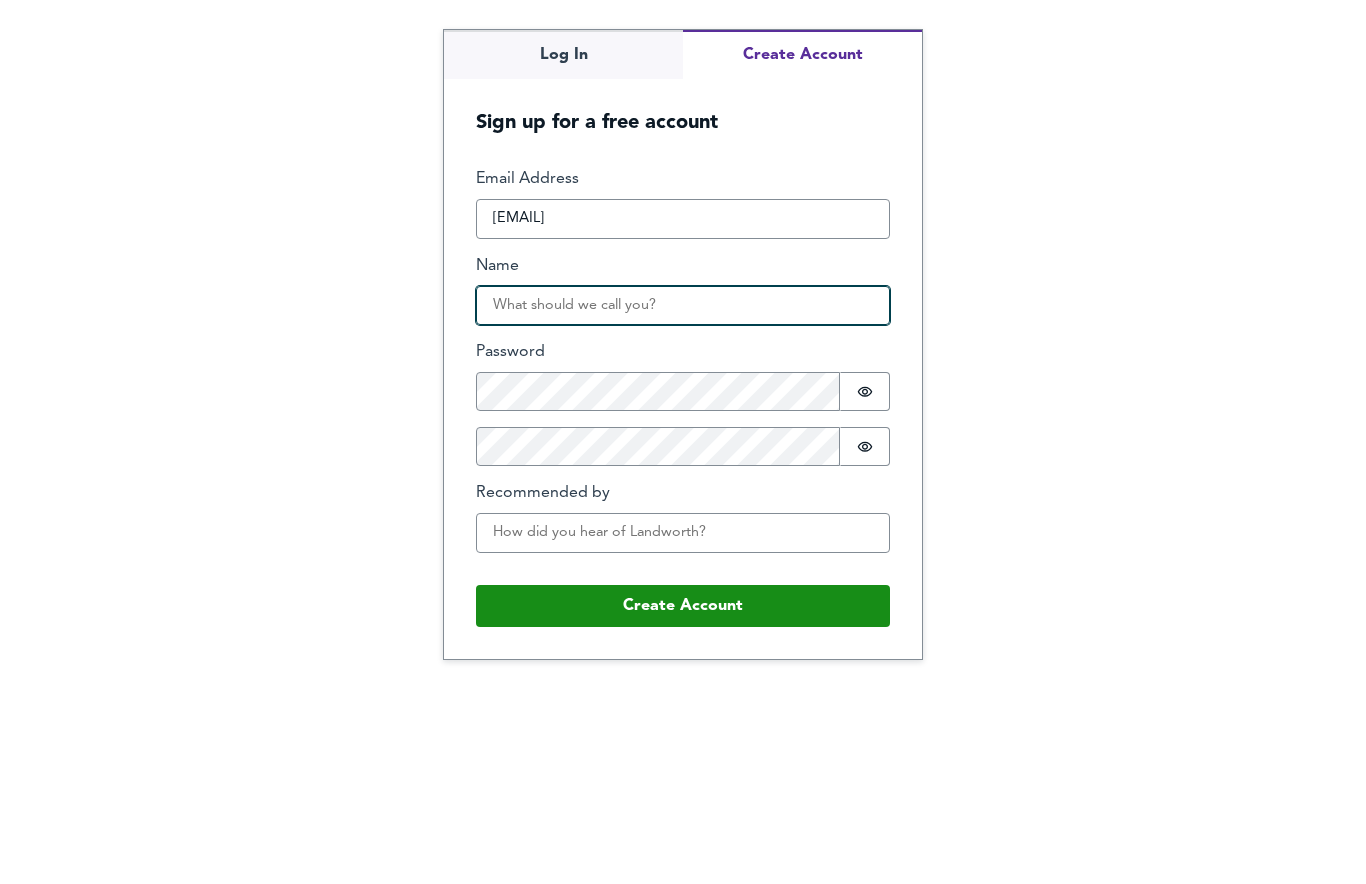 click on "Name" at bounding box center [683, 430] 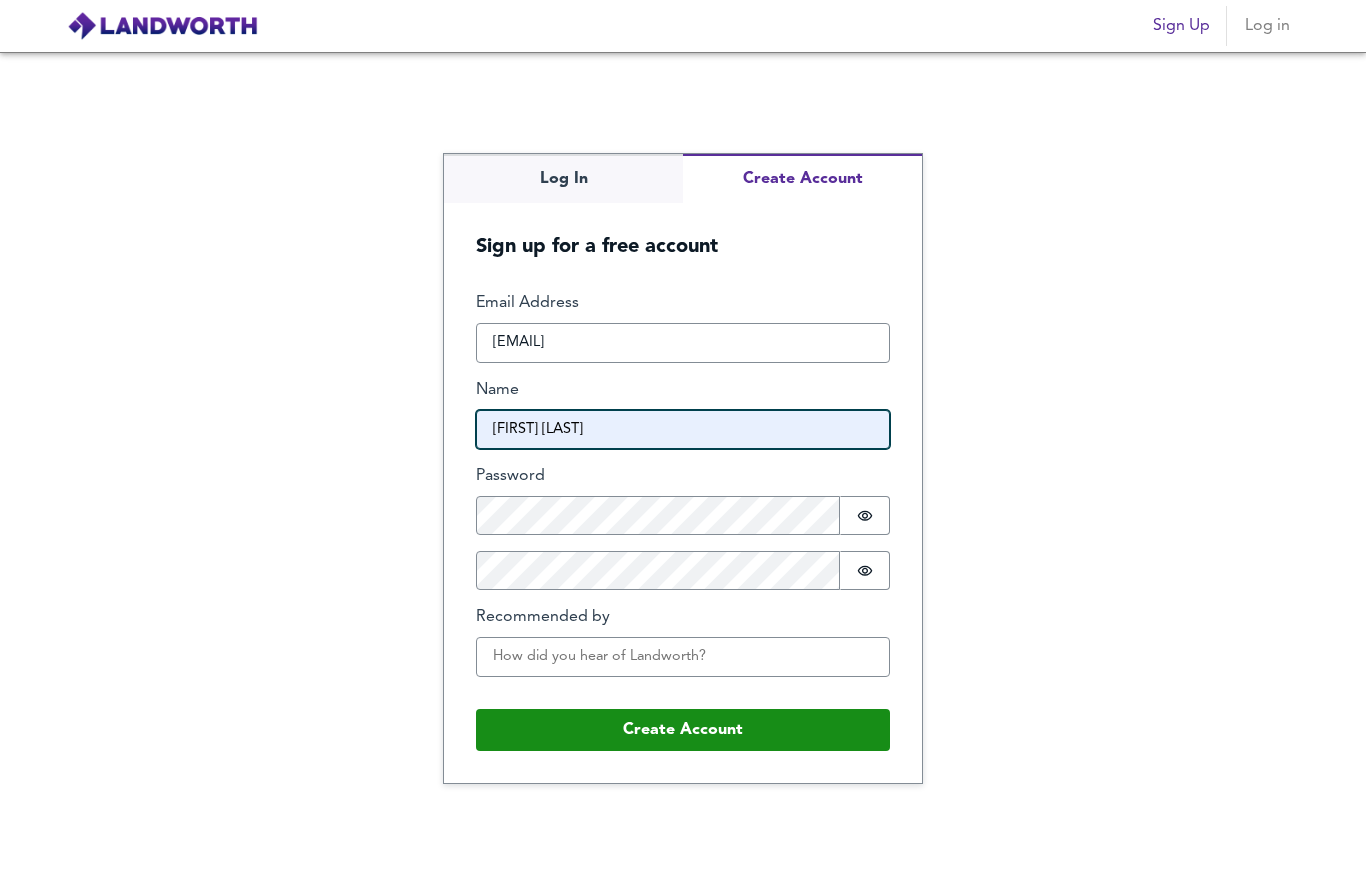 click on "[FIRST] [LAST]" at bounding box center (683, 430) 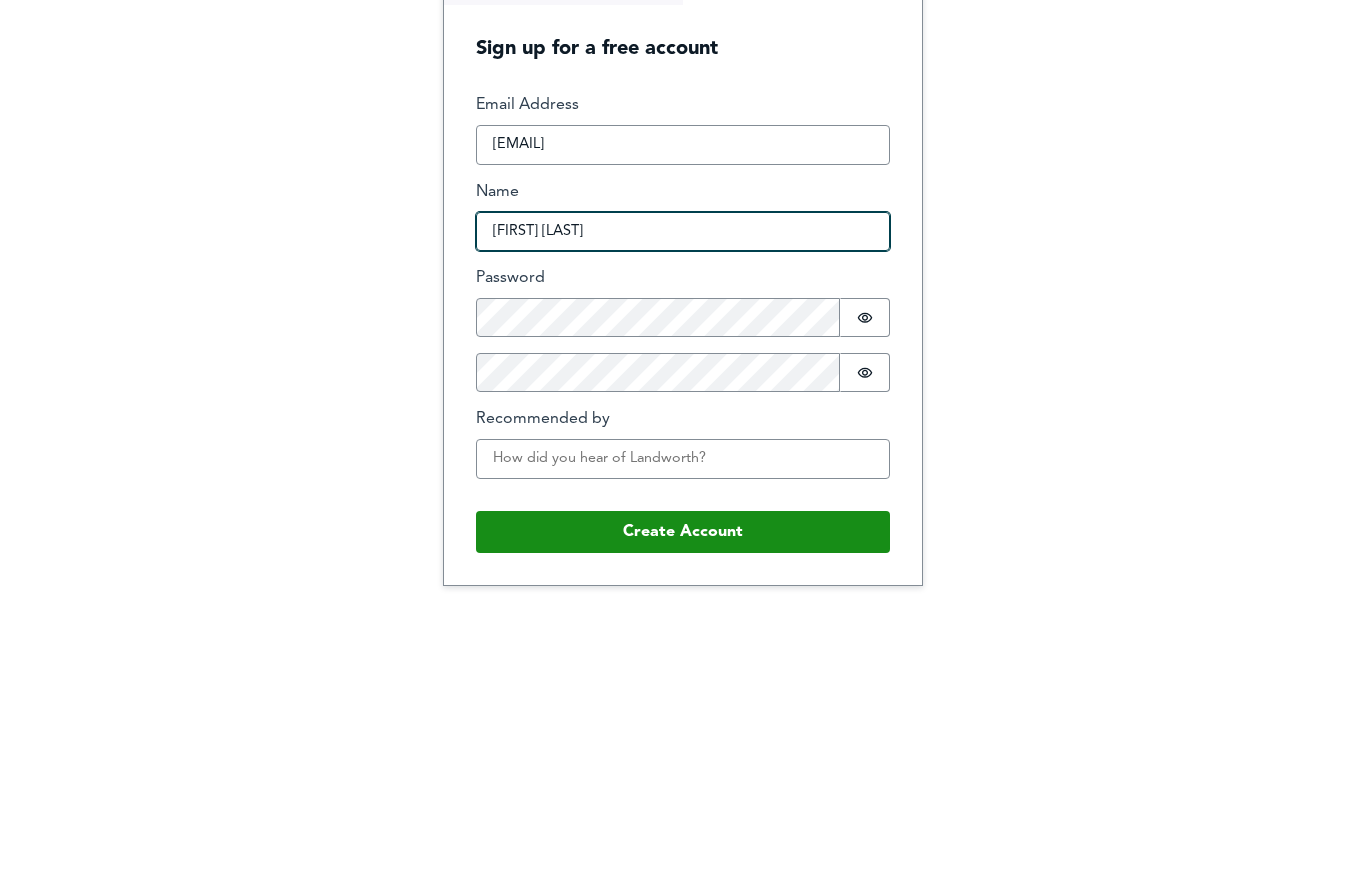 type on "[FIRST] [LAST]" 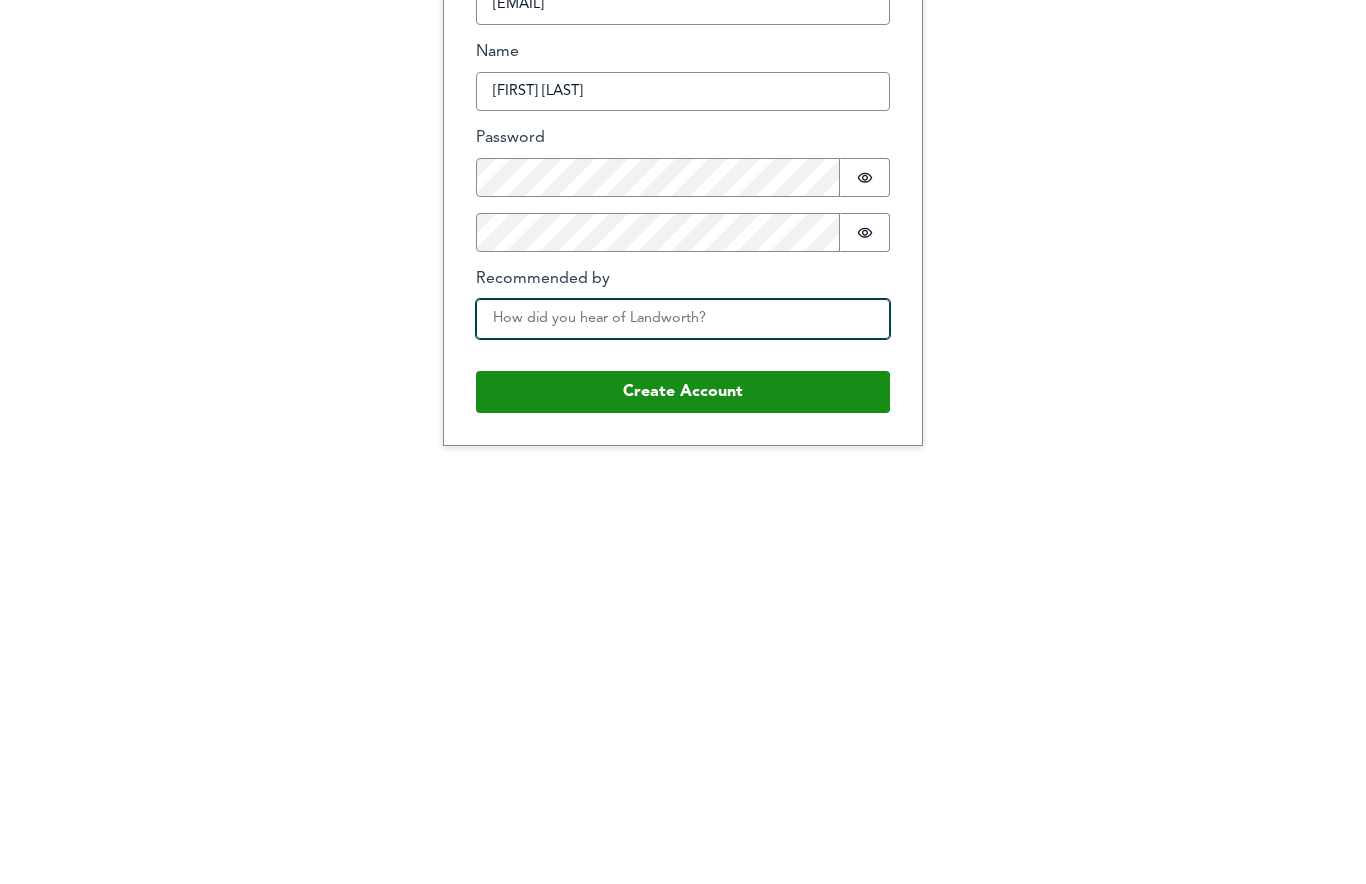click on "Recommended by" at bounding box center [683, 657] 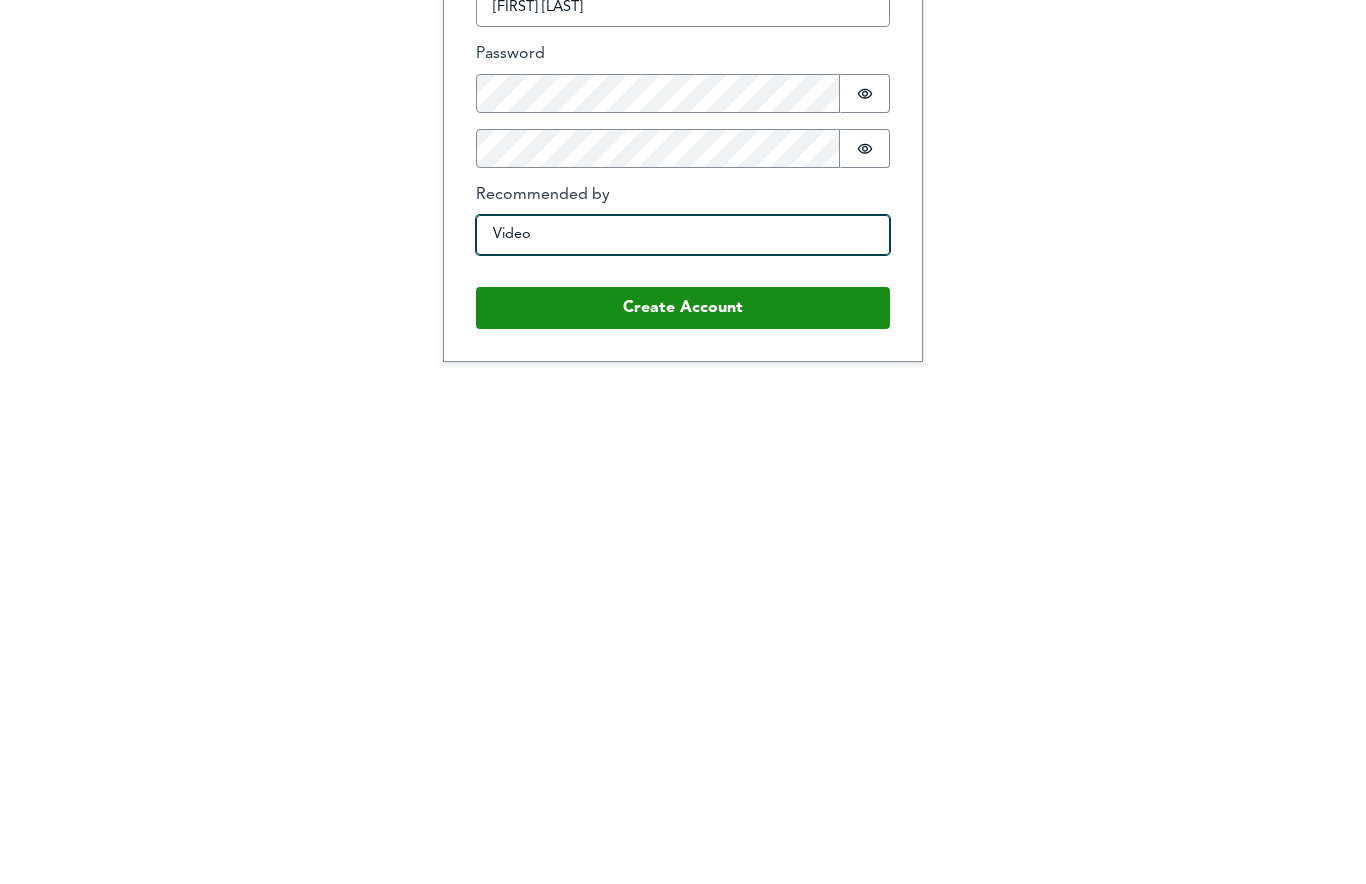 type on "Video" 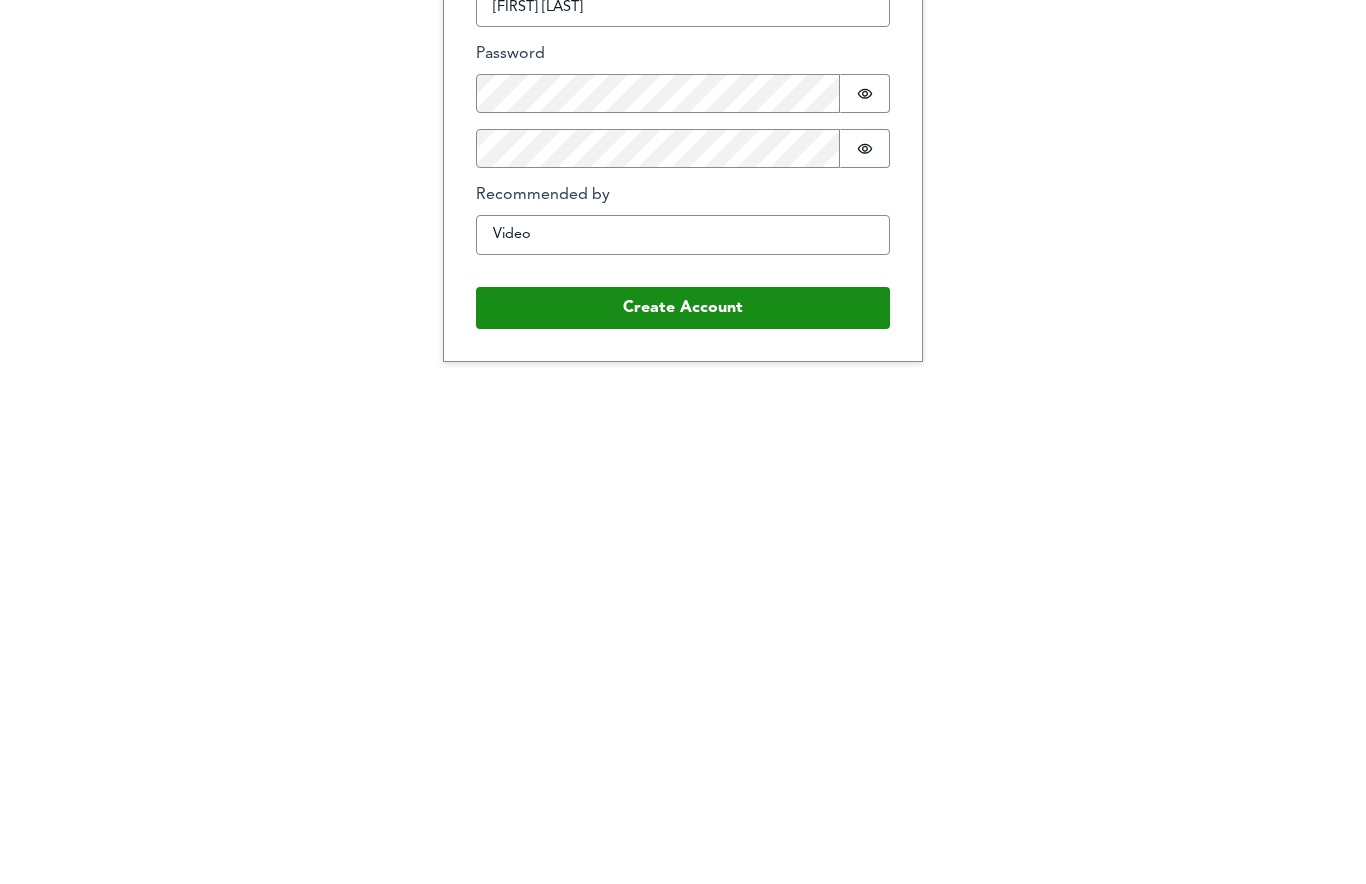 click on "Password is hidden" at bounding box center (865, 515) 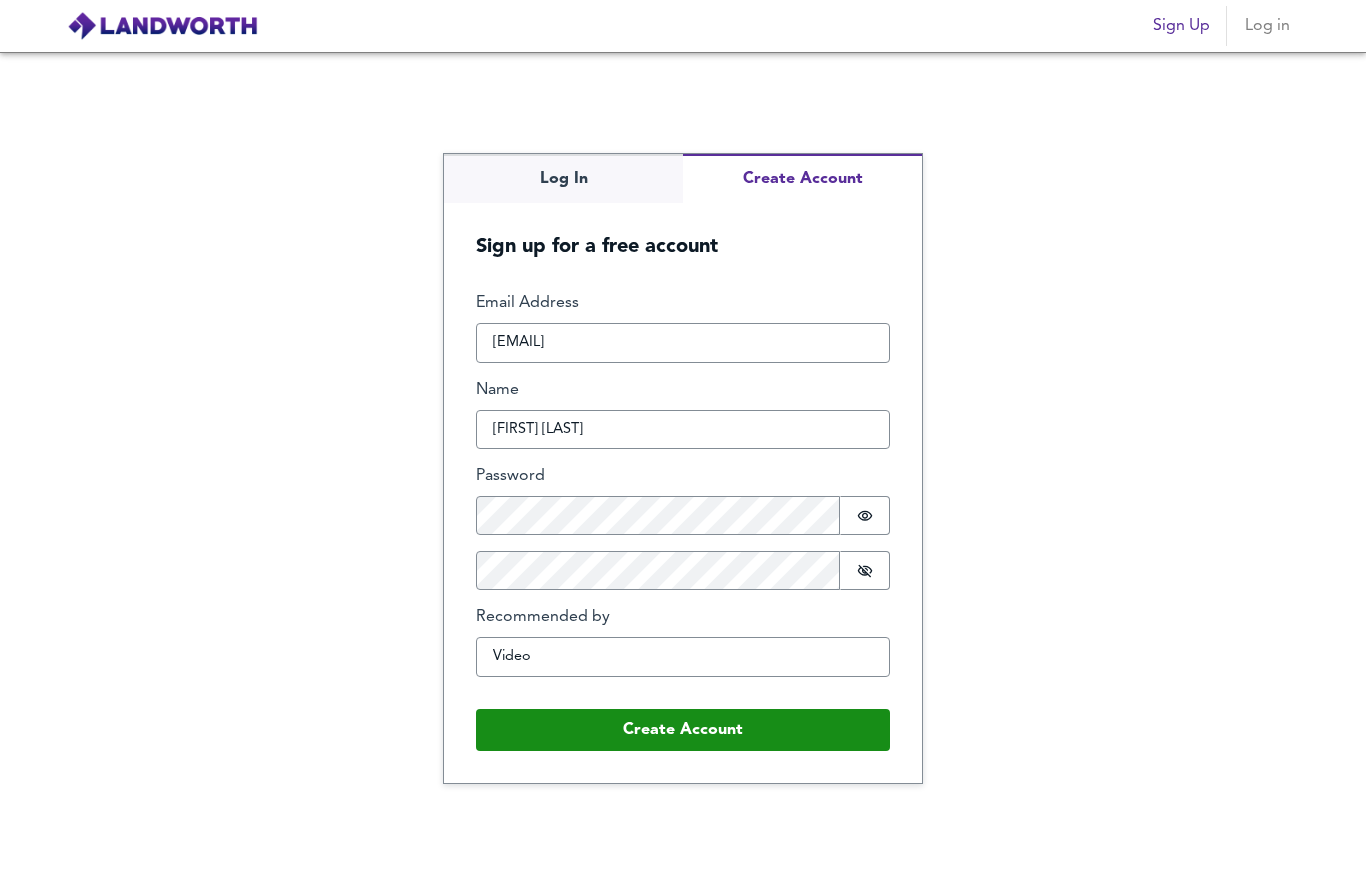 click on "Password is hidden" at bounding box center [865, 515] 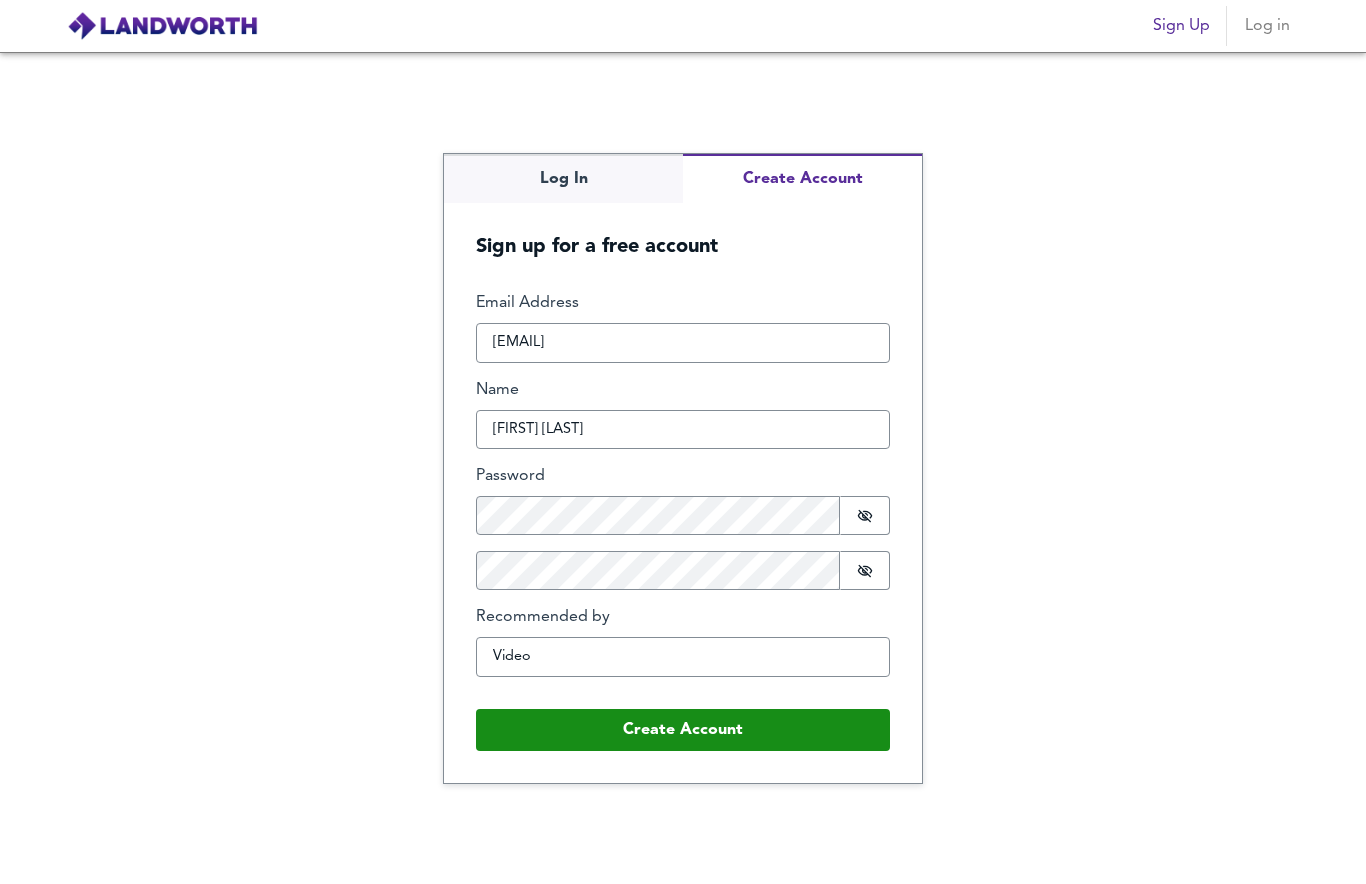 click on "Create Account" at bounding box center [683, 730] 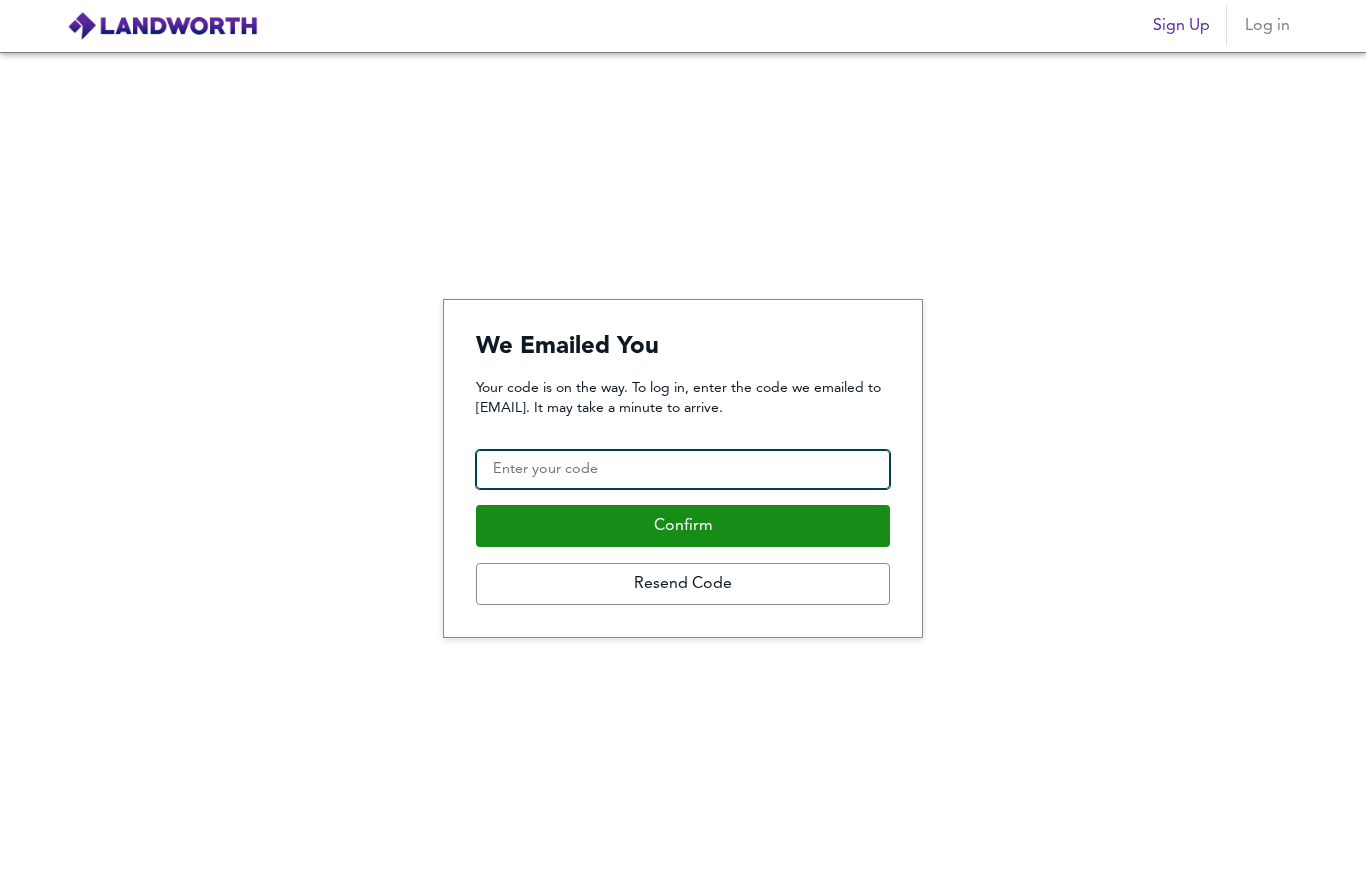 click on "Confirmation Code" at bounding box center (683, 470) 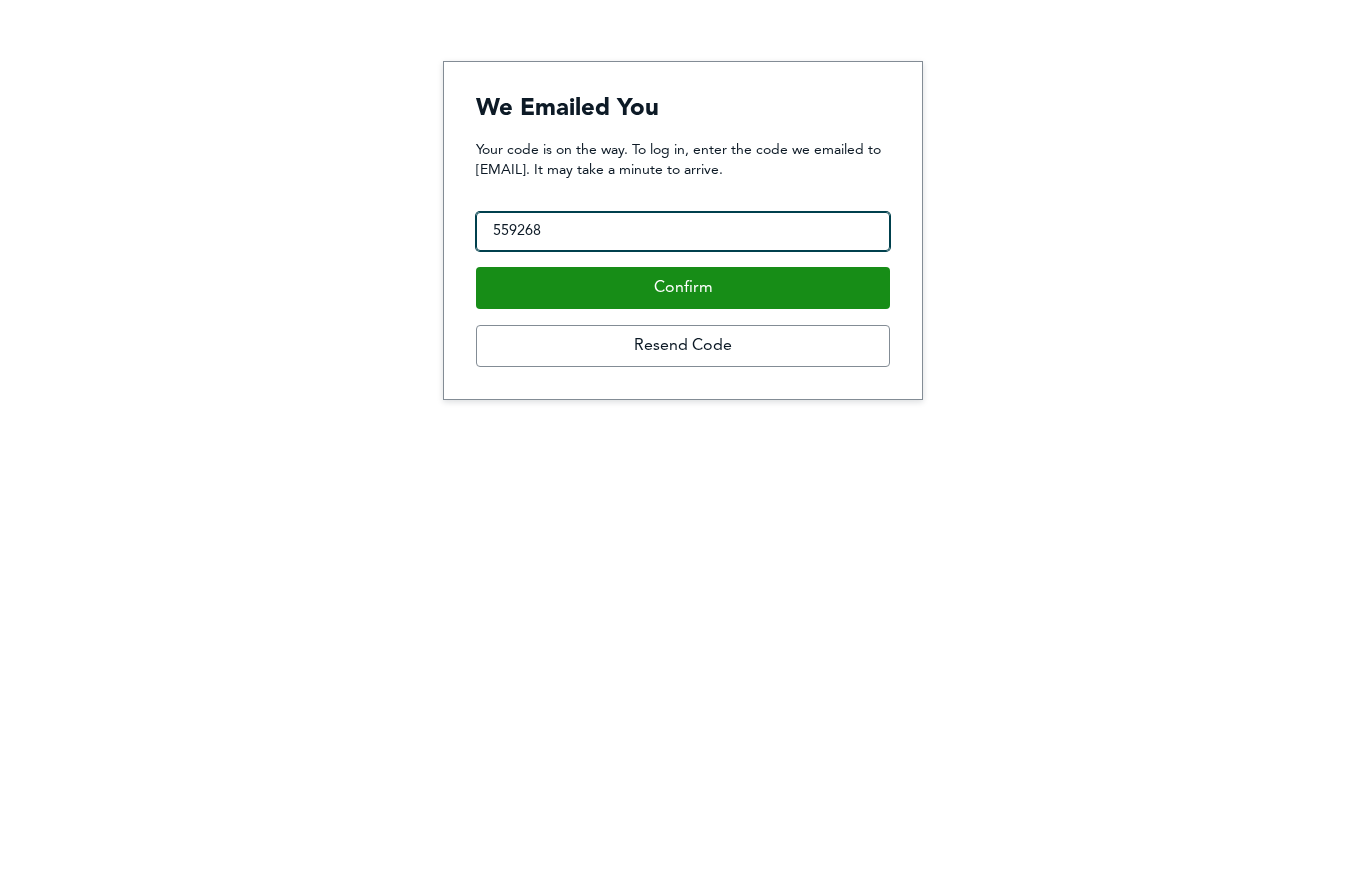 type on "559268" 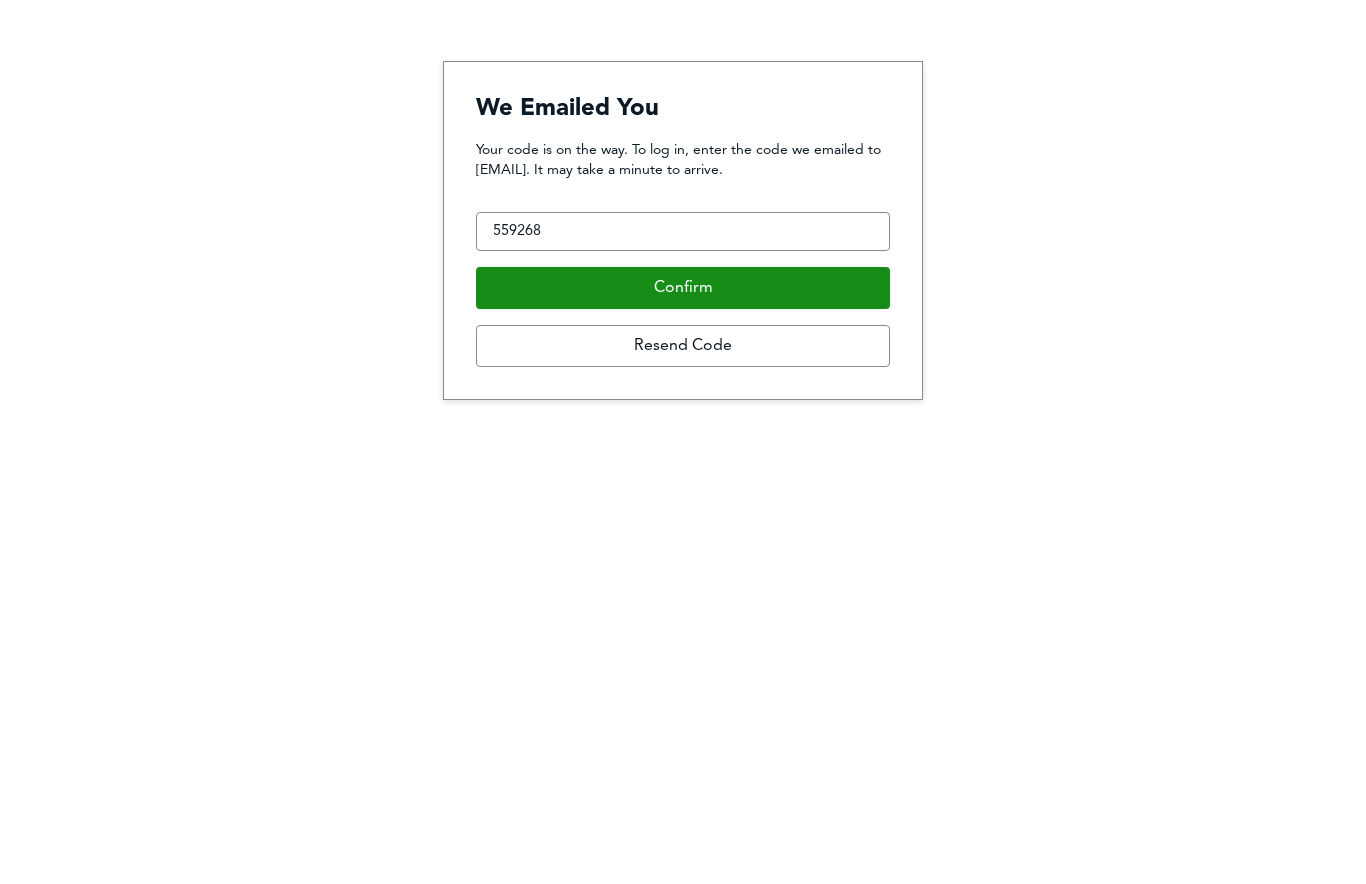 click on "Confirm" at bounding box center (683, 526) 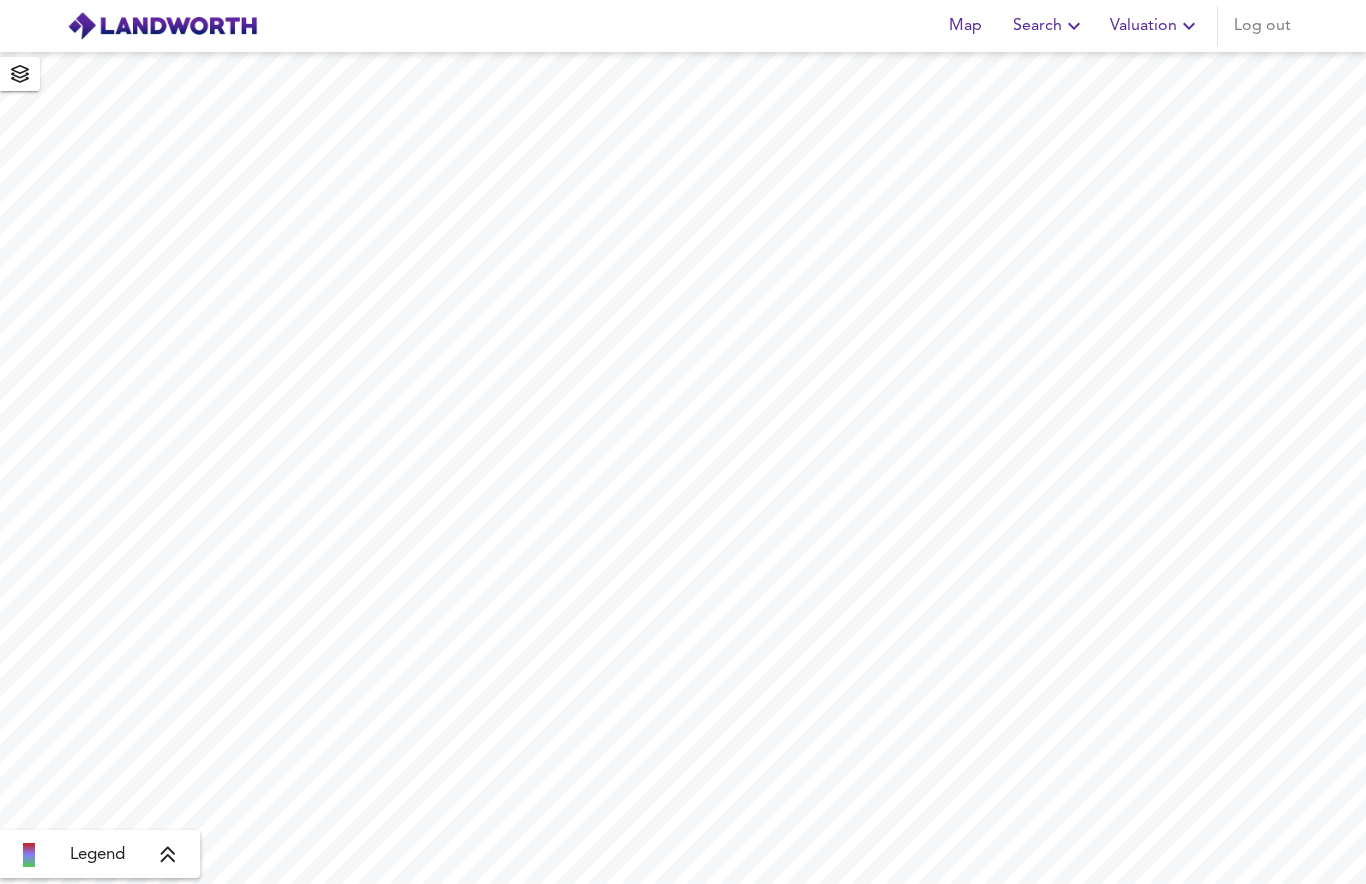 scroll, scrollTop: 0, scrollLeft: 0, axis: both 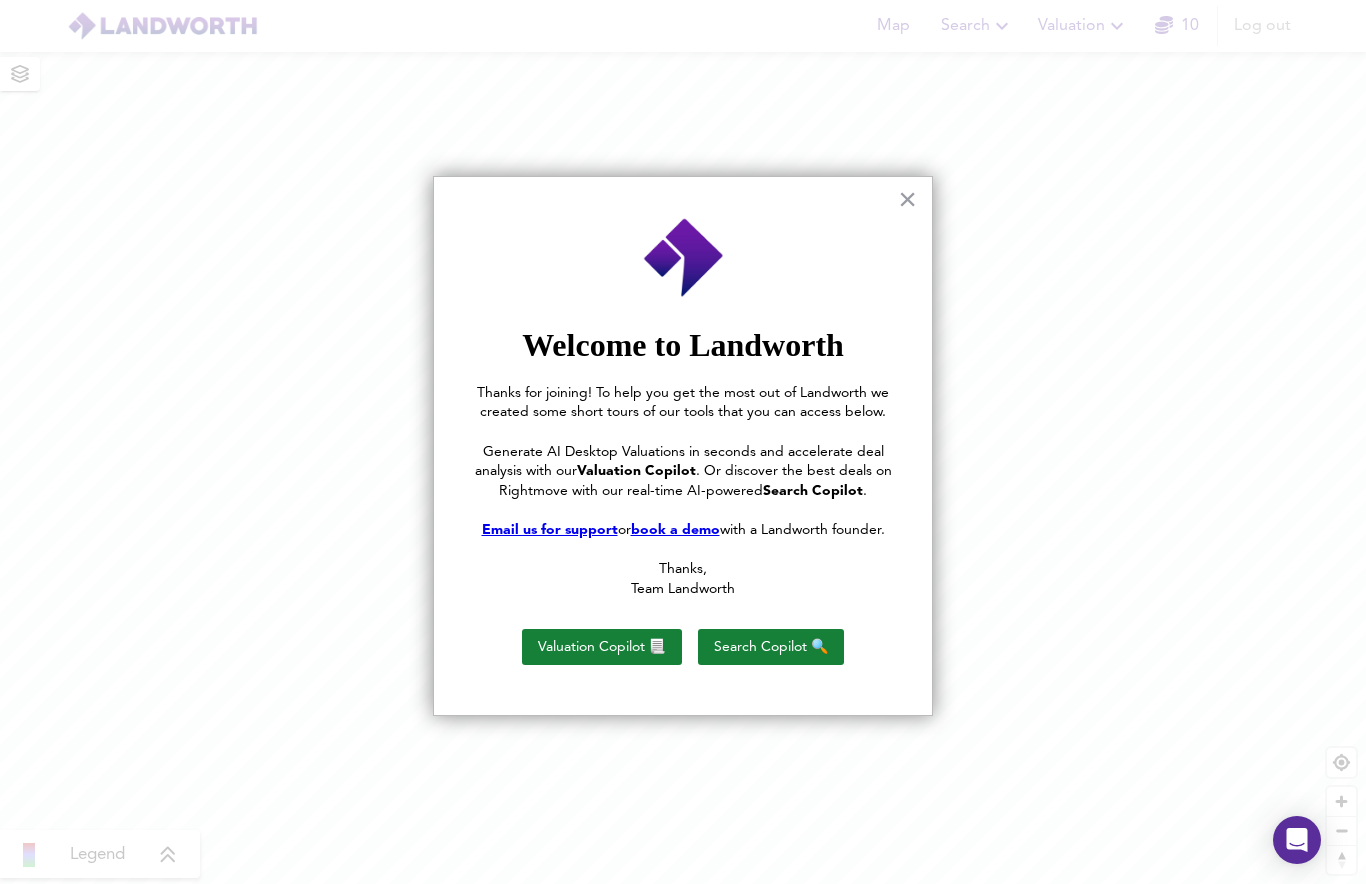 click on "×" at bounding box center (907, 199) 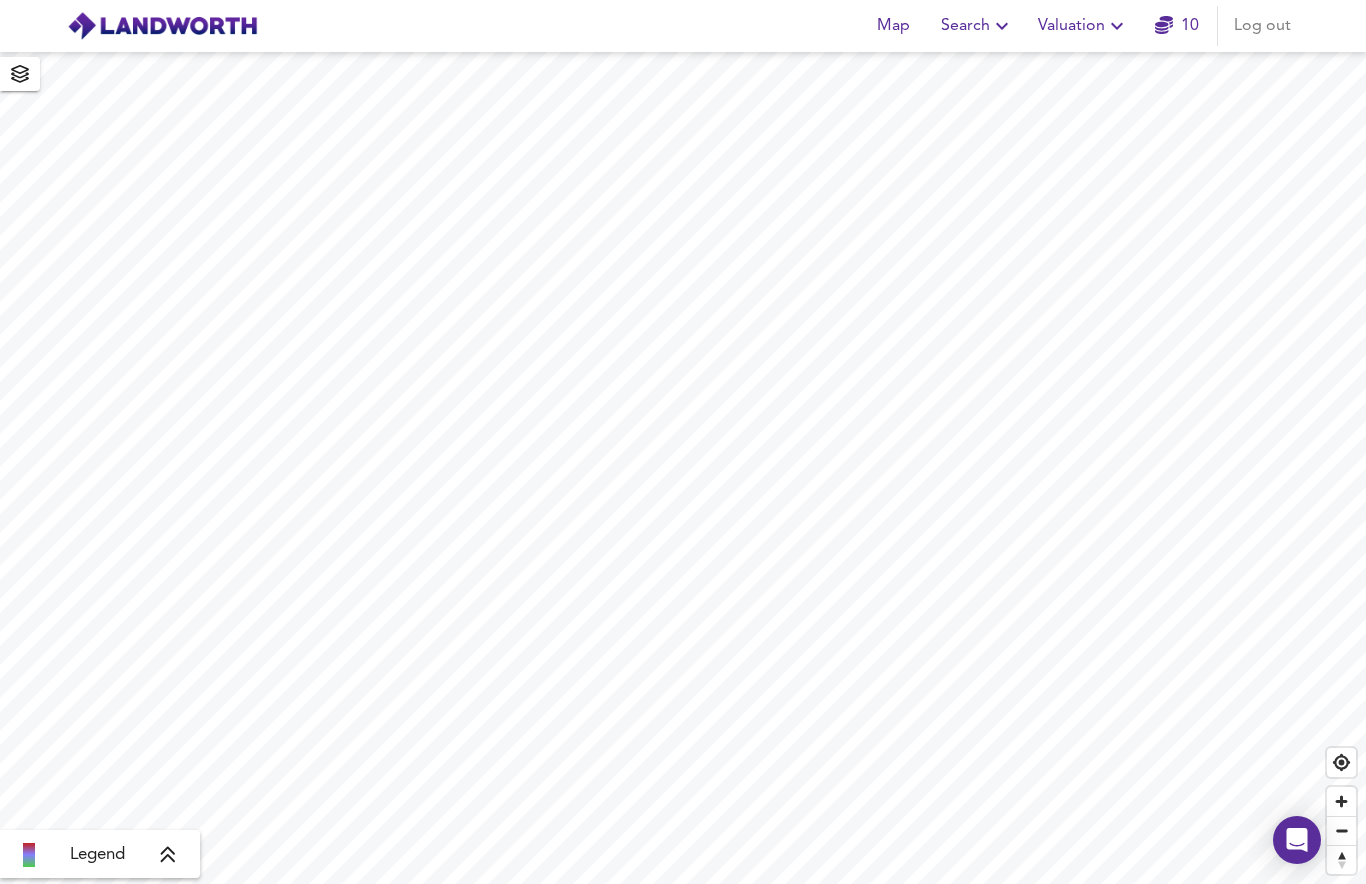 click on "Search" at bounding box center [977, 26] 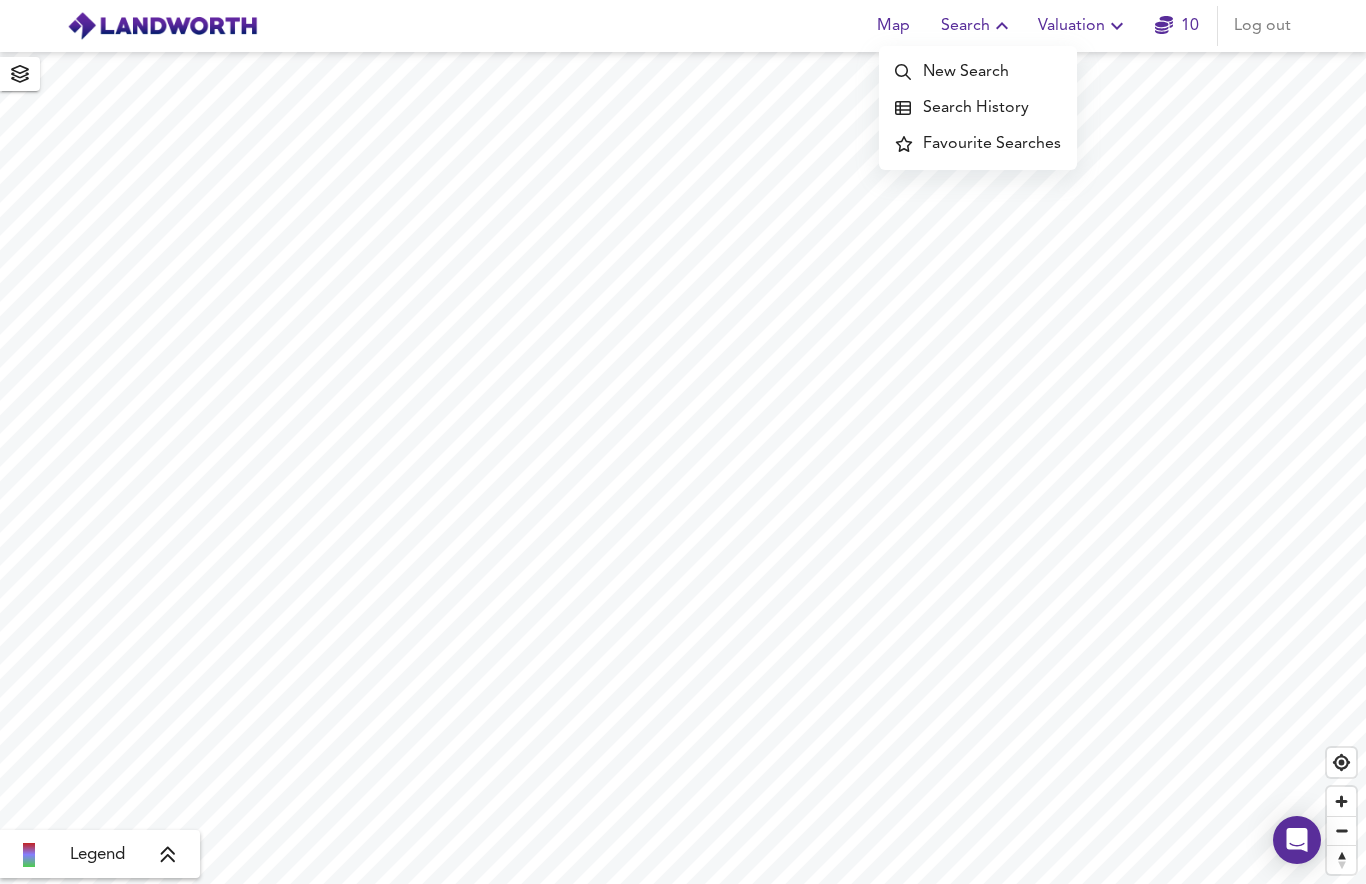 click on "New Search" at bounding box center [978, 72] 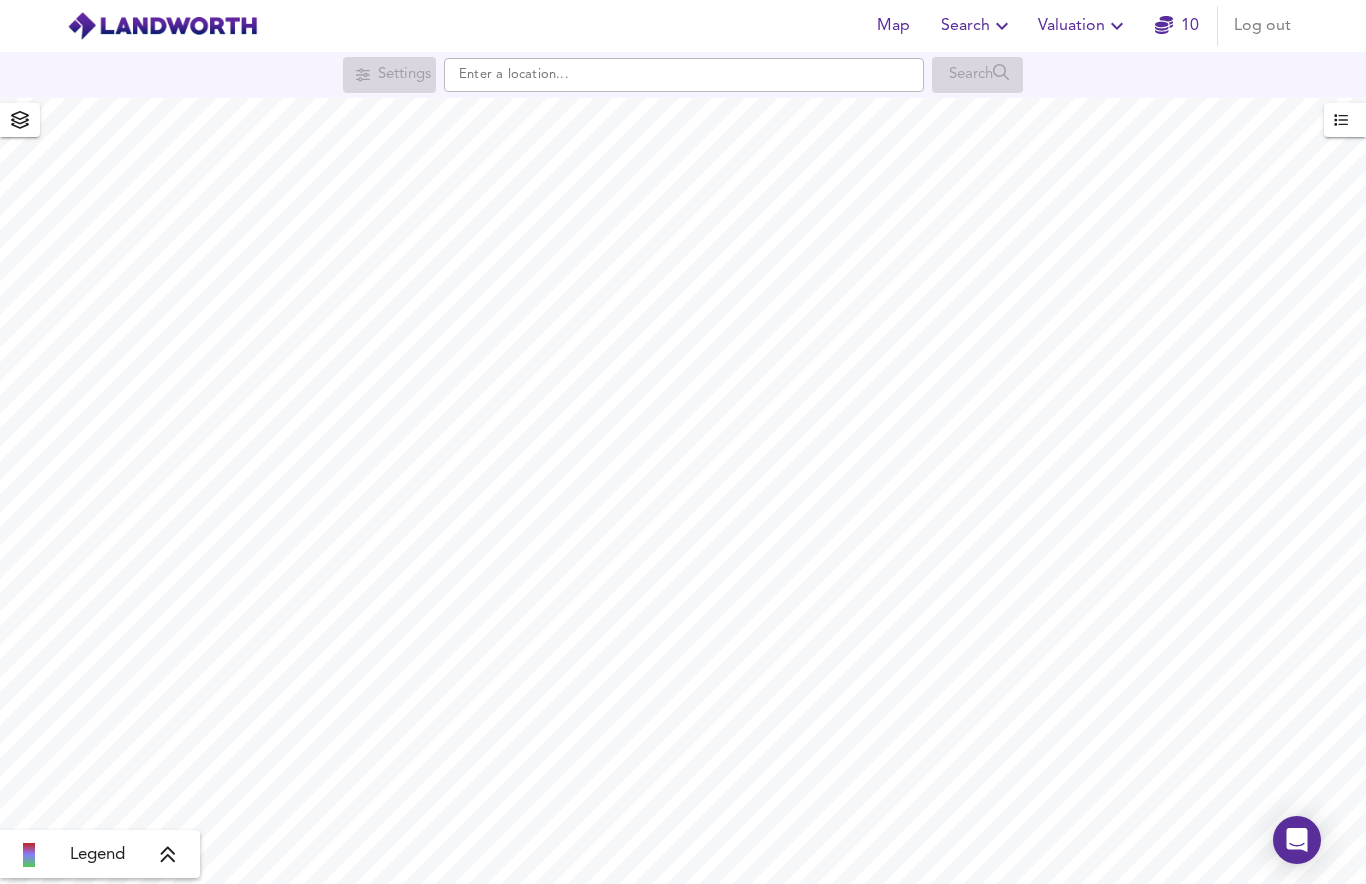 scroll, scrollTop: 0, scrollLeft: 0, axis: both 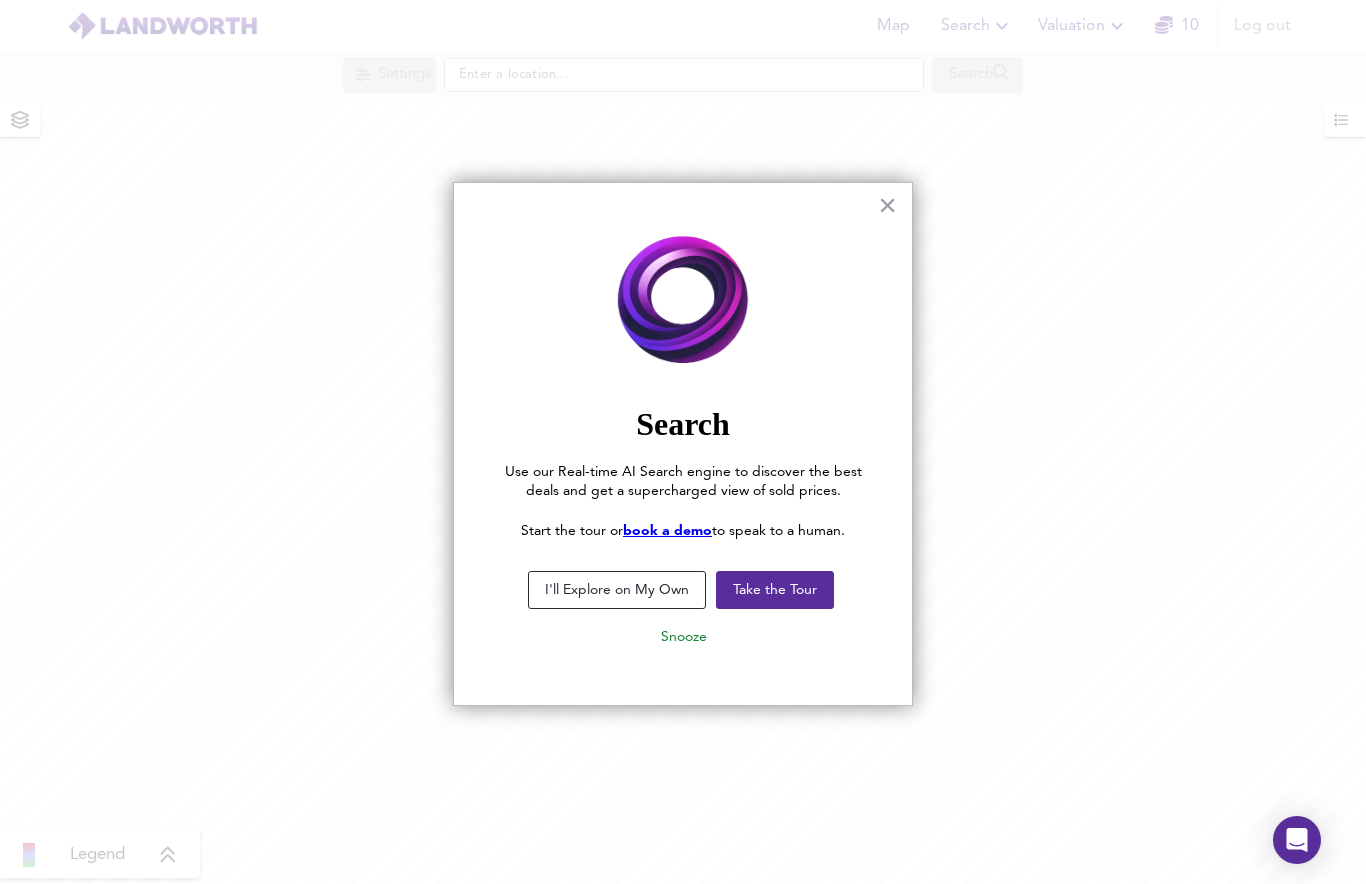 click at bounding box center (683, 442) 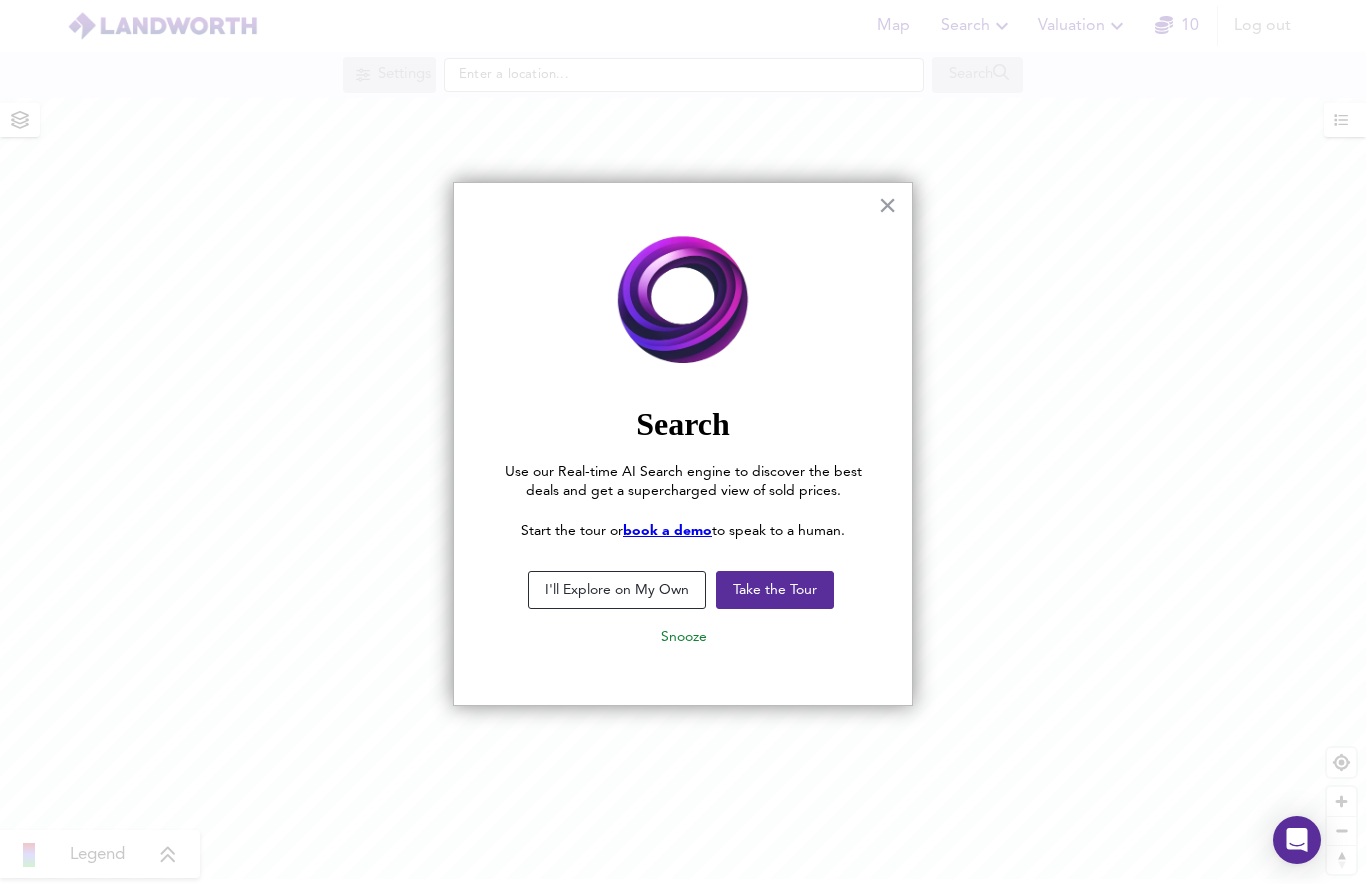 click on "×" at bounding box center [887, 205] 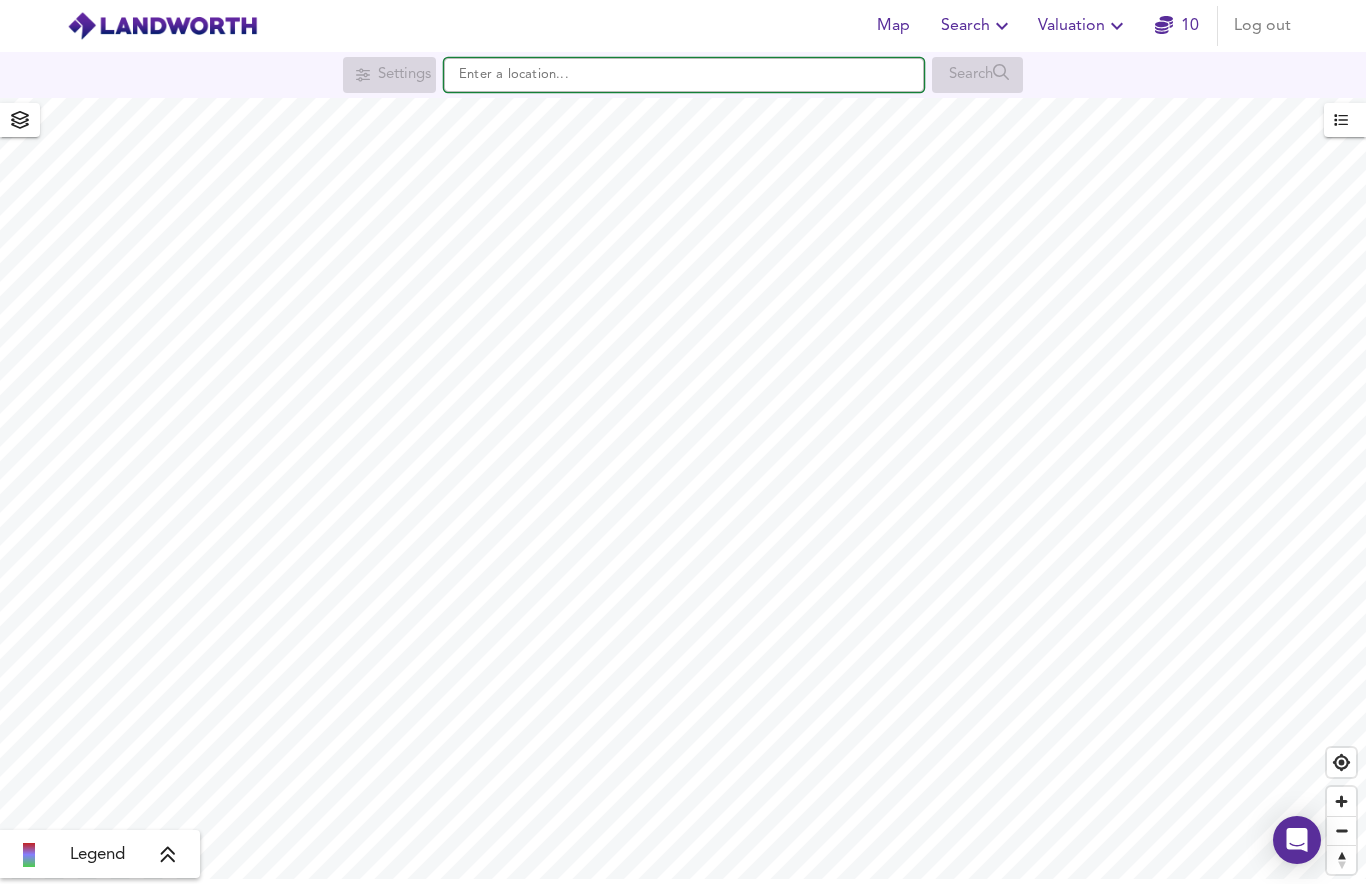 click at bounding box center (684, 75) 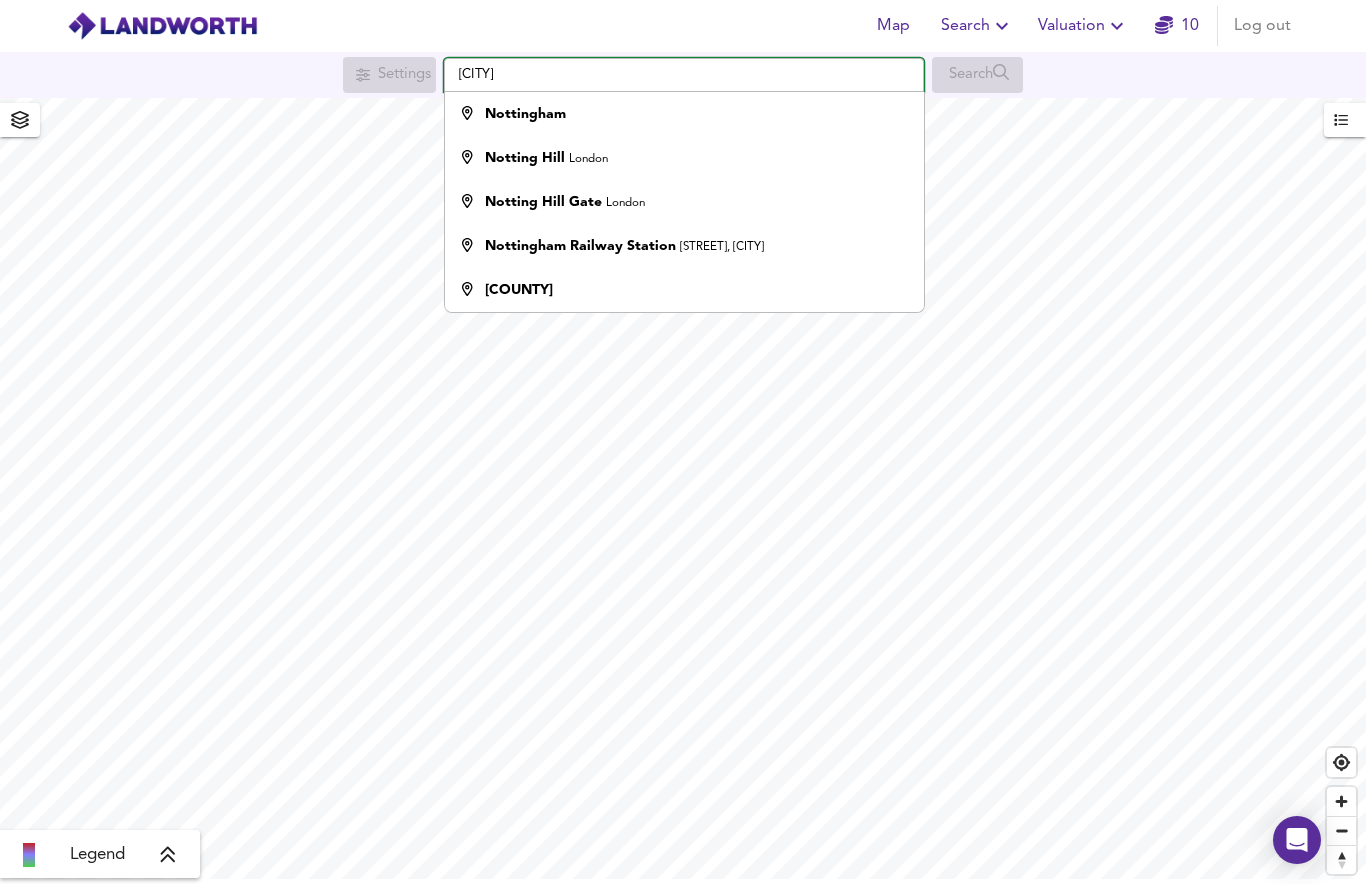 type on "[CITY]" 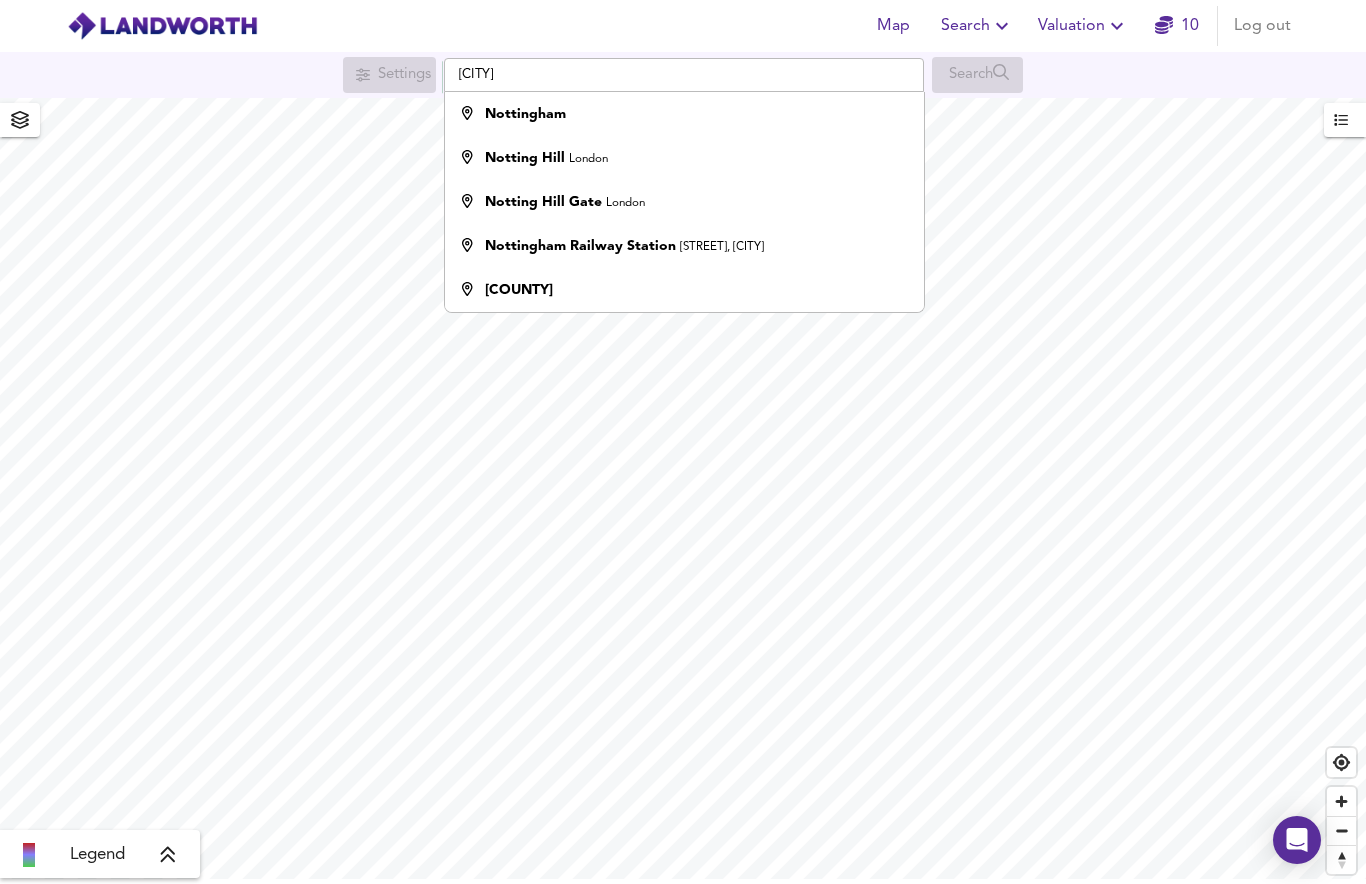 click on "Nottingham" at bounding box center (525, 114) 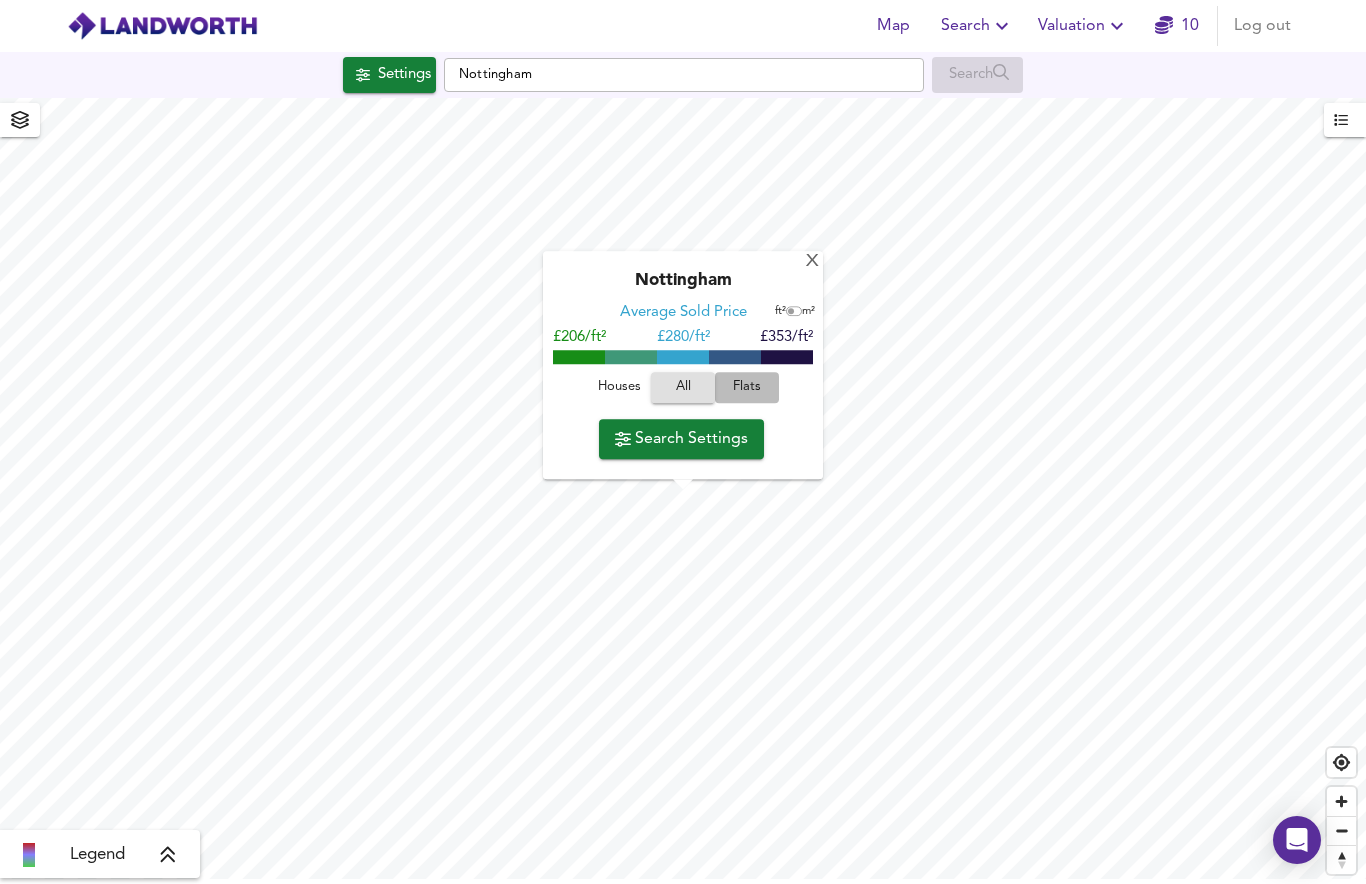 click on "Flats" at bounding box center (619, 388) 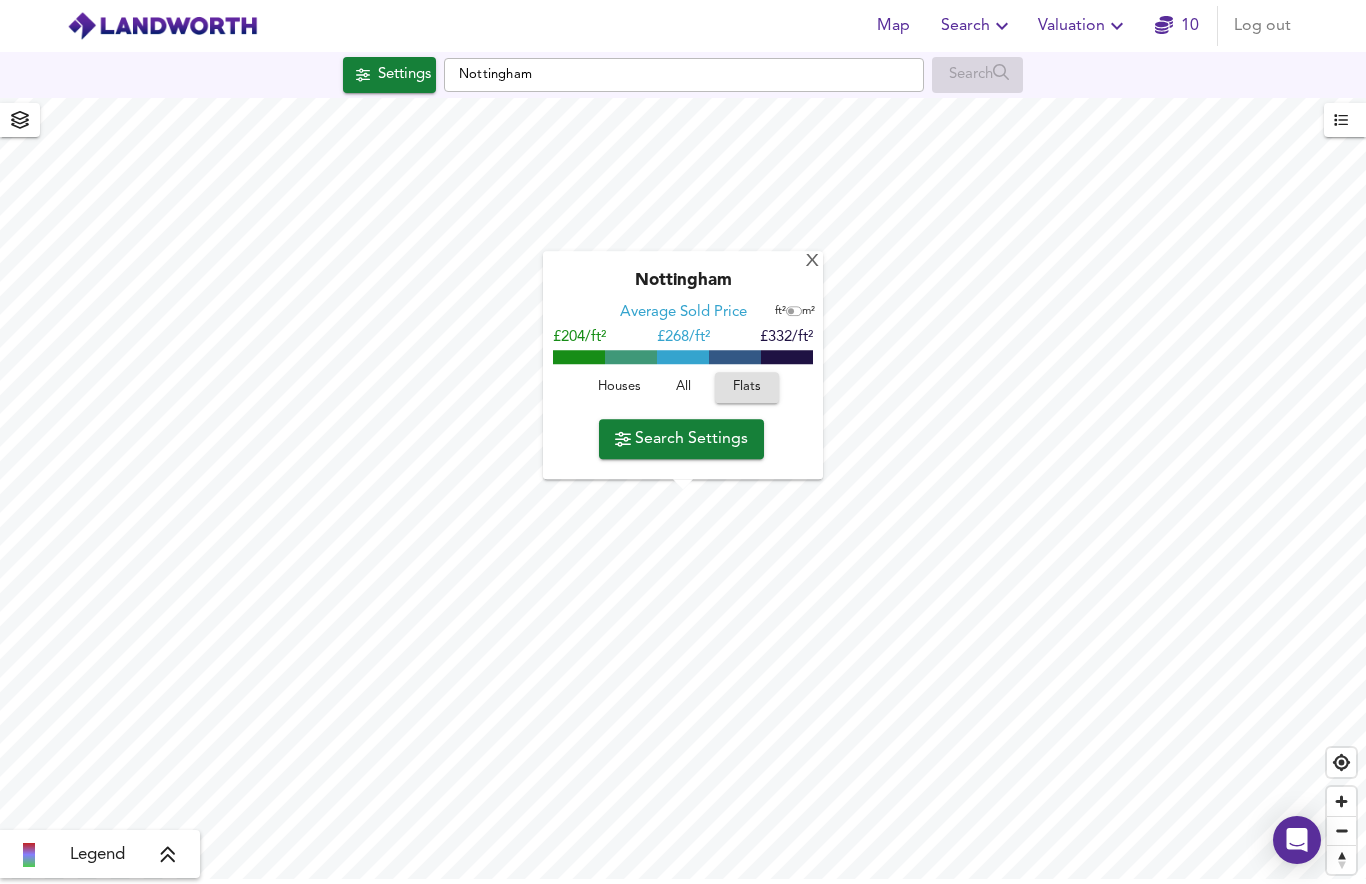 click on "Search Settings" at bounding box center [681, 439] 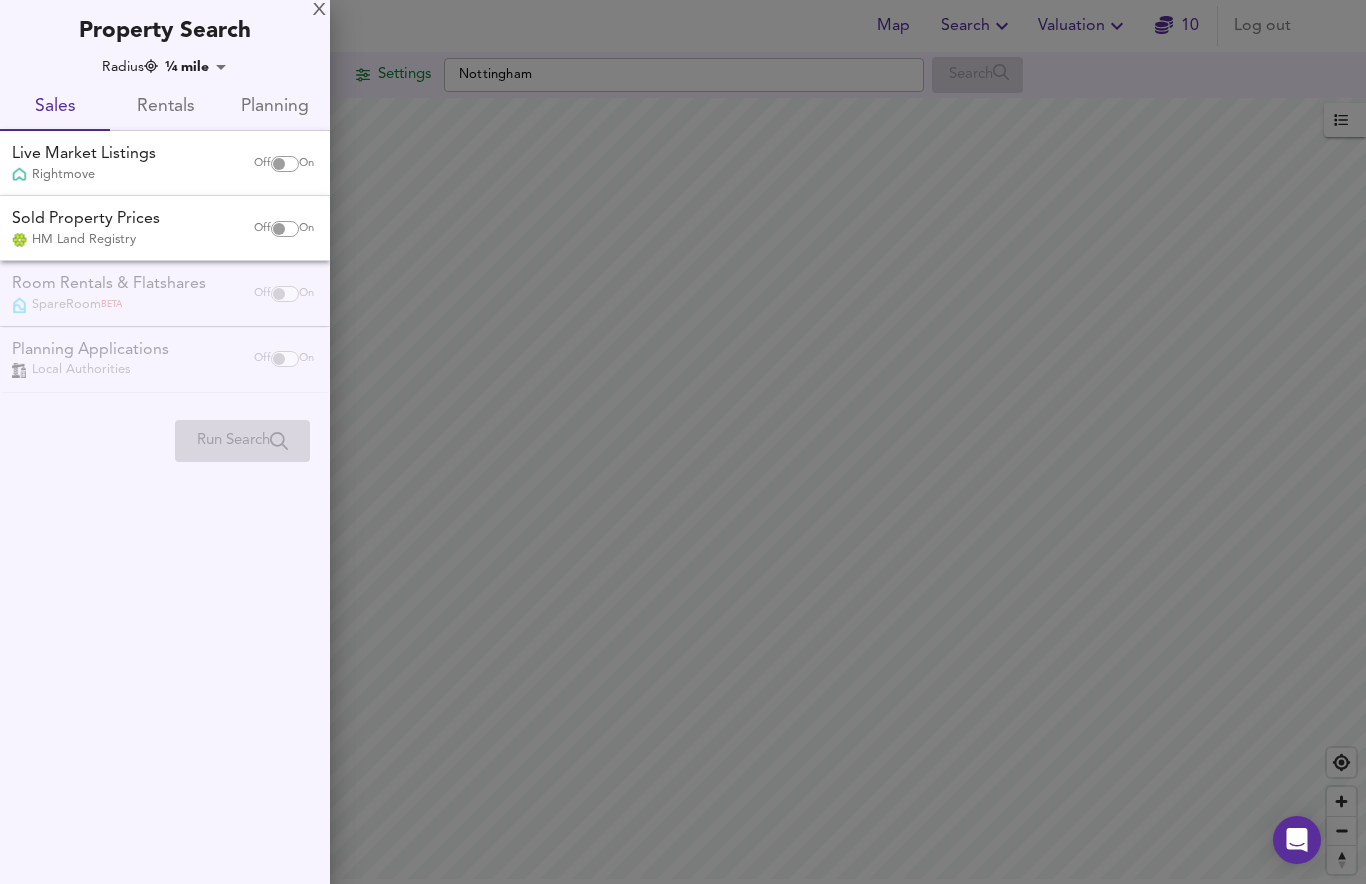 click at bounding box center [279, 164] 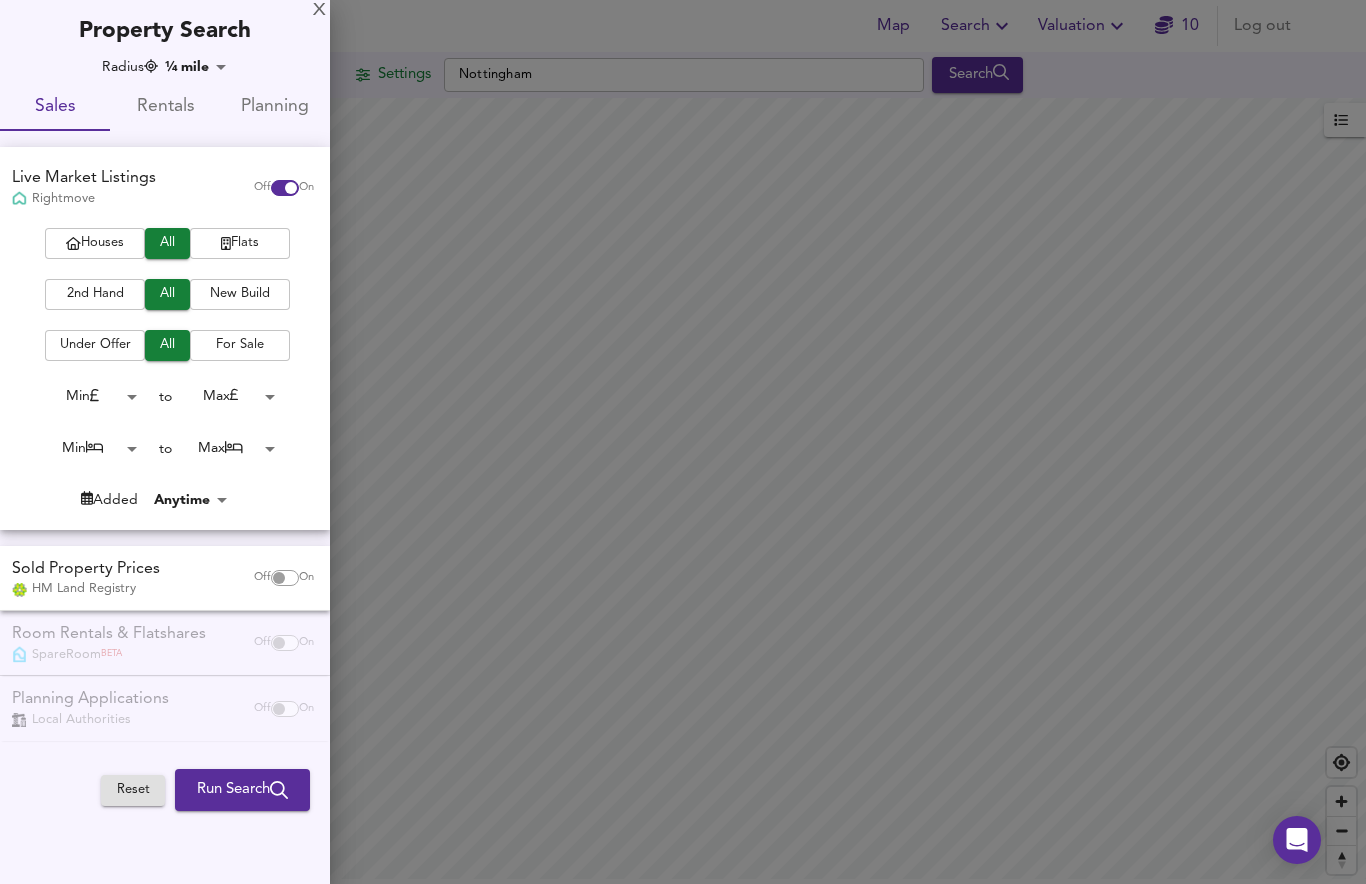 click on "Min   0 to Max   200000000" at bounding box center (157, 397) 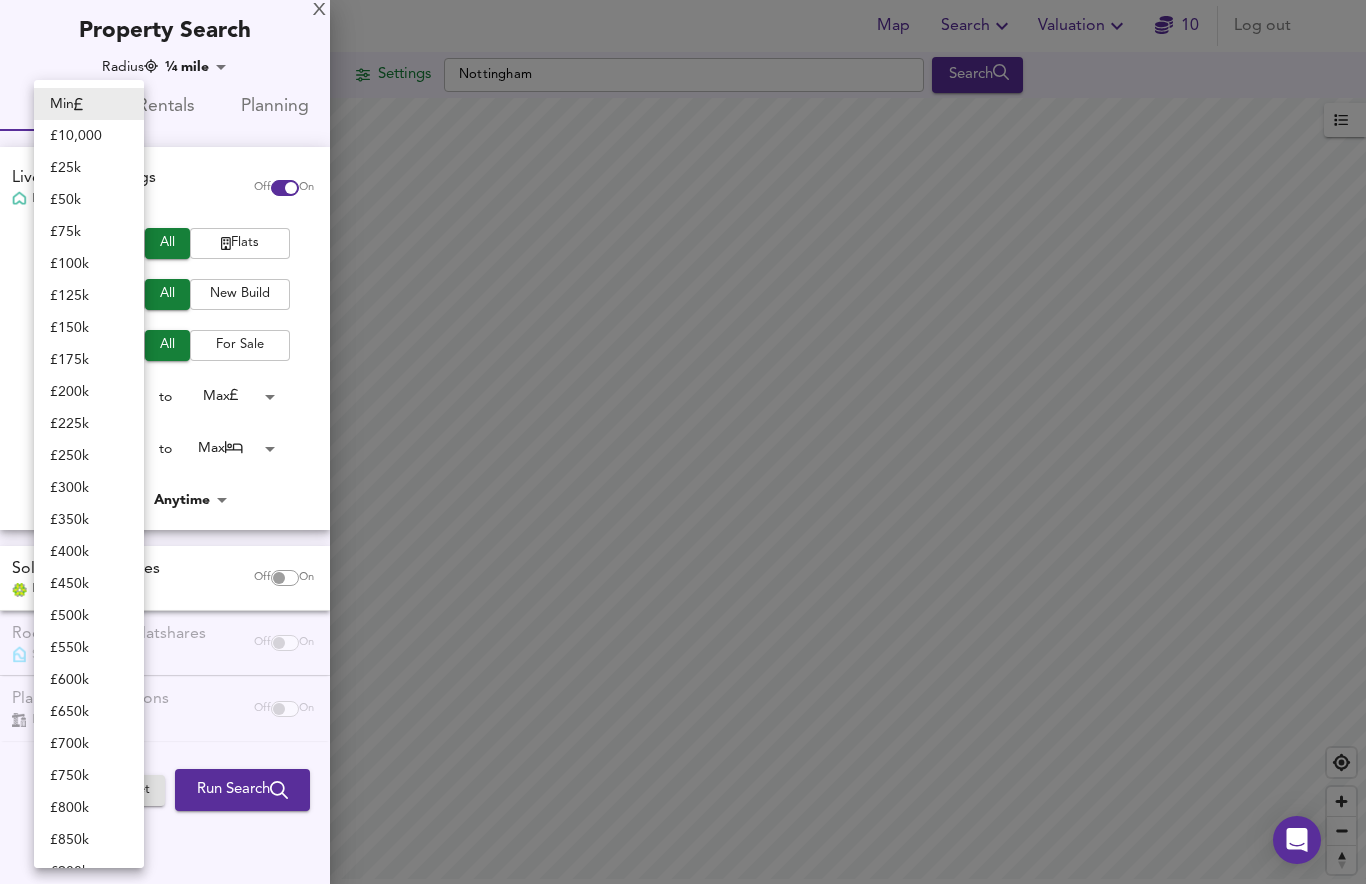 click on "£ 50k" at bounding box center (89, 200) 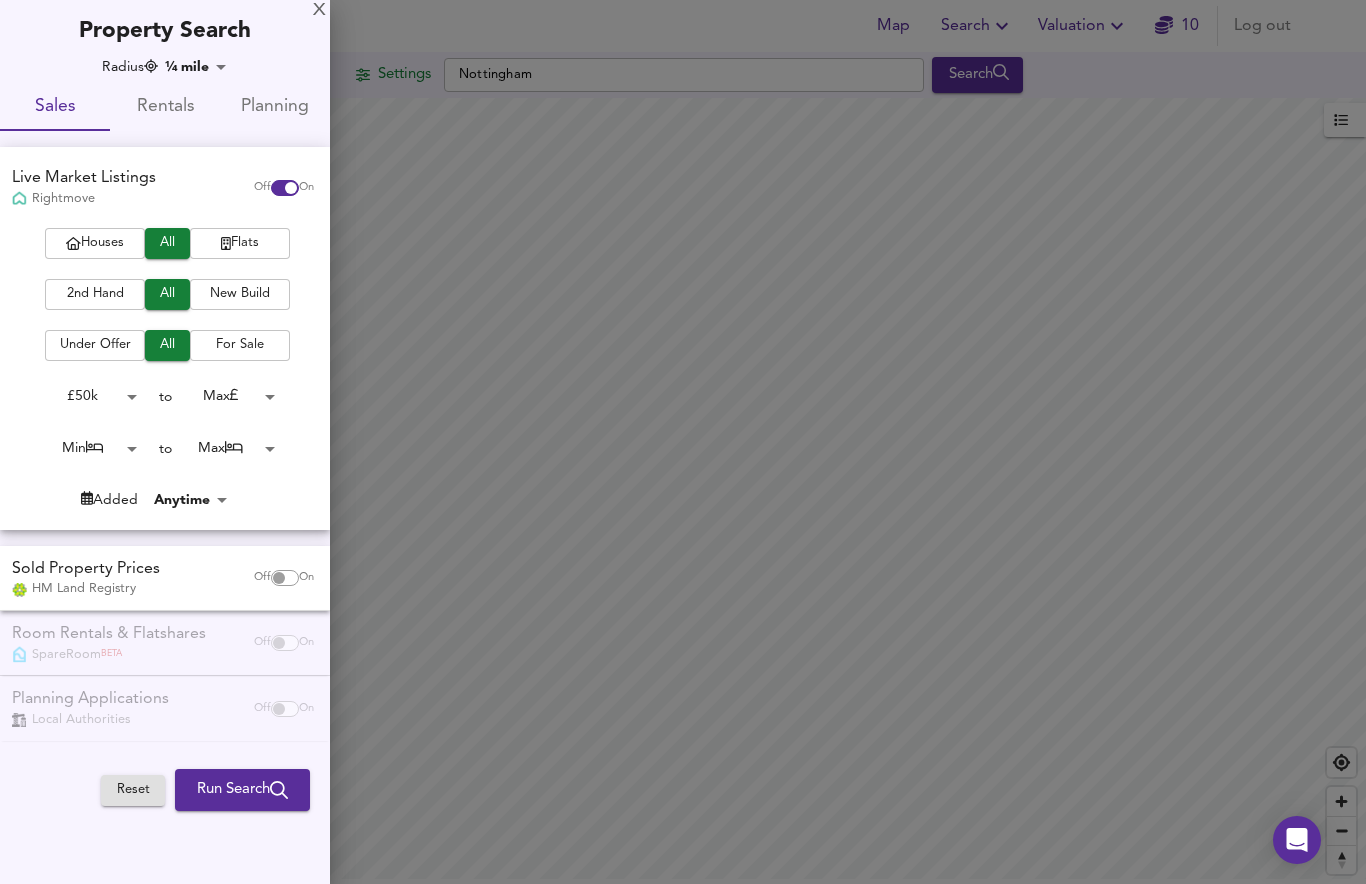 click on "Map Search Valuation    10 Log out        Settings     Nottingham        Search              Legend       UK Average Price   for July 2025 £ 338 / ft²      +6.6% Source:   Land Registry Data - May 2025 England & Wales - Average £/ ft²  History England & Wales - Total Quarterly Sales History X Map Settings Basemap          Default hybrid Heatmap          Average Price landworth 2D   View Dynamic Heatmap   On Show Postcodes Show Boroughs 2D 3D Find Me X Property Search Radius   ¼ mile 402 Sales Rentals Planning    Live Market Listings   Rightmove Off   On    Houses All   Flats 2nd Hand All New Build Under Offer All For Sale £ 50k 50000 to Max   200000000   Min   0 to Max   50   Added Anytime -1    Sold Property Prices   HM Land Registry Off   On     Room Rentals & Flatshares   SpareRoom   BETA Off   On     Planning Applications Local Authorities Off   On  Reset Run Search" at bounding box center [683, 442] 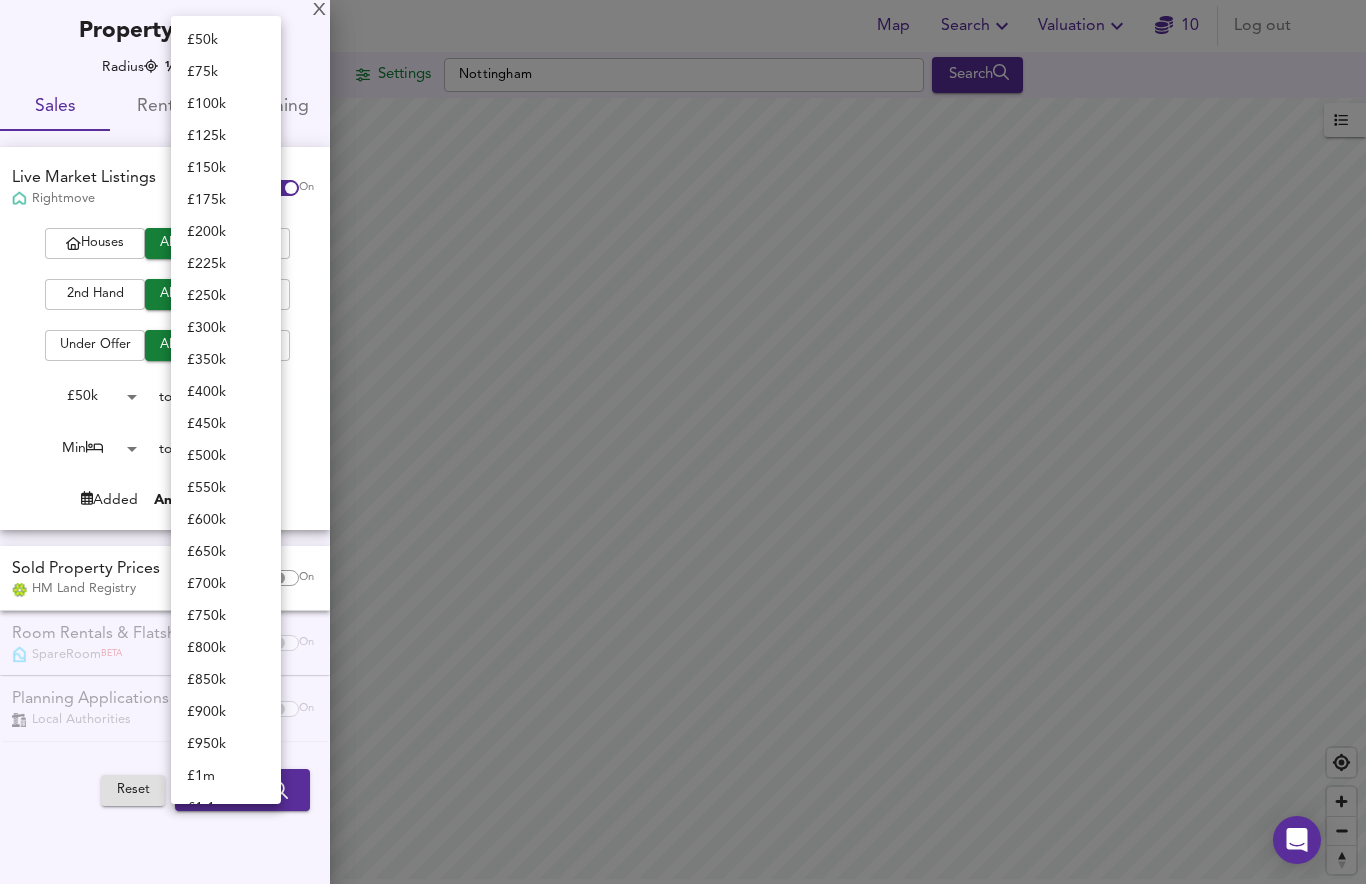 scroll, scrollTop: 0, scrollLeft: 0, axis: both 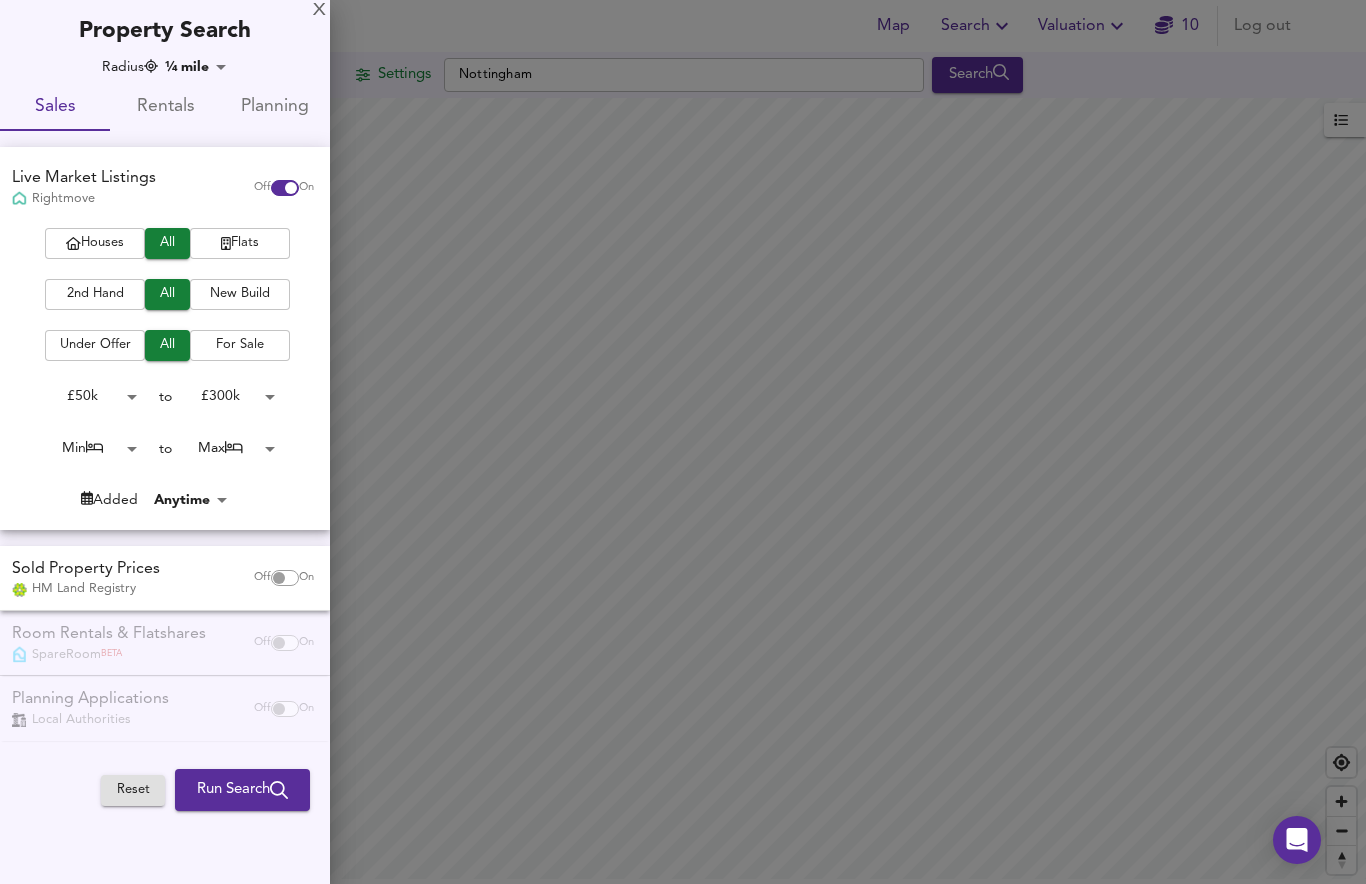 click on "Map Search Valuation    10 Log out        Settings     Nottingham        Search              Legend       UK Average Price   for July 2025 £ 338 / ft²      +6.6% Source:   Land Registry Data - May 2025 England & Wales - Average £/ ft²  History England & Wales - Total Quarterly Sales History X Map Settings Basemap          Default hybrid Heatmap          Average Price landworth 2D   View Dynamic Heatmap   On Show Postcodes Show Boroughs 2D 3D Find Me X Property Search Radius   ¼ mile 402 Sales Rentals Planning    Live Market Listings   Rightmove Off   On    Houses All   Flats 2nd Hand All New Build Under Offer All For Sale £ 50k 50000 to £ 300k 300000   Min   0 to Max   50   Added Anytime -1    Sold Property Prices   HM Land Registry Off   On     Room Rentals & Flatshares   SpareRoom   BETA Off   On     Planning Applications Local Authorities Off   On  Reset Run Search" at bounding box center [683, 442] 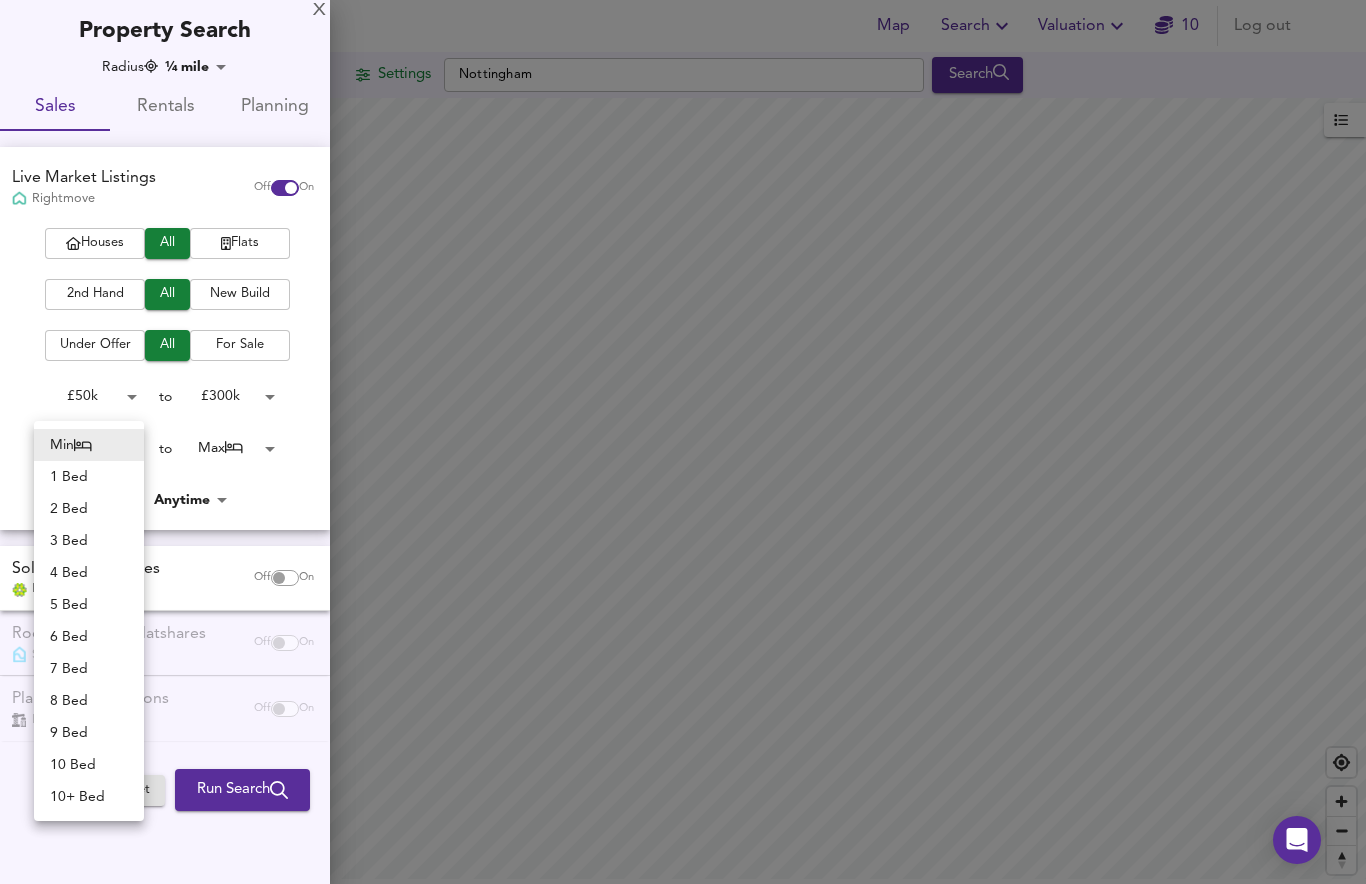 click on "1 Bed" at bounding box center [89, 477] 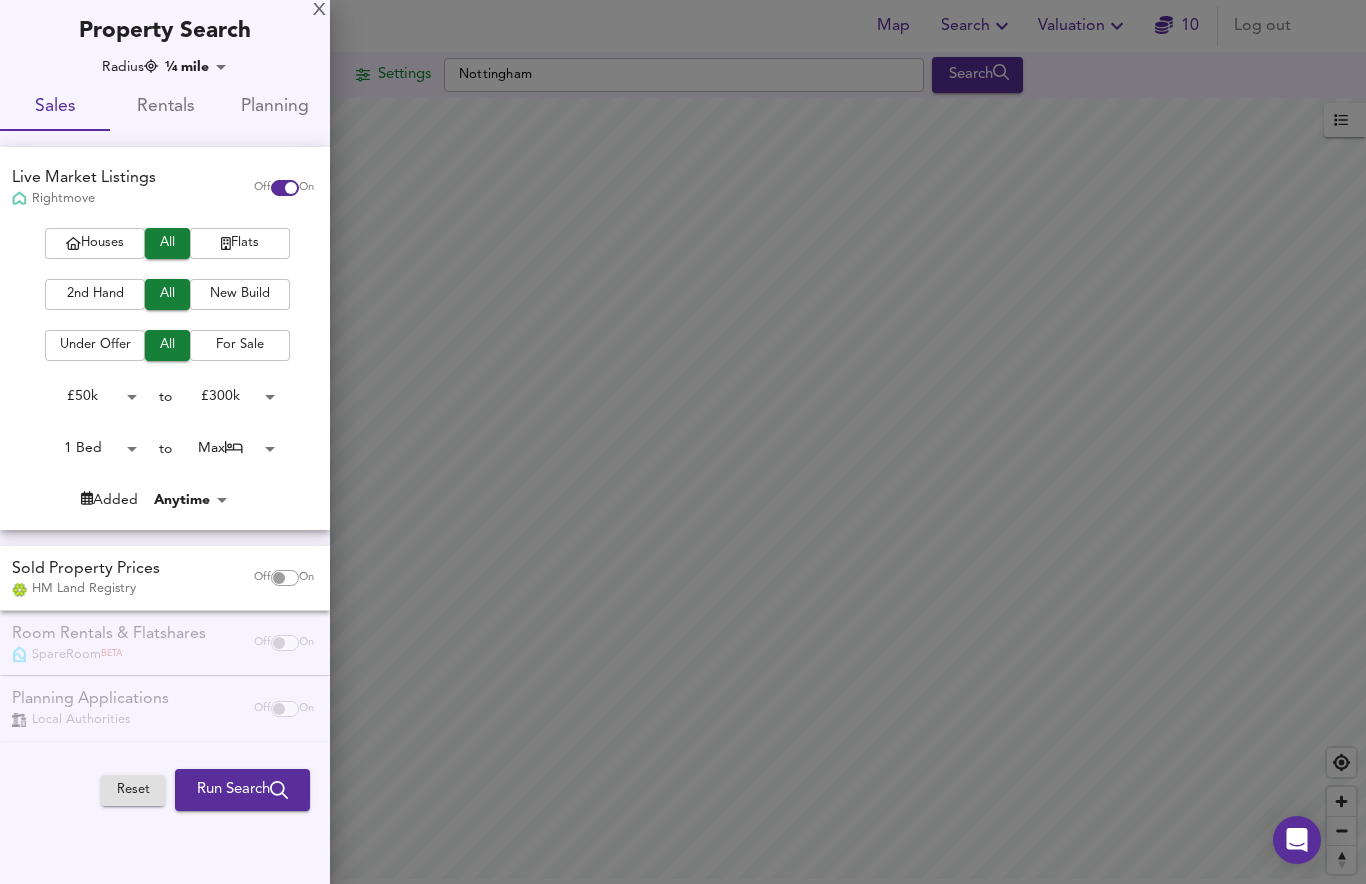 click on "Map Search Valuation    10 Log out        Settings     Nottingham        Search              Legend       UK Average Price   for July 2025 £ 338 / ft²      +6.6% Source:   Land Registry Data - May 2025 England & Wales - Average £/ ft²  History England & Wales - Total Quarterly Sales History X Map Settings Basemap          Default hybrid Heatmap          Average Price landworth 2D   View Dynamic Heatmap   On Show Postcodes Show Boroughs 2D 3D Find Me X Property Search Radius   ¼ mile 402 Sales Rentals Planning    Live Market Listings   Rightmove Off   On    Houses All   Flats 2nd Hand All New Build Under Offer All For Sale £ 50k 50000 to £ 300k 300000   1 Bed 1 to Max   50   Added Anytime -1    Sold Property Prices   HM Land Registry Off   On     Room Rentals & Flatshares   SpareRoom   BETA Off   On     Planning Applications Local Authorities Off   On  Reset Run Search   Please enable at least one data source to run a search" at bounding box center (683, 442) 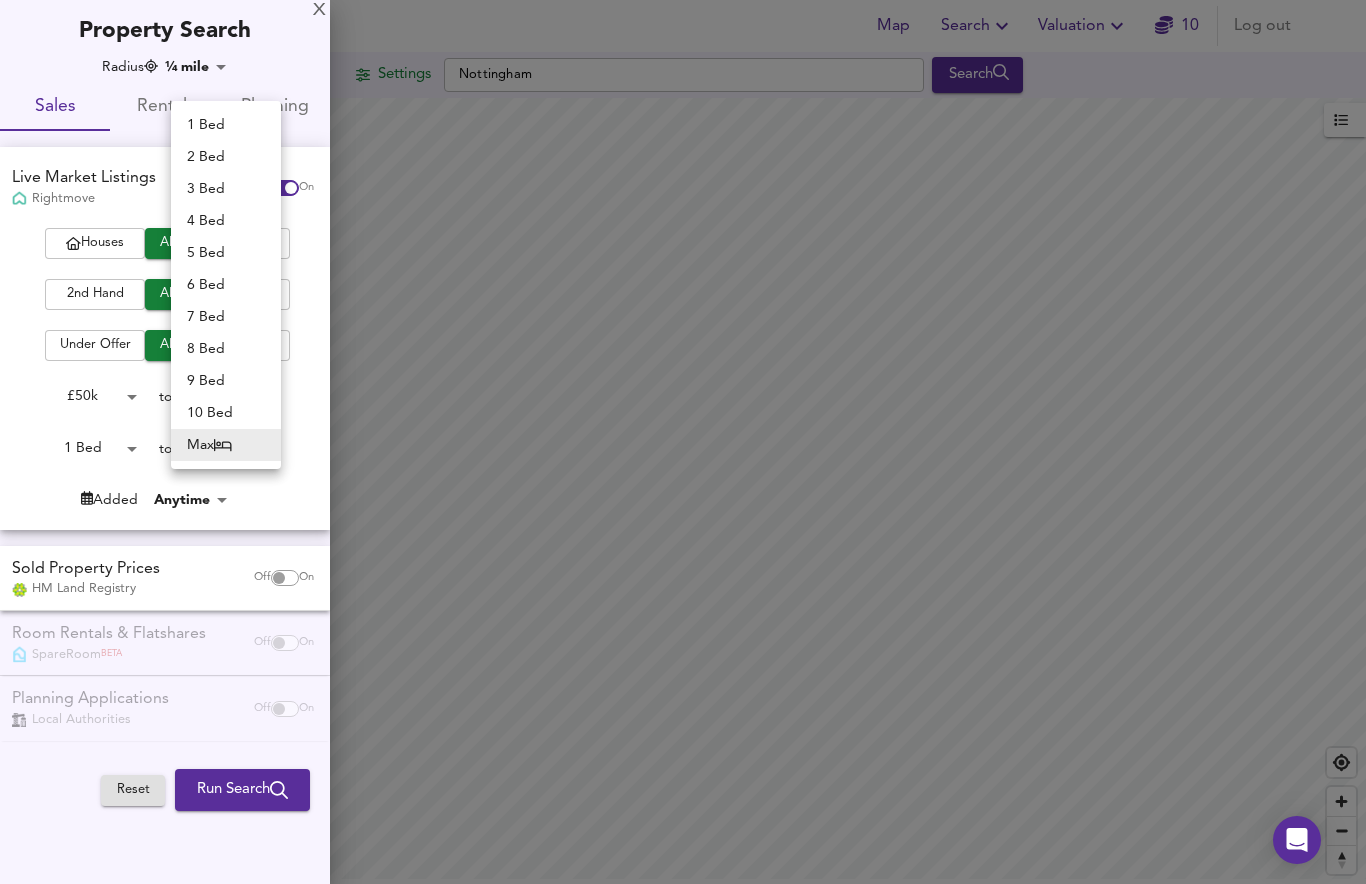 click on "1 Bed" at bounding box center (226, 125) 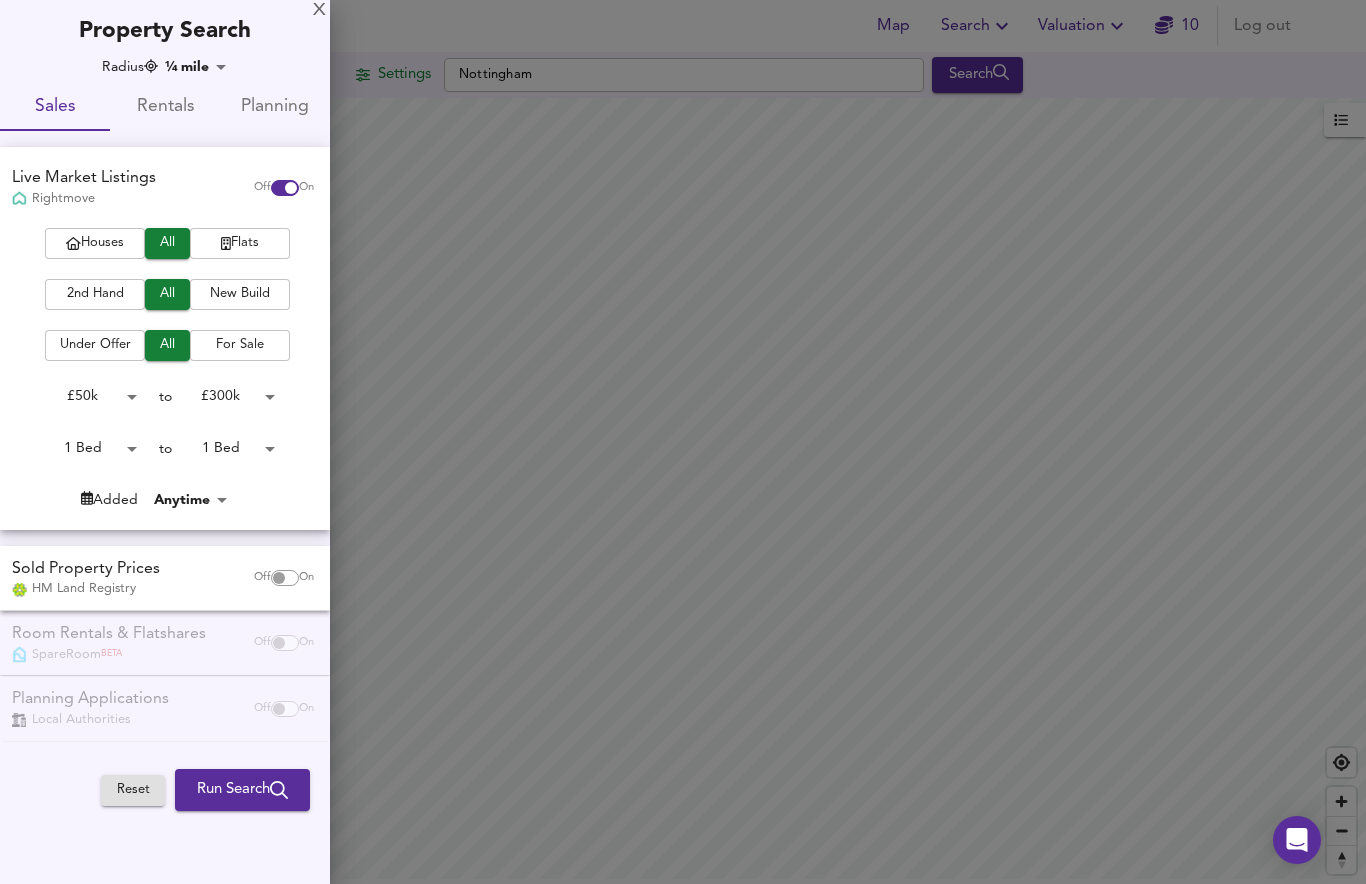 click on "Run Search" at bounding box center [242, 790] 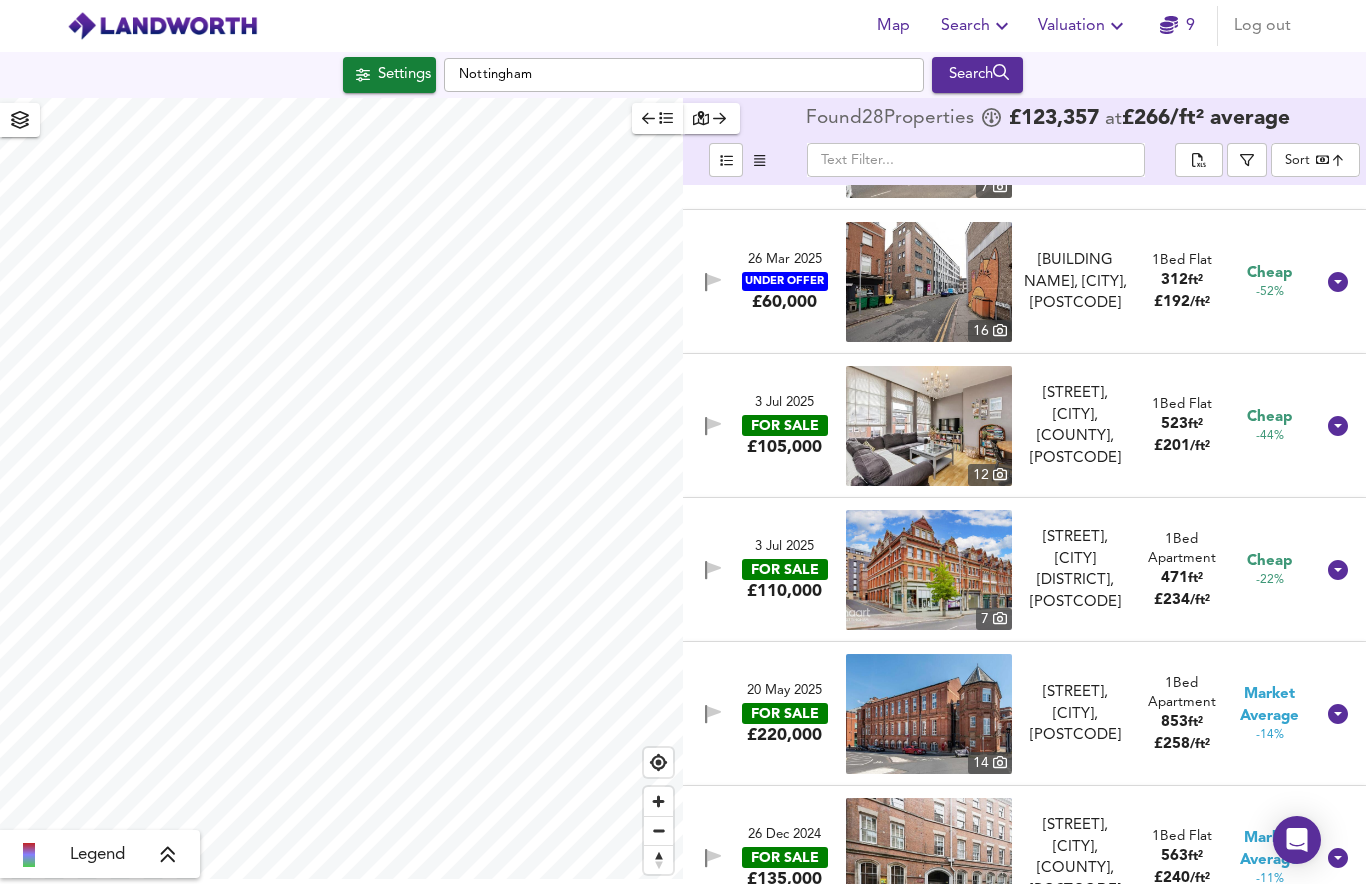 scroll, scrollTop: 264, scrollLeft: 0, axis: vertical 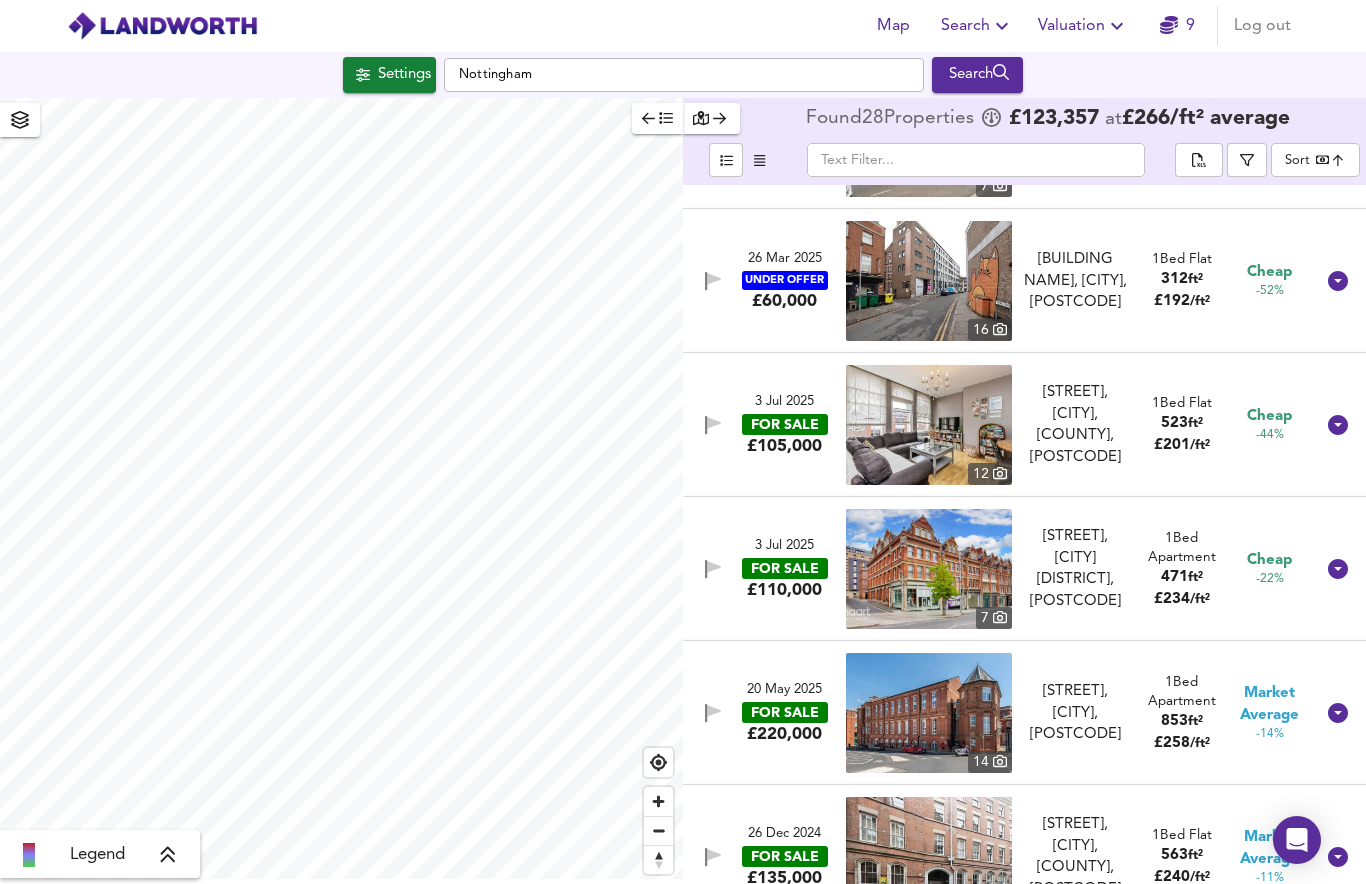 click on "Legend" at bounding box center (100, 855) 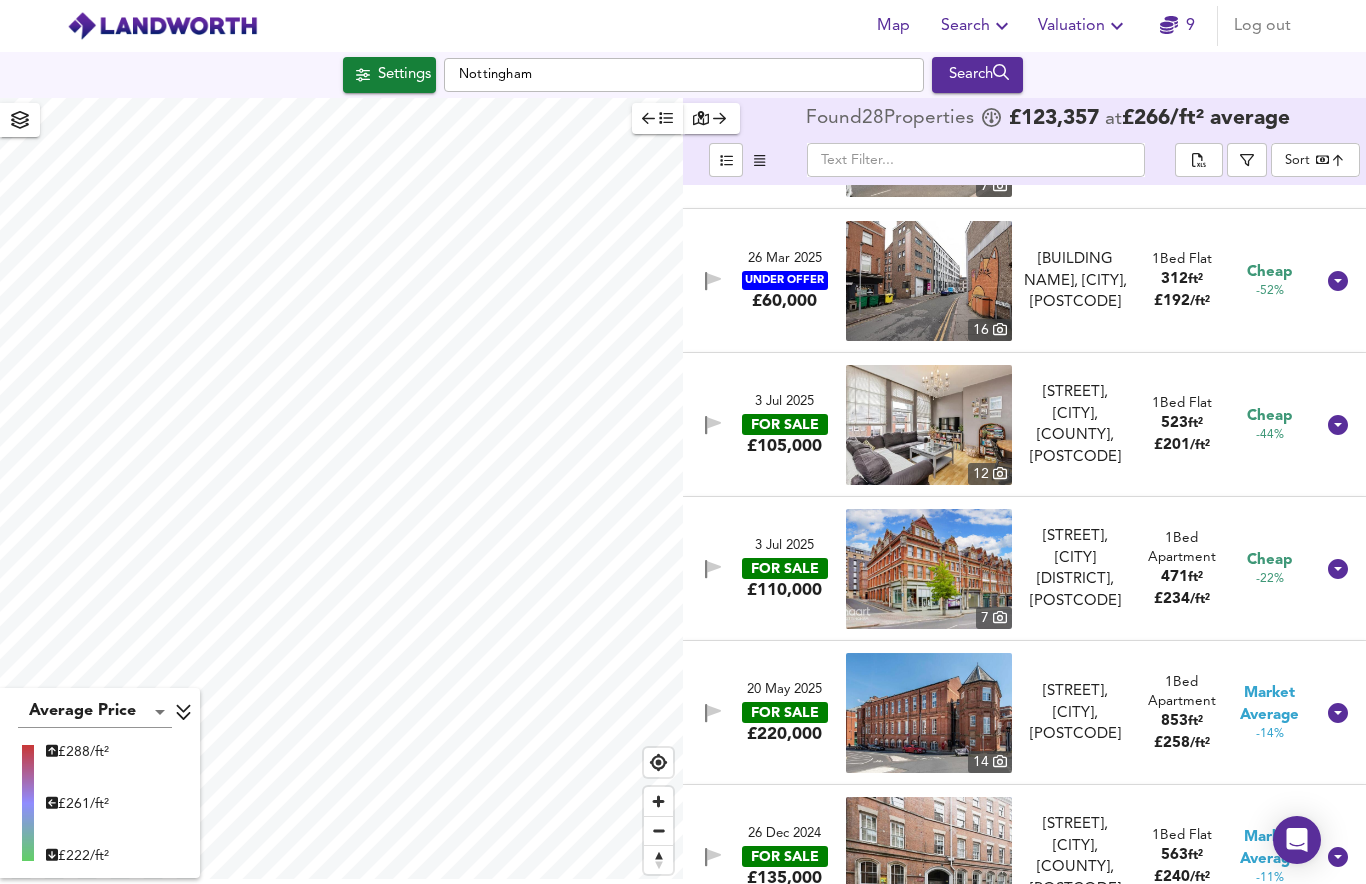 click at bounding box center (929, 425) 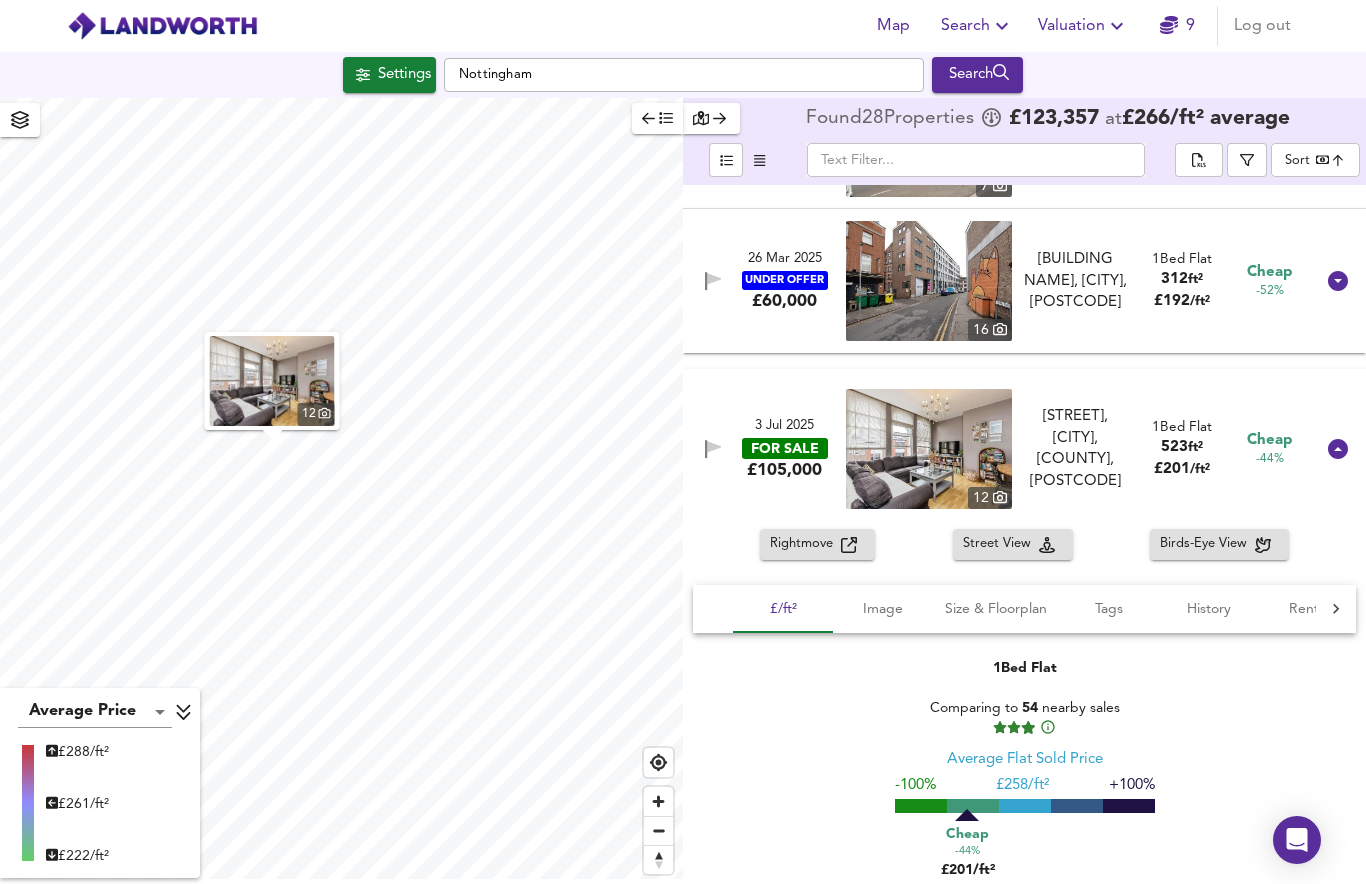 click at bounding box center (272, 381) 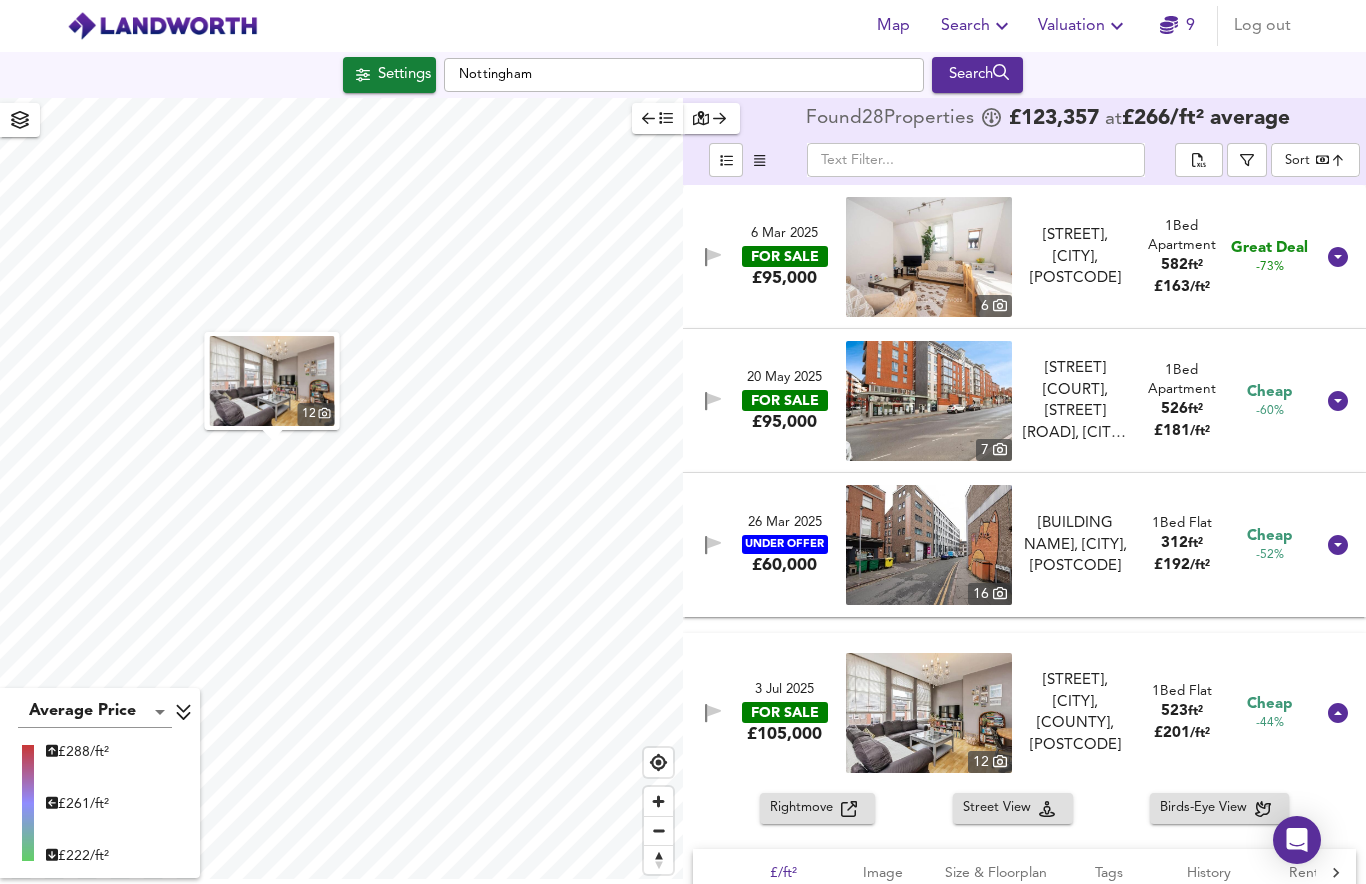 scroll, scrollTop: 0, scrollLeft: 0, axis: both 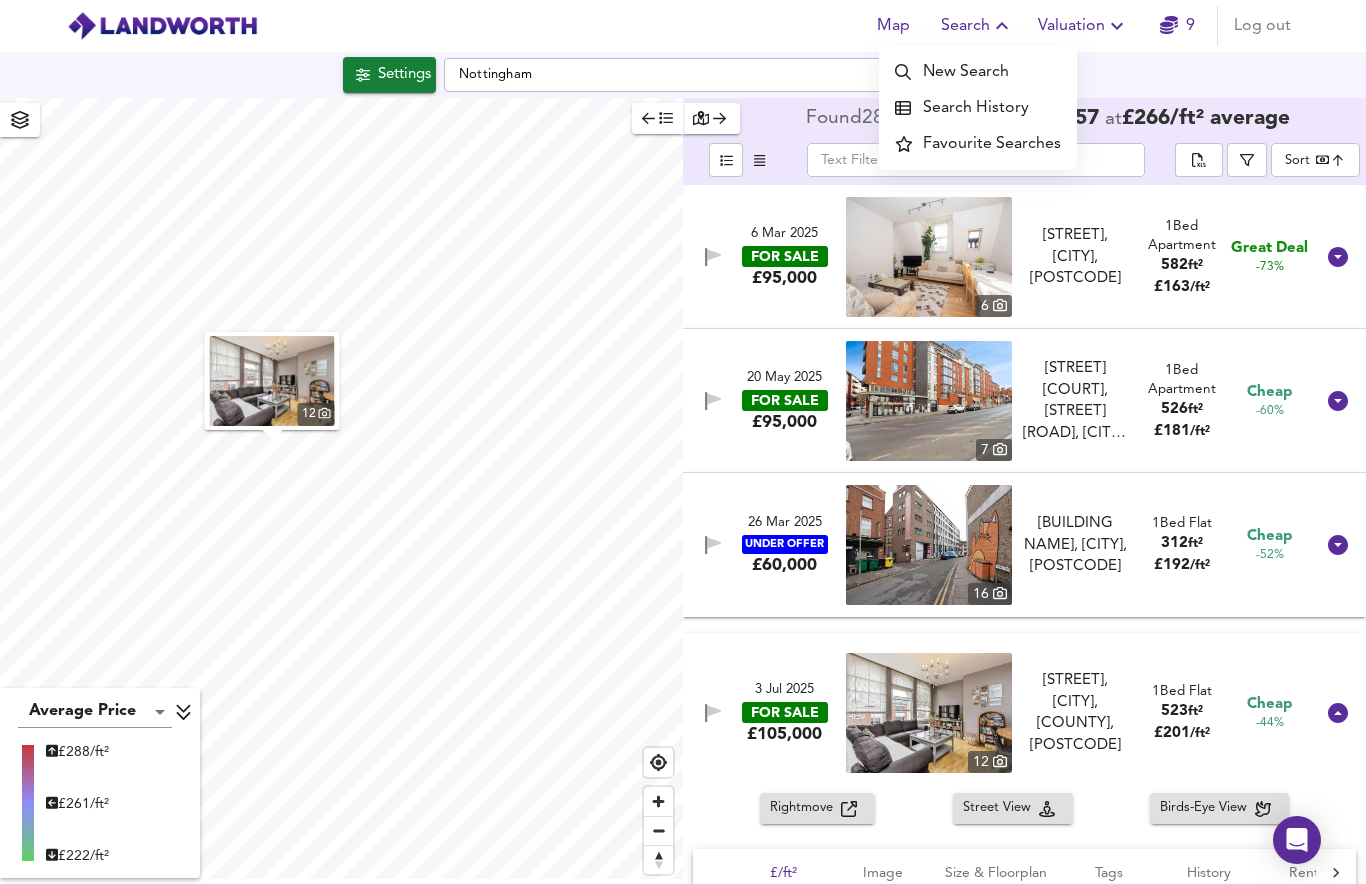 click on "New Search" at bounding box center (978, 72) 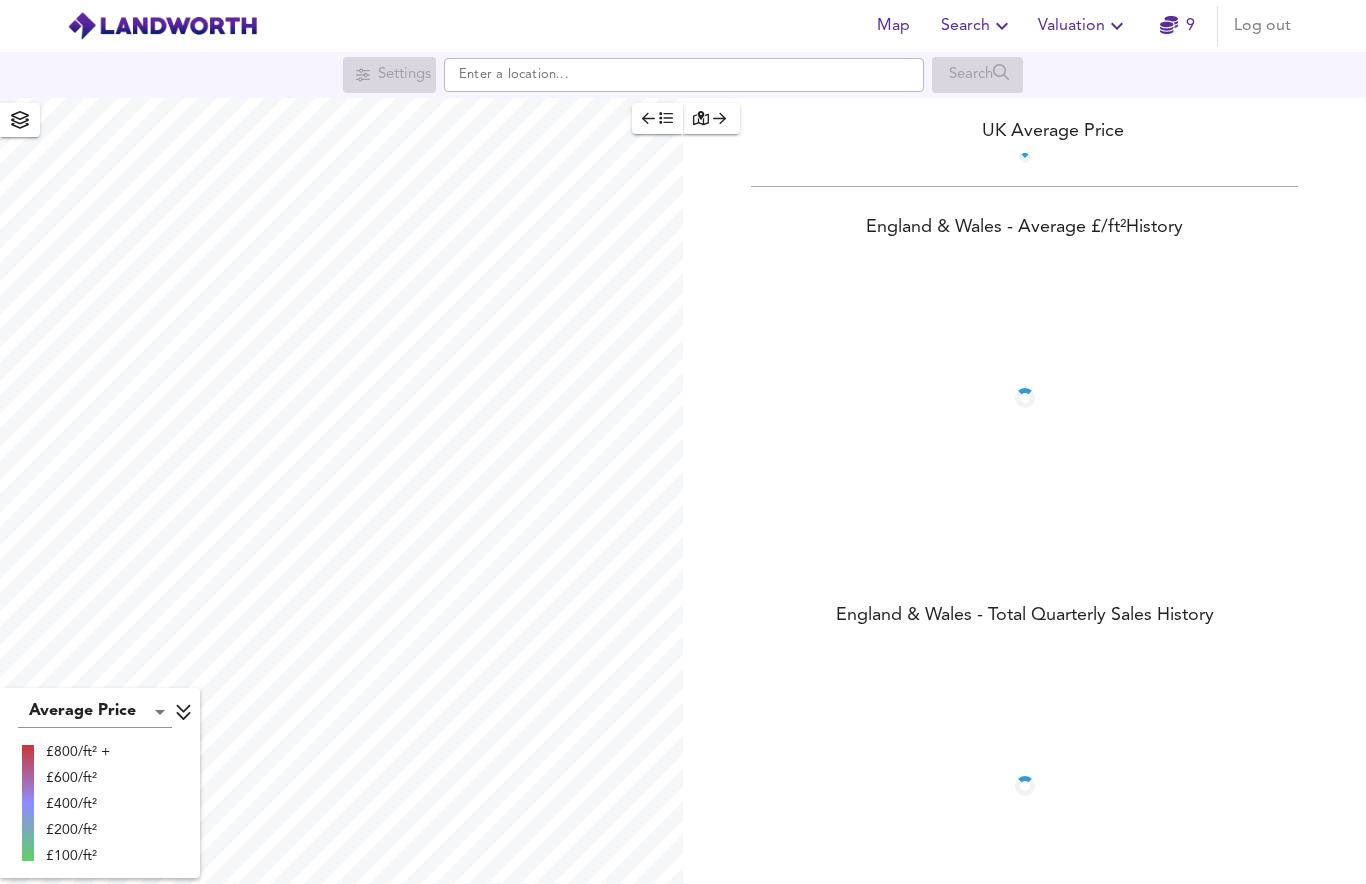 scroll, scrollTop: 0, scrollLeft: 0, axis: both 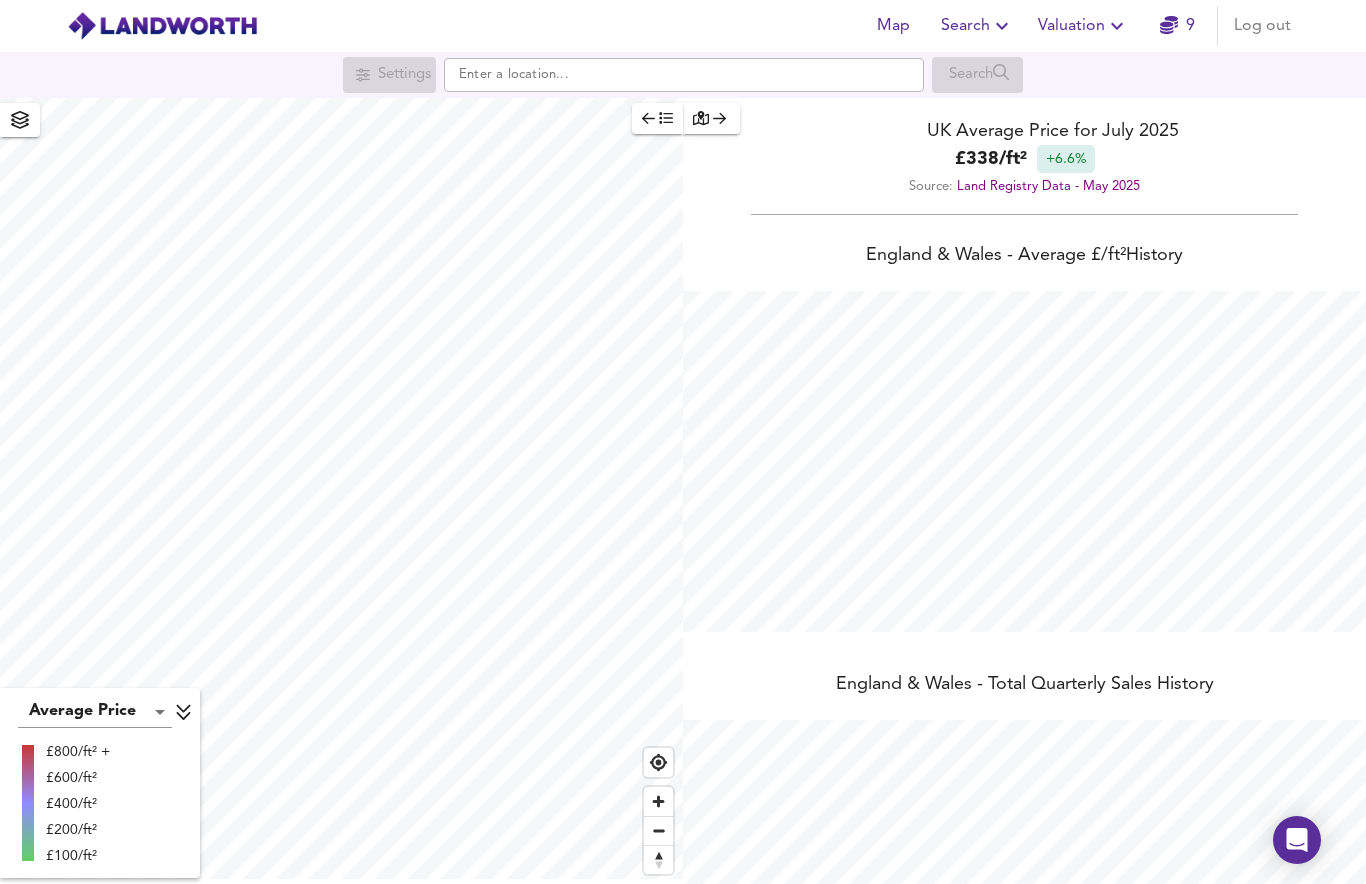 click on "9" at bounding box center [1177, 26] 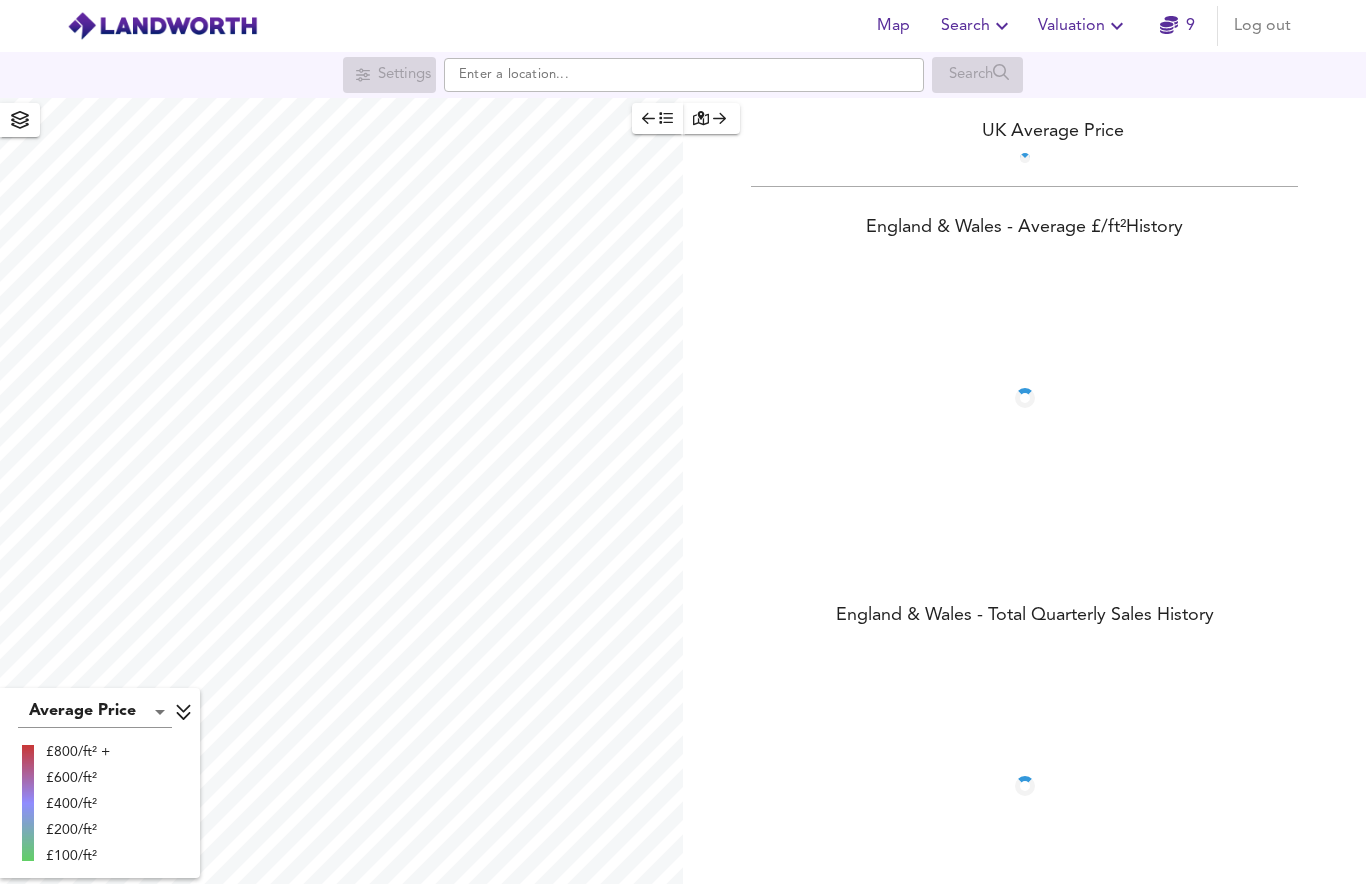 scroll, scrollTop: 0, scrollLeft: 0, axis: both 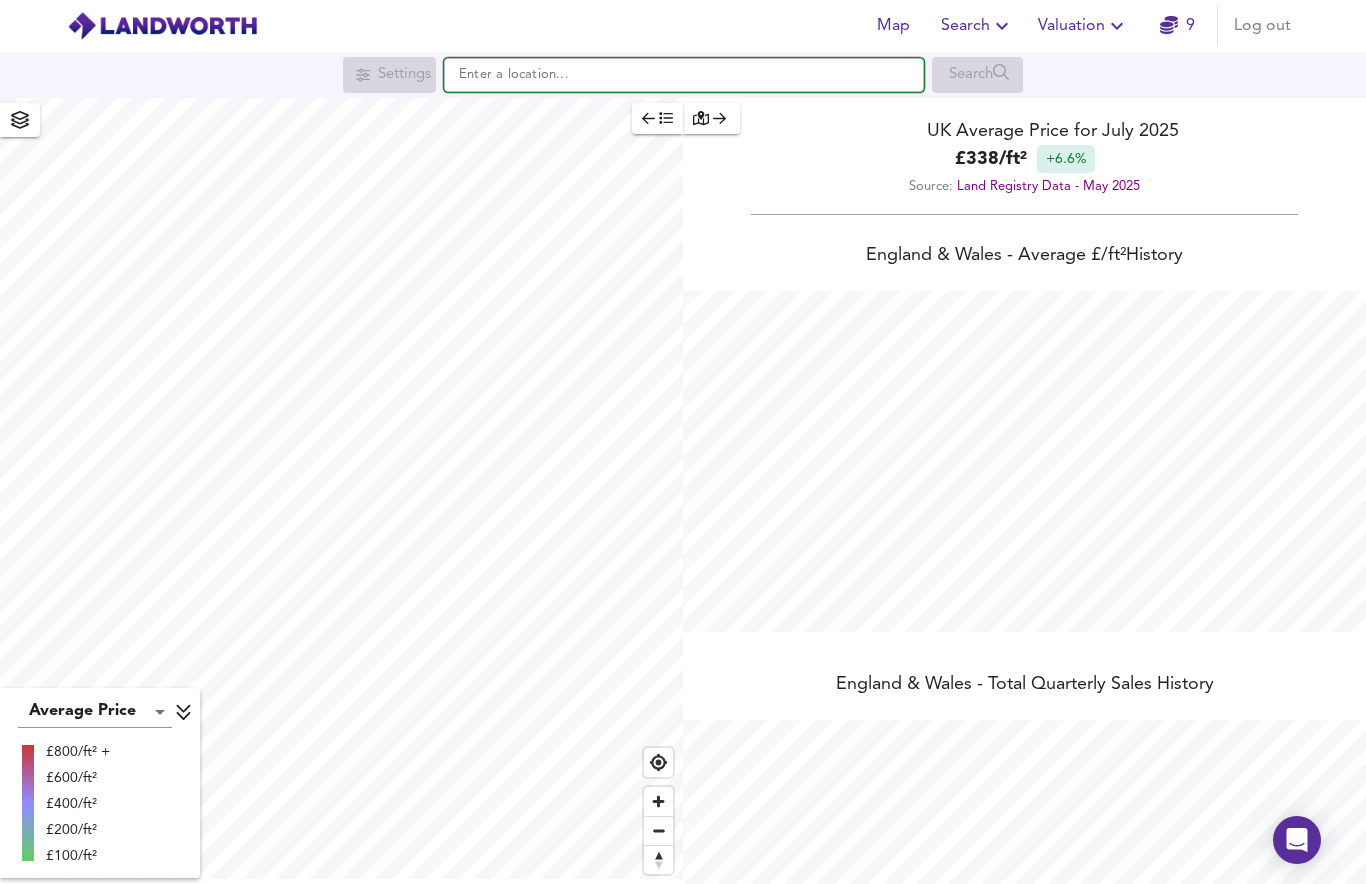 click at bounding box center (684, 75) 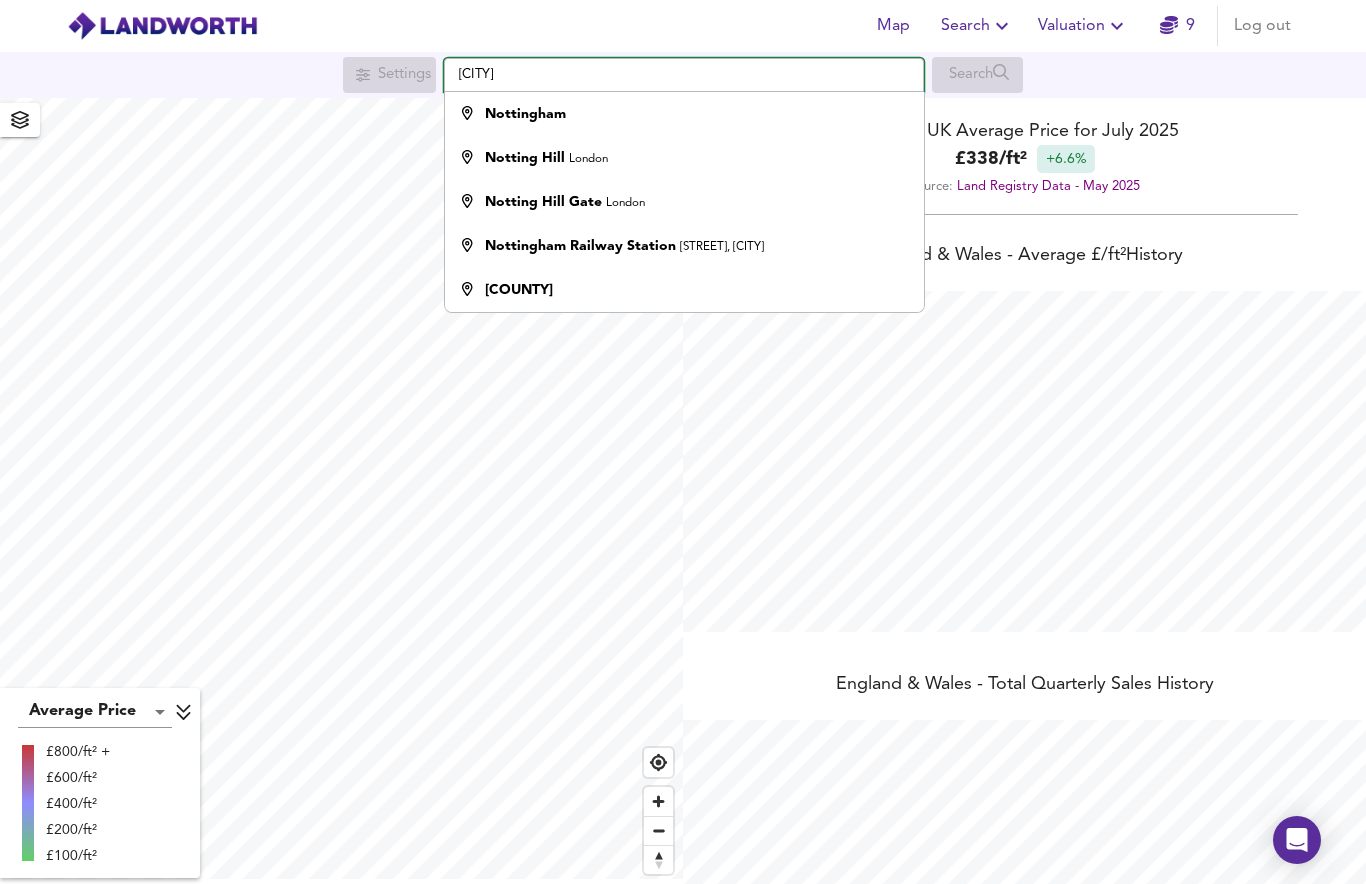 type on "[CITY]" 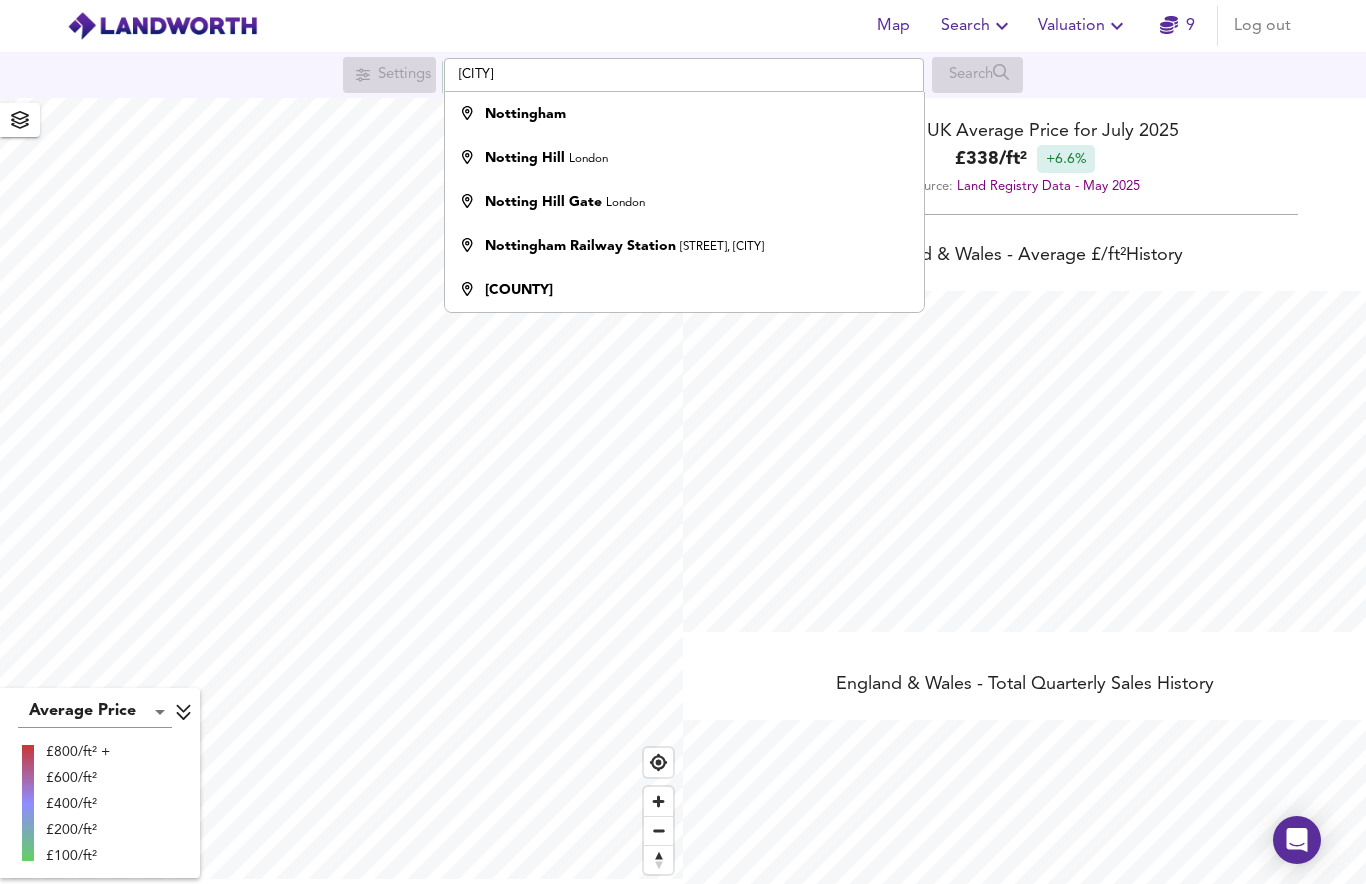 click on "Nottingham" at bounding box center [525, 114] 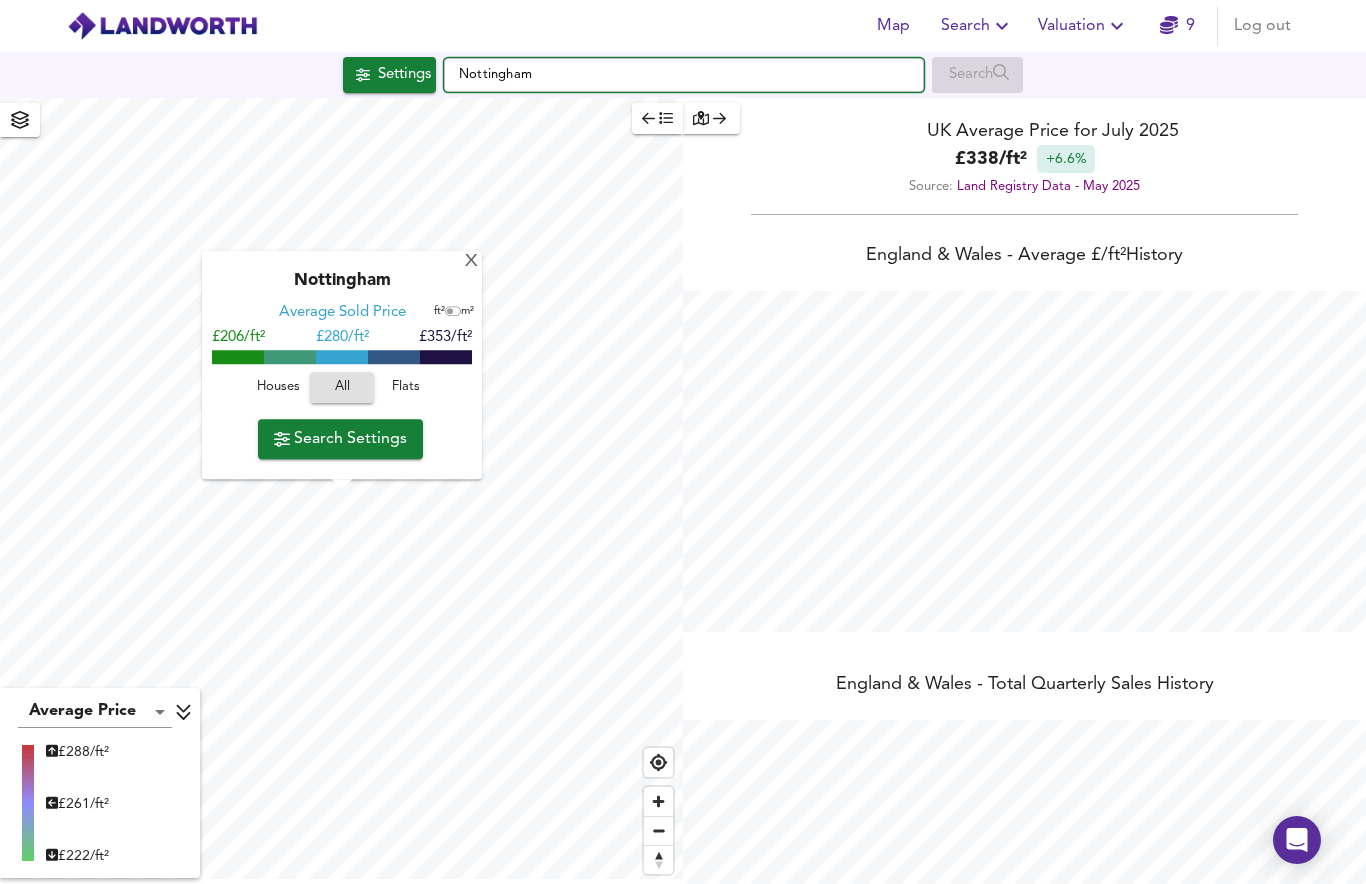 click on "Nottingham" at bounding box center [684, 75] 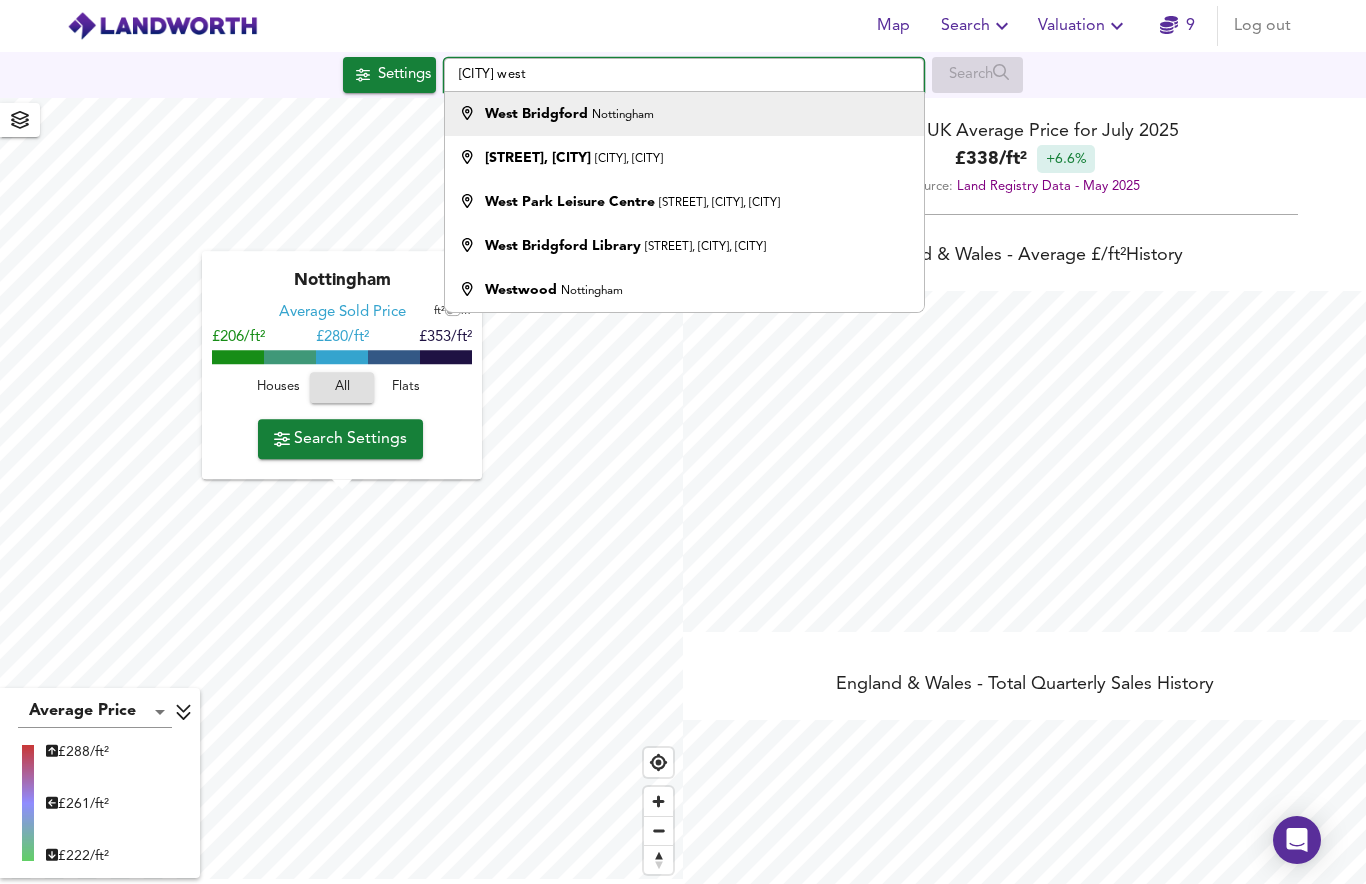type on "Nottingham west" 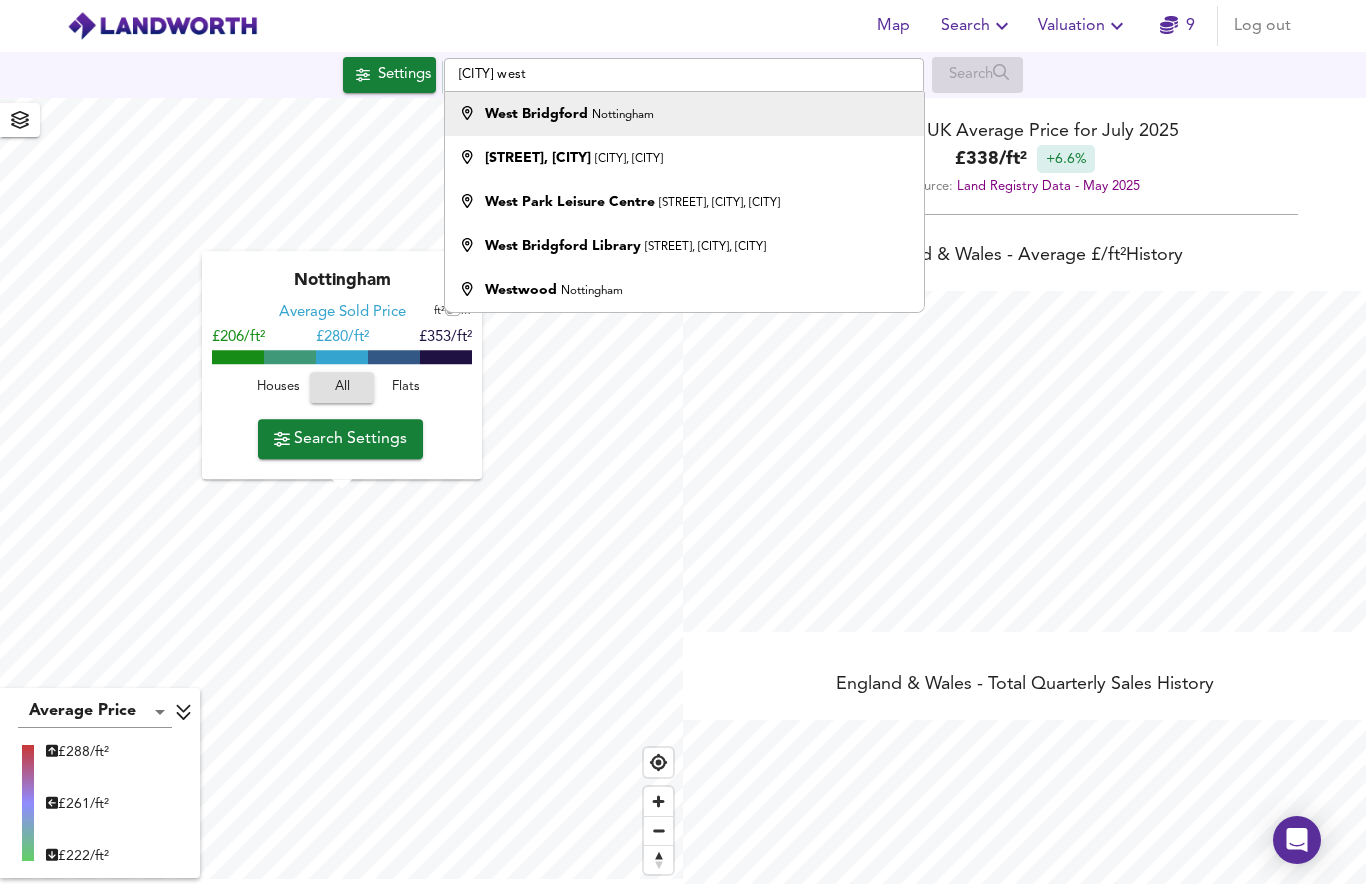 click on "Nottingham" at bounding box center (623, 115) 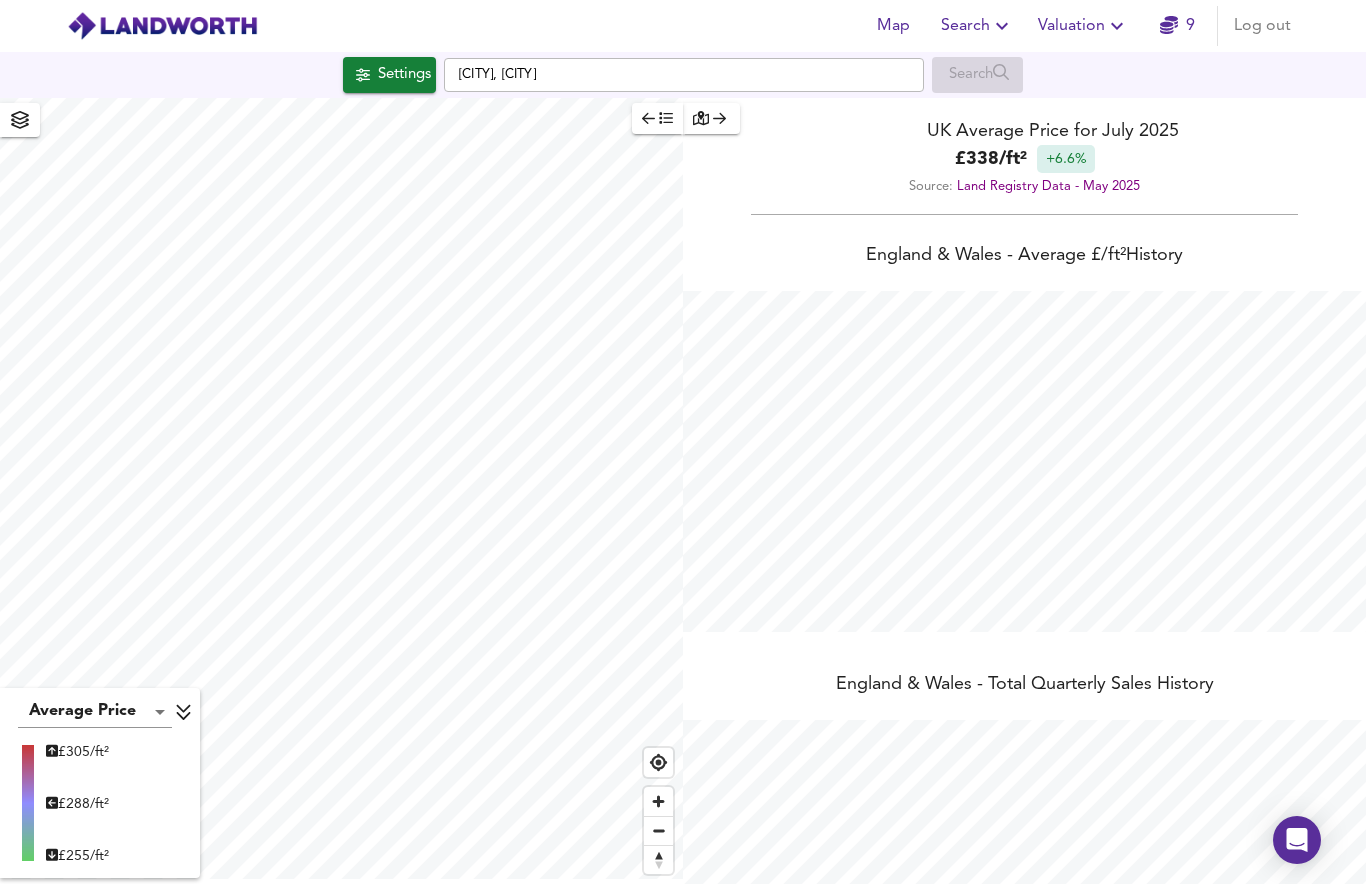 click on "Search" at bounding box center [977, 75] 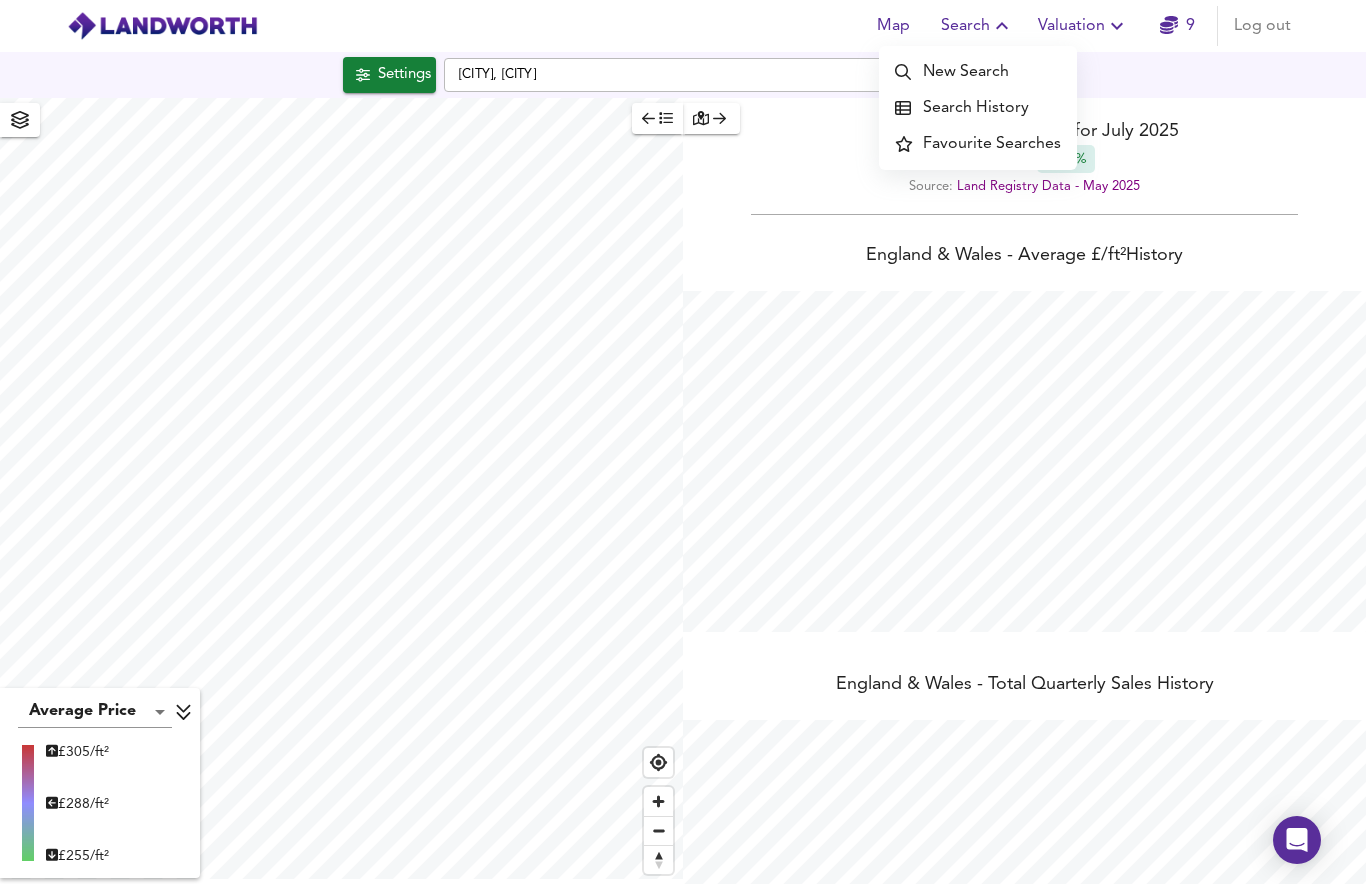 click on "New Search" at bounding box center (978, 72) 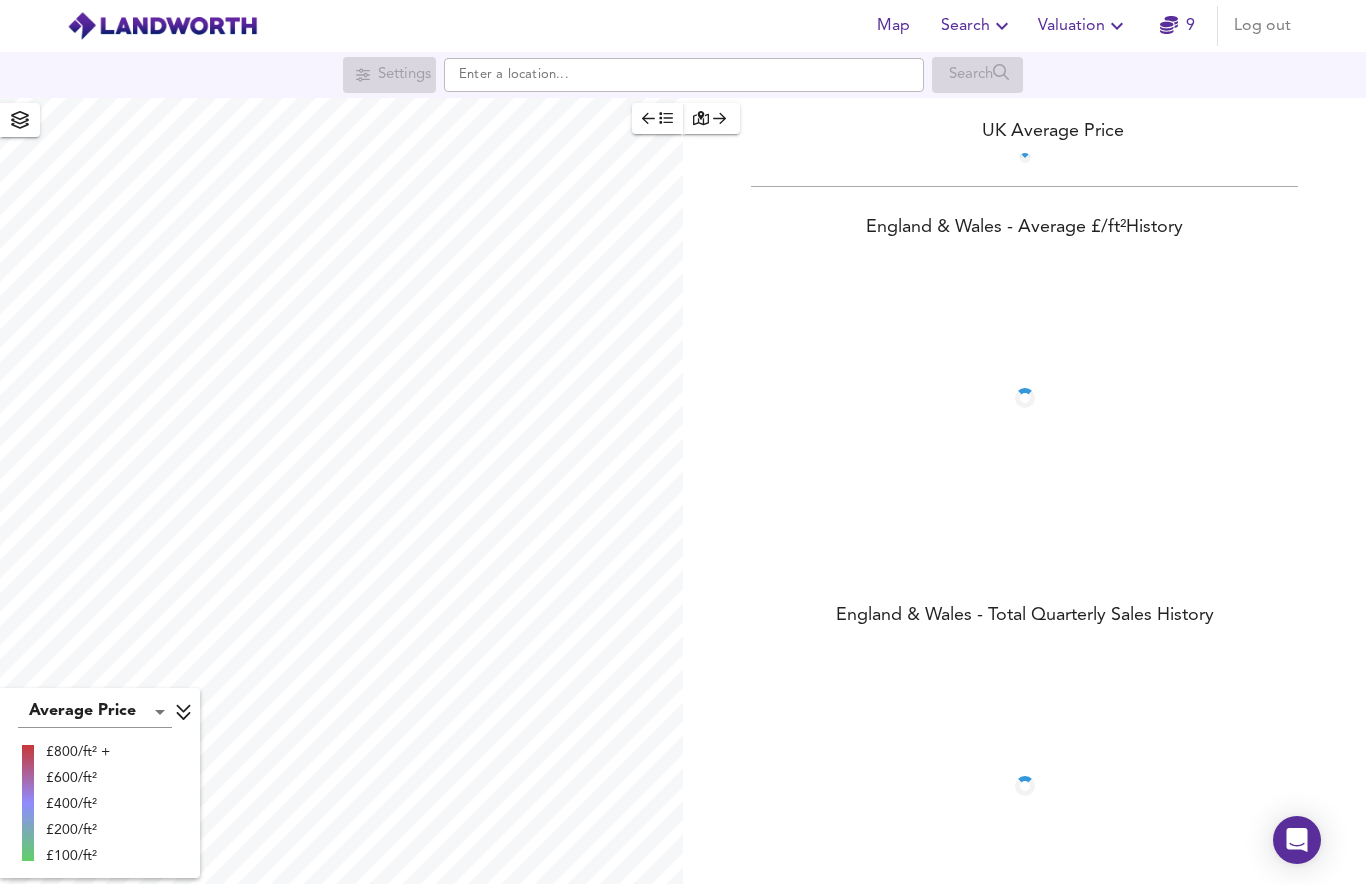 scroll, scrollTop: 0, scrollLeft: 0, axis: both 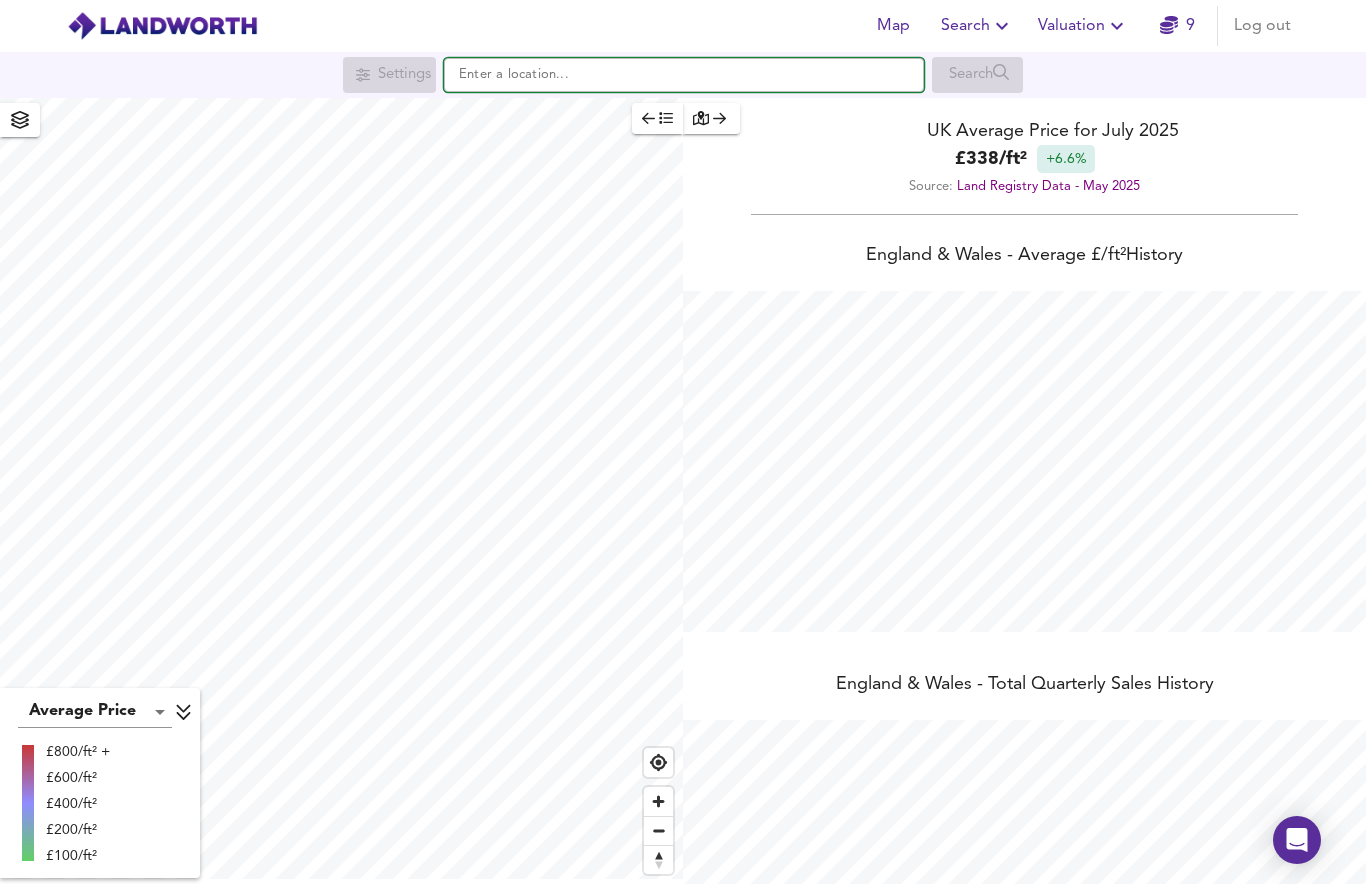 click at bounding box center (684, 75) 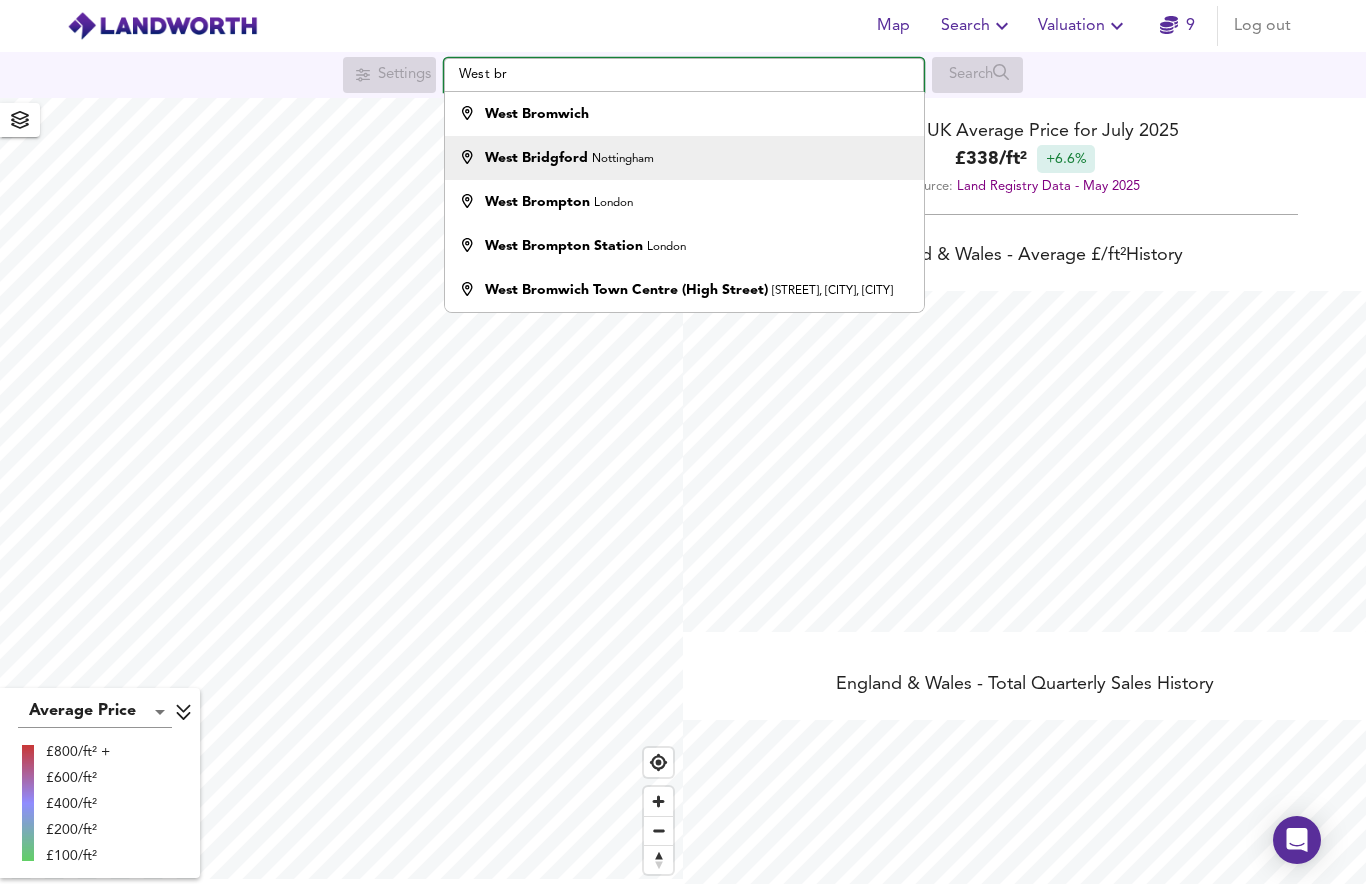 type on "West br" 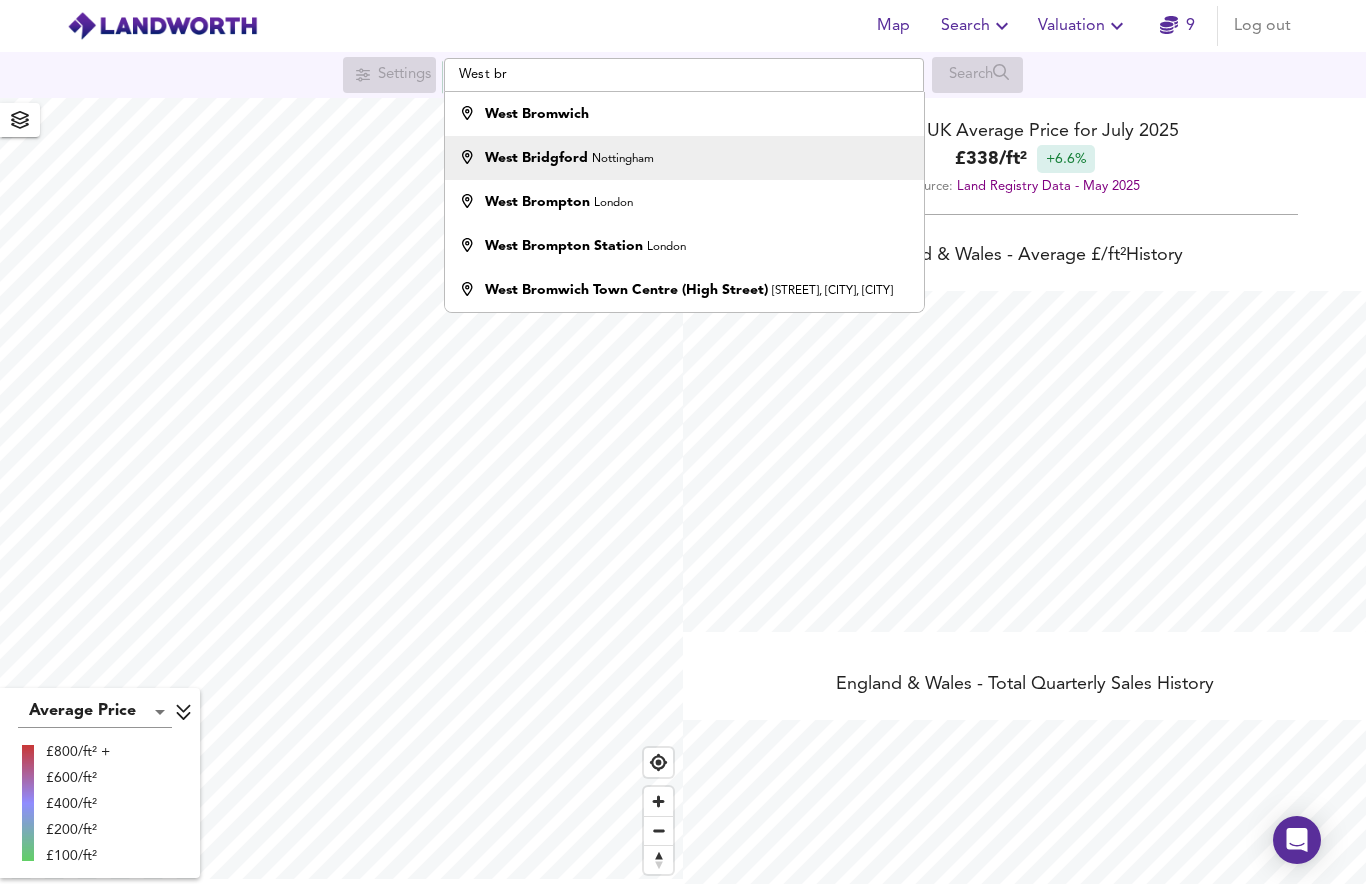 click on "West Bridgford" at bounding box center (536, 158) 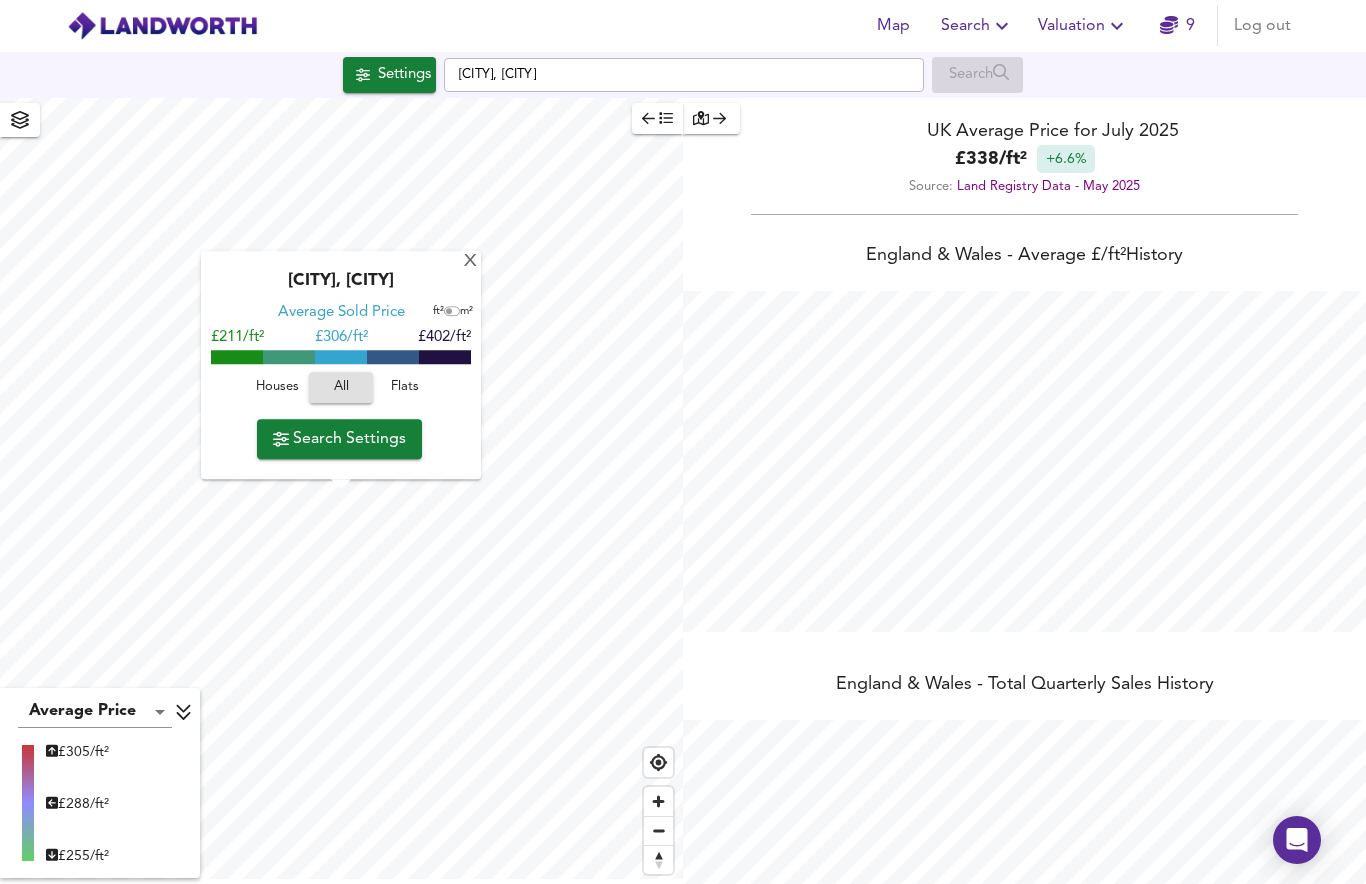 click on "Flats" at bounding box center [277, 388] 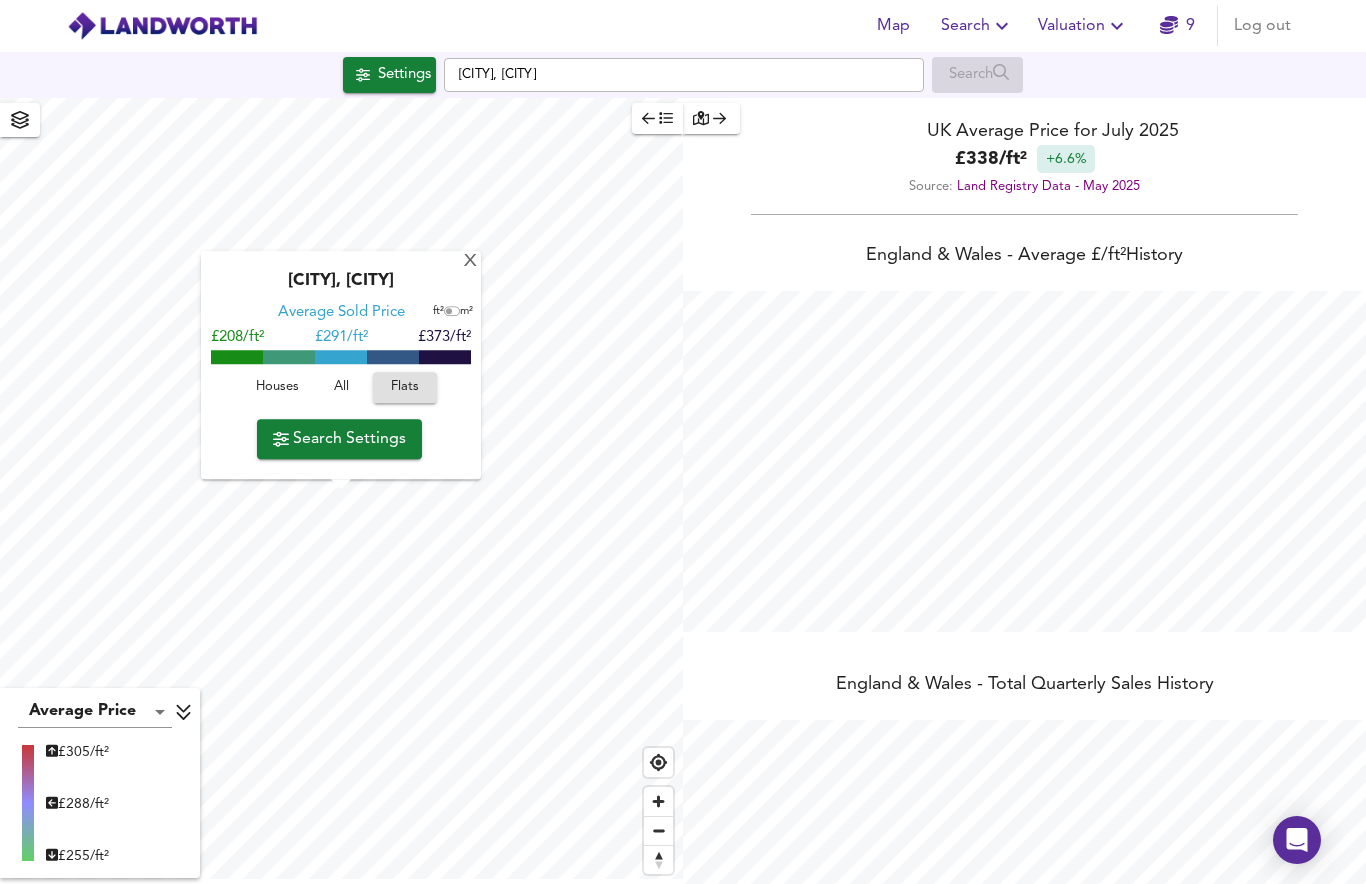 click on "Search Settings" at bounding box center [339, 439] 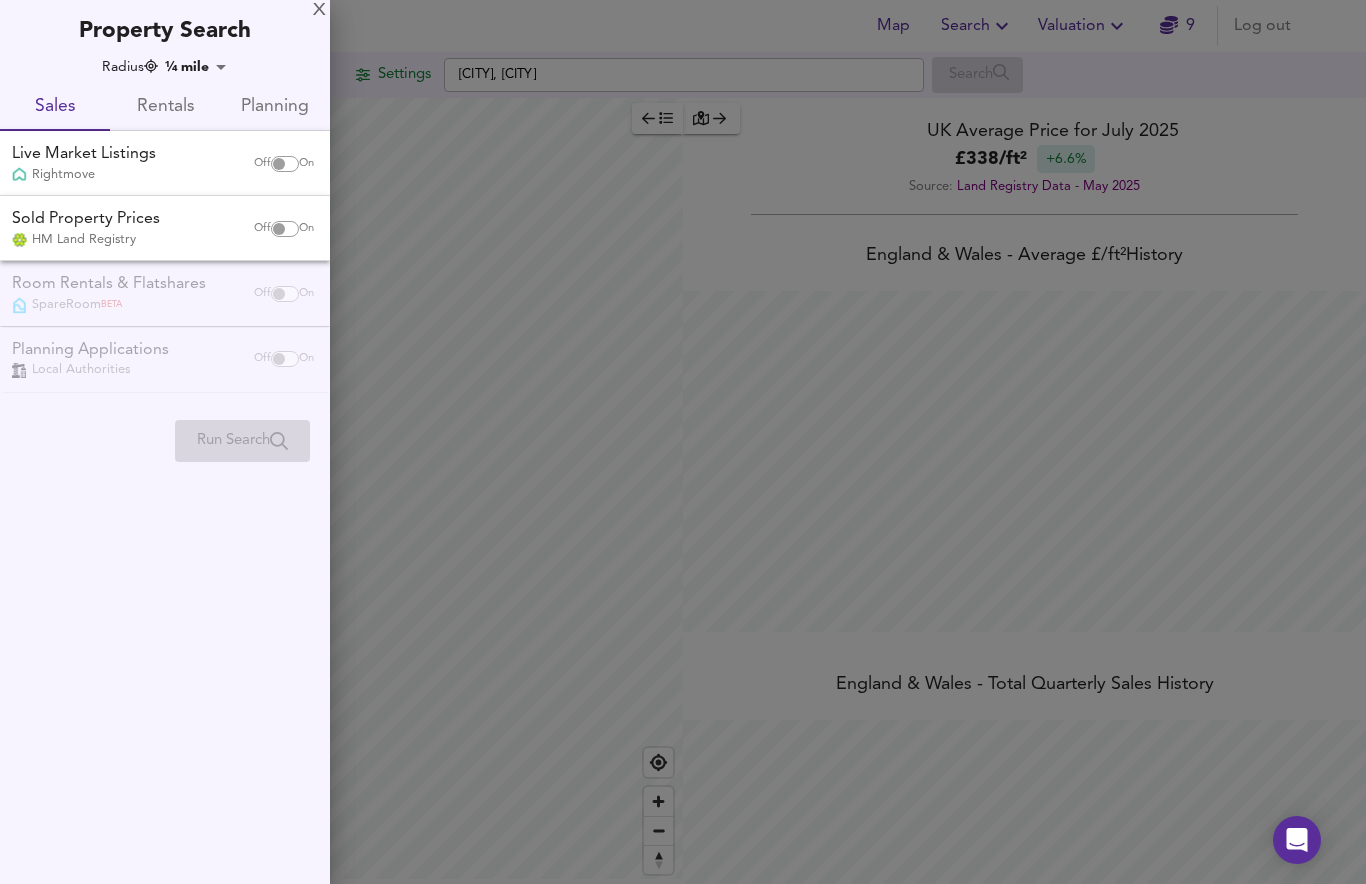 click at bounding box center [279, 164] 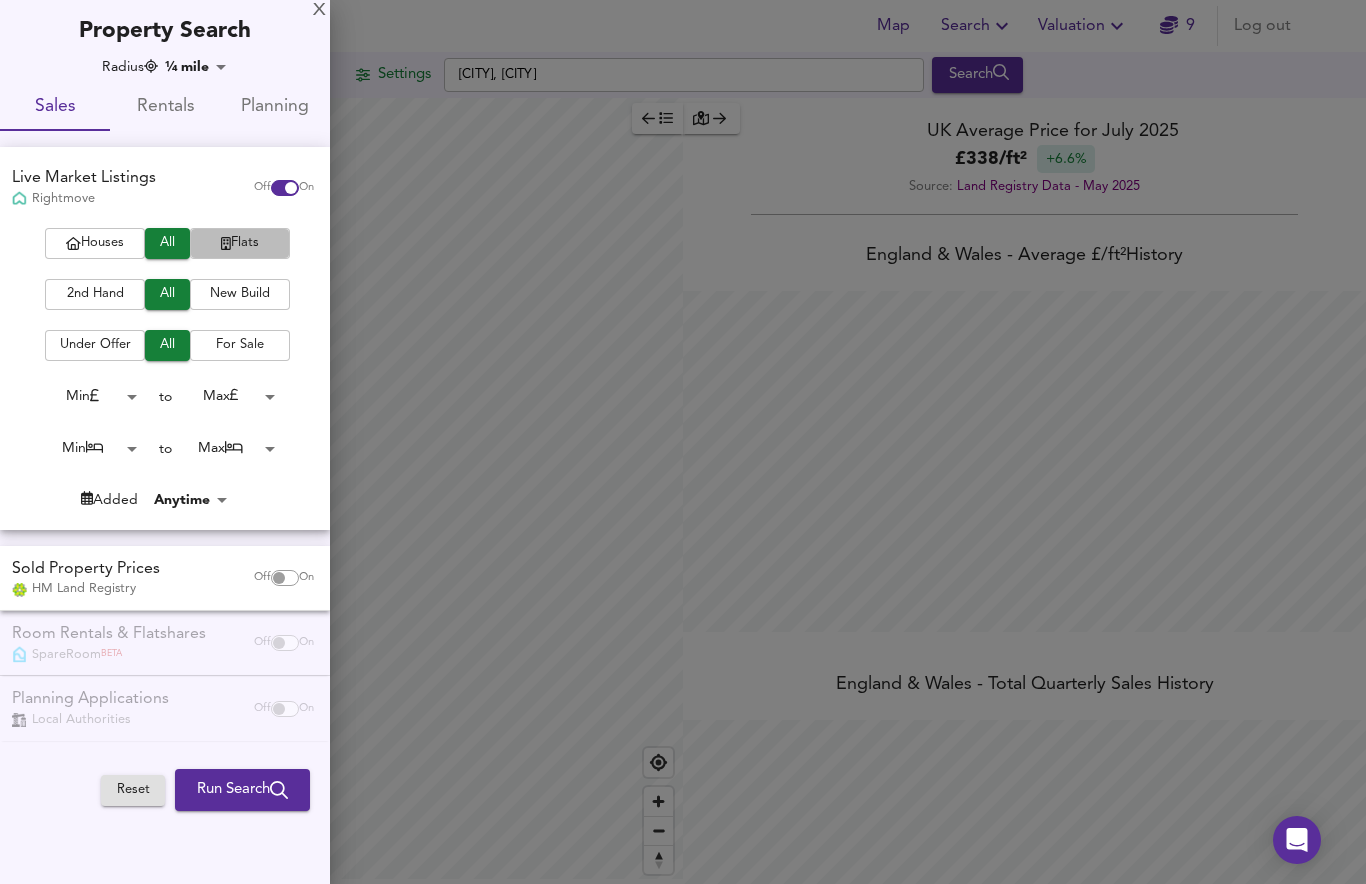 click on "Flats" at bounding box center [240, 243] 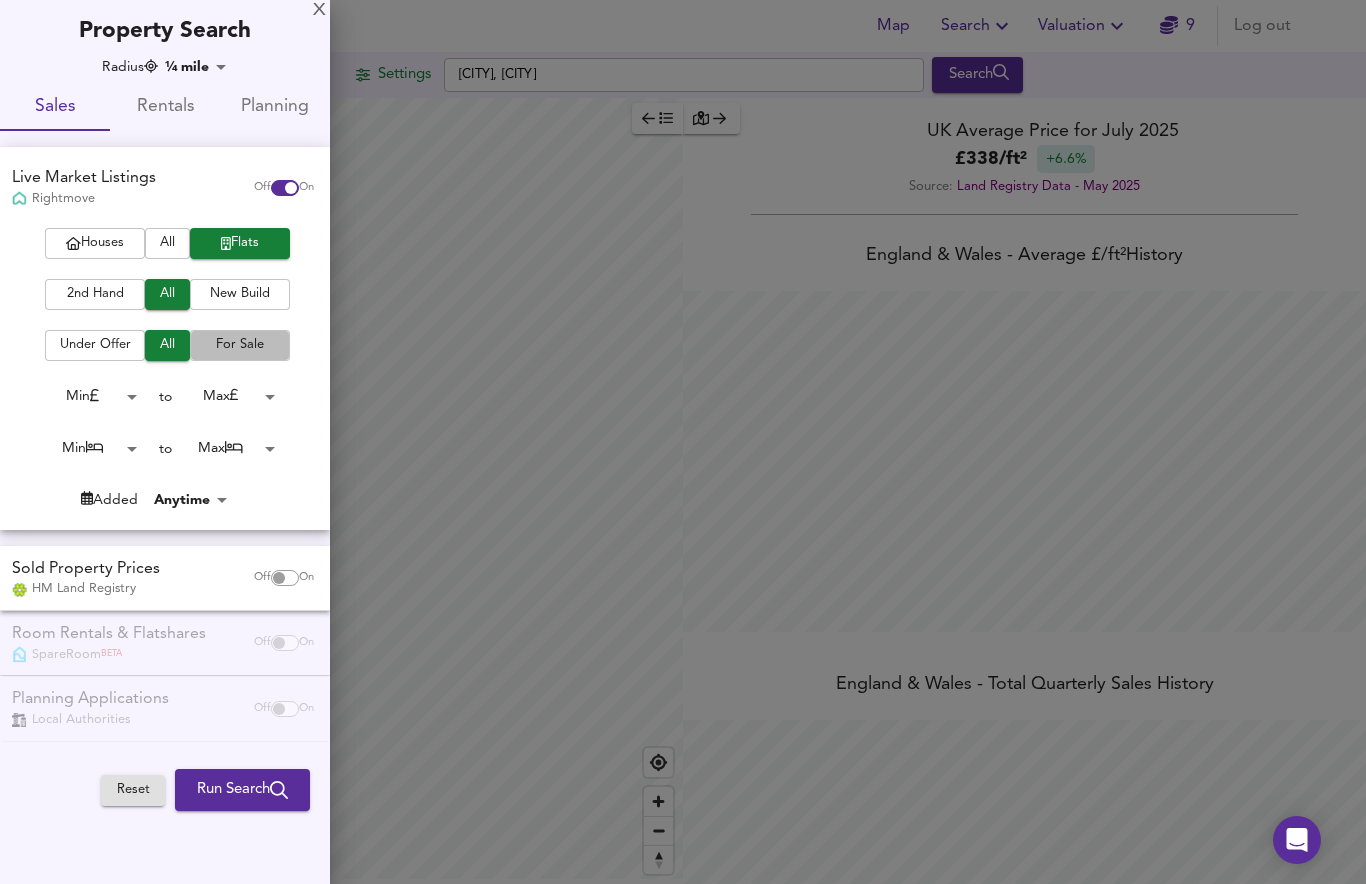 click on "For Sale" at bounding box center (240, 345) 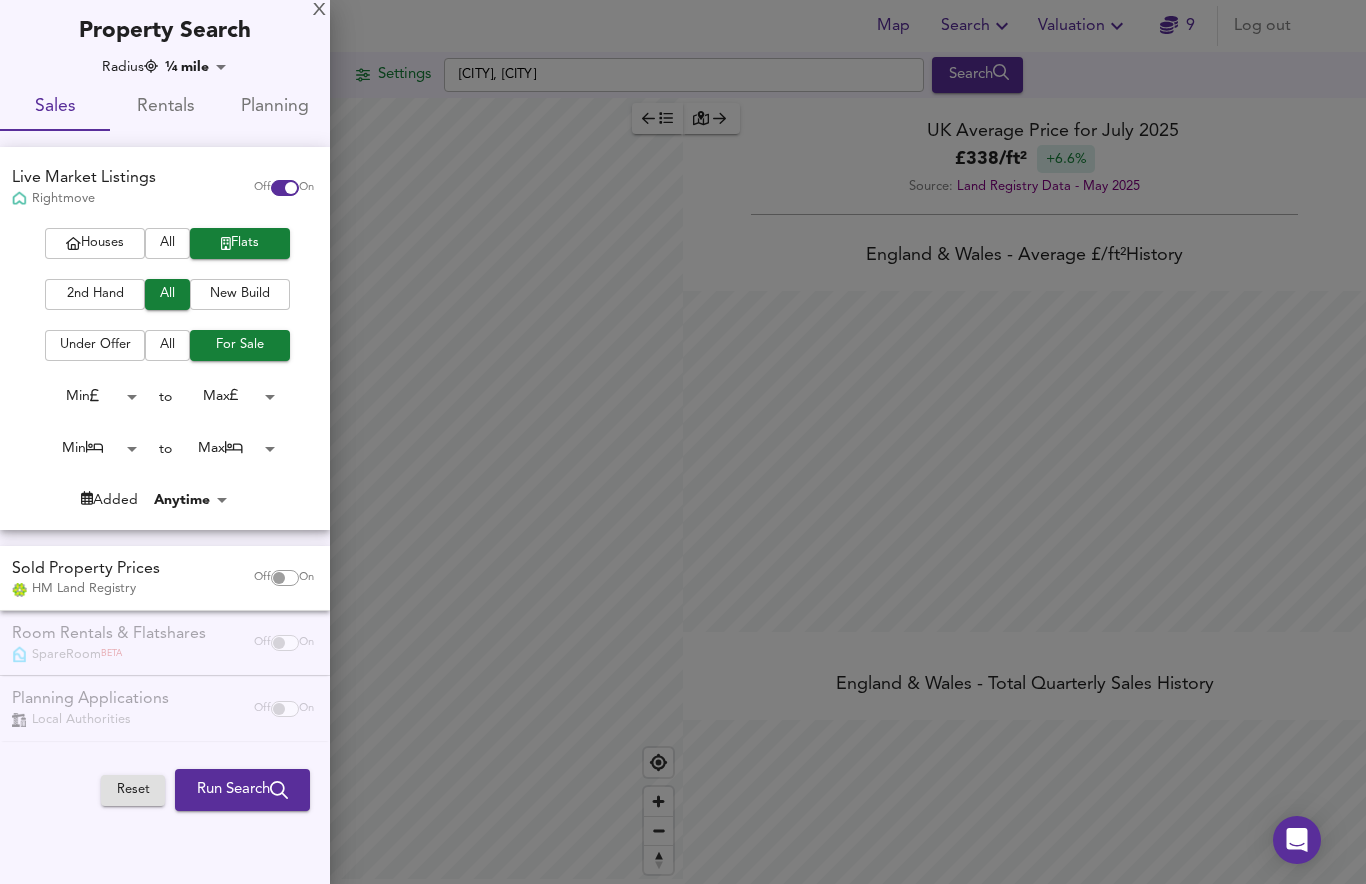 click on "Min   0 to Max   200000000" at bounding box center [157, 397] 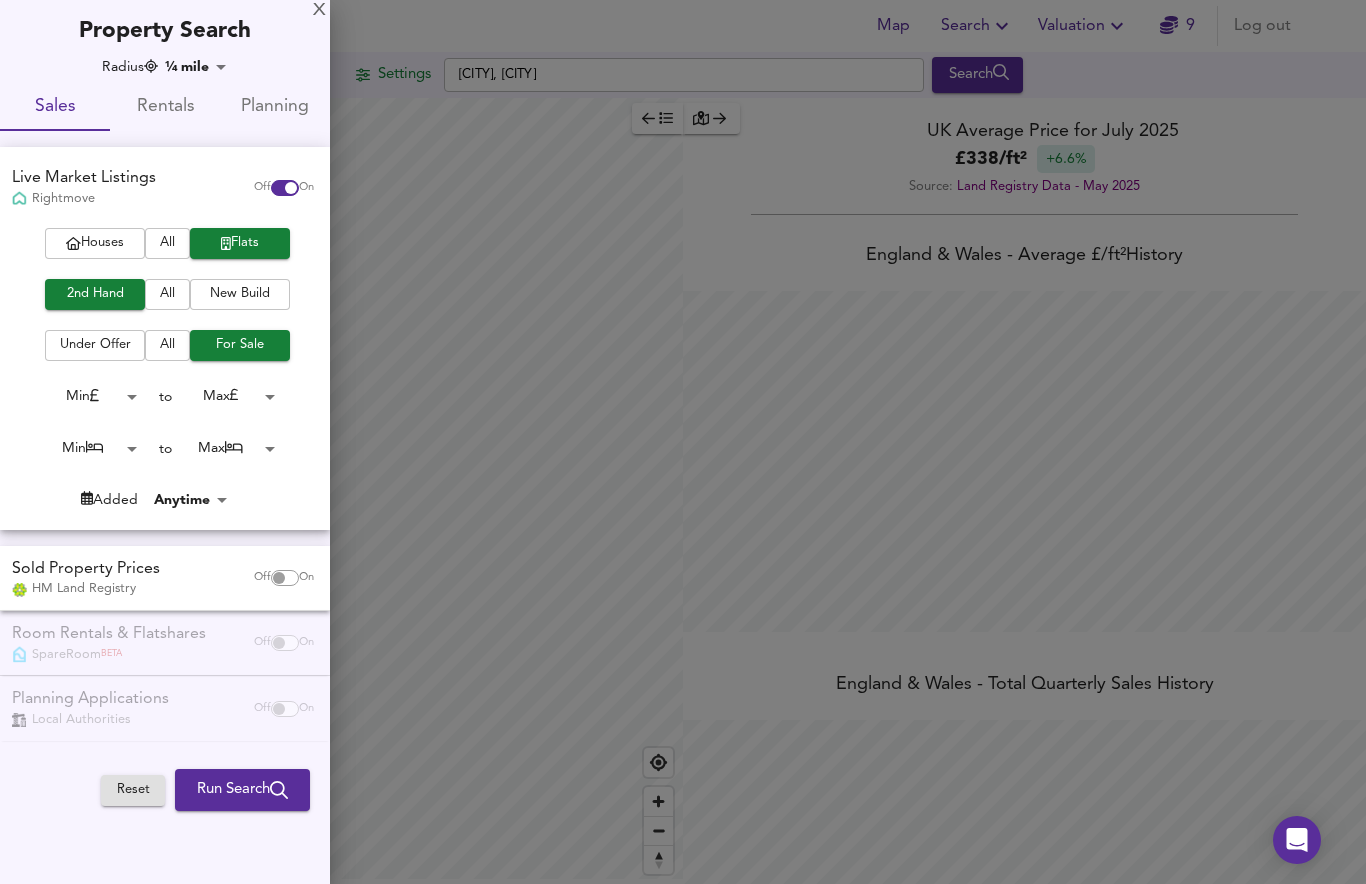 click on "Map Search Valuation    9 Log out        Settings     West Bridgford, Nottingham        Search              Average Price landworth    £ 305/ft²    £ 288/ft²    £ 255/ft²     UK Average Price   for July 2025 £ 338 / ft²      +6.6% Source:   Land Registry Data - May 2025 England & Wales - Average £/ ft²  History England & Wales - Total Quarterly Sales History X Map Settings Basemap          Default hybrid Heatmap          Average Price landworth 2D   View Dynamic Heatmap   On Show Postcodes Show Boroughs 2D 3D Find Me X Property Search Radius   ¼ mile 402 Sales Rentals Planning    Live Market Listings   Rightmove Off   On    Houses All   Flats 2nd Hand All New Build Under Offer All For Sale Min   0 to Max   200000000   Min   0 to Max   50   Added Anytime -1    Sold Property Prices   HM Land Registry Off   On     Room Rentals & Flatshares   SpareRoom   BETA Off   On     Planning Applications Local Authorities Off" at bounding box center (683, 442) 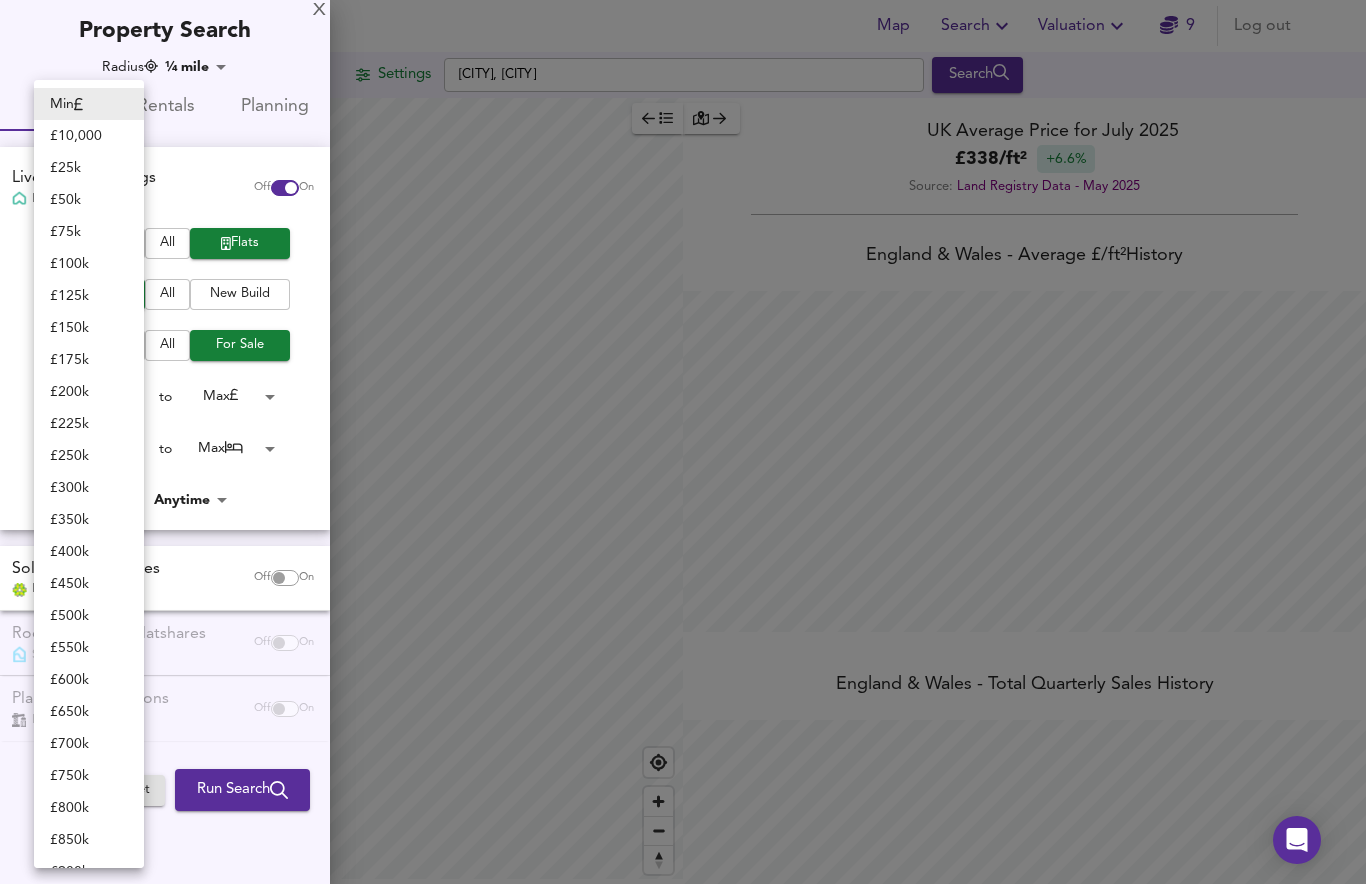 click on "£ 100k" at bounding box center [89, 264] 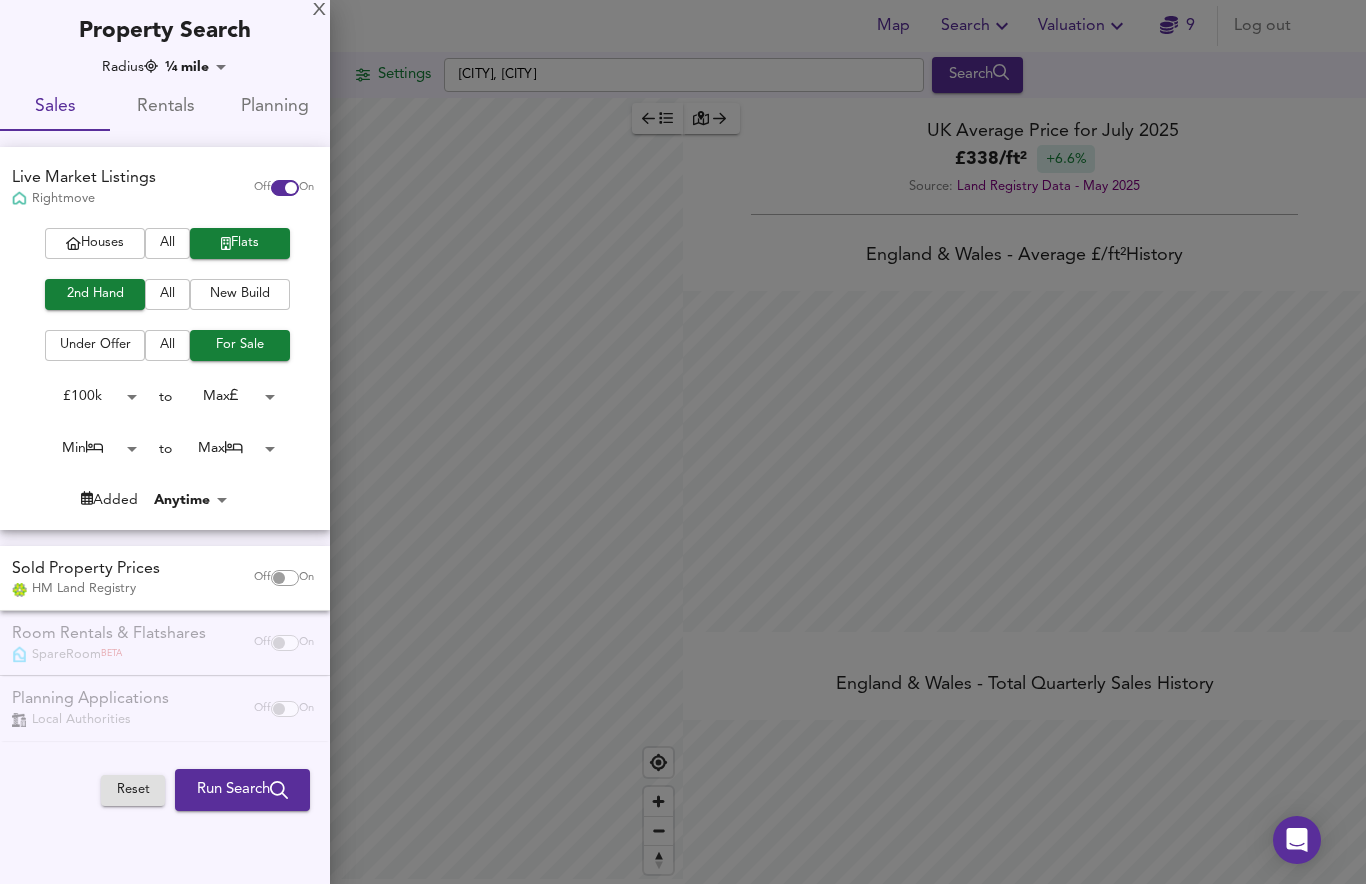 click on "Map Search Valuation    9 Log out        Settings     West Bridgford, Nottingham        Search              Average Price landworth    £ 305/ft²    £ 288/ft²    £ 255/ft²     UK Average Price   for July 2025 £ 338 / ft²      +6.6% Source:   Land Registry Data - May 2025 England & Wales - Average £/ ft²  History England & Wales - Total Quarterly Sales History X Map Settings Basemap          Default hybrid Heatmap          Average Price landworth 2D   View Dynamic Heatmap   On Show Postcodes Show Boroughs 2D 3D Find Me X Property Search Radius   ¼ mile 402 Sales Rentals Planning    Live Market Listings   Rightmove Off   On    Houses All   Flats 2nd Hand All New Build Under Offer All For Sale £ 100k 100000 to Max   200000000   Min   0 to Max   50   Added Anytime -1    Sold Property Prices   HM Land Registry Off   On     Room Rentals & Flatshares   SpareRoom   BETA Off   On     Planning Applications Local Authorities" at bounding box center (683, 442) 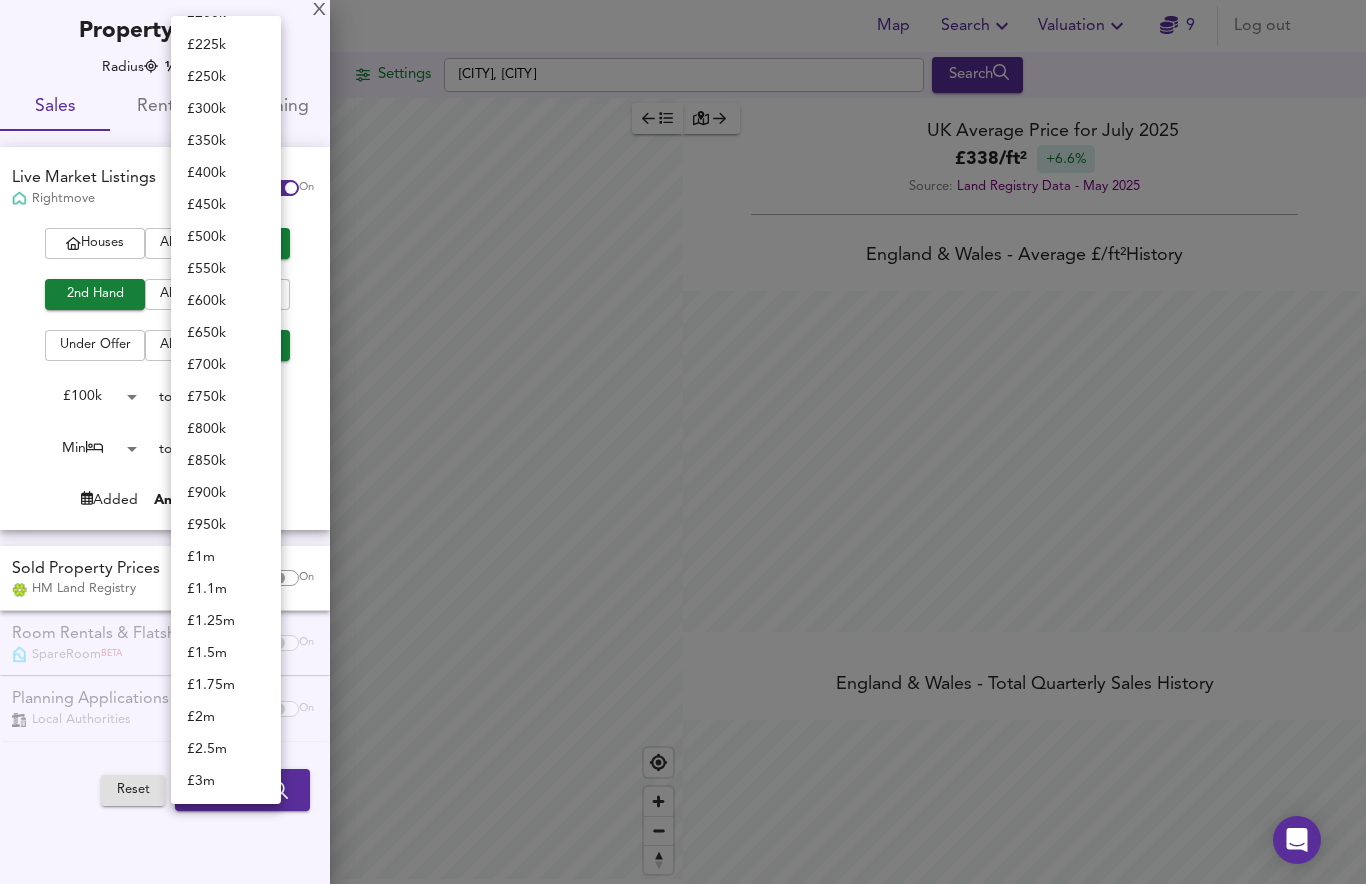 scroll, scrollTop: 153, scrollLeft: 0, axis: vertical 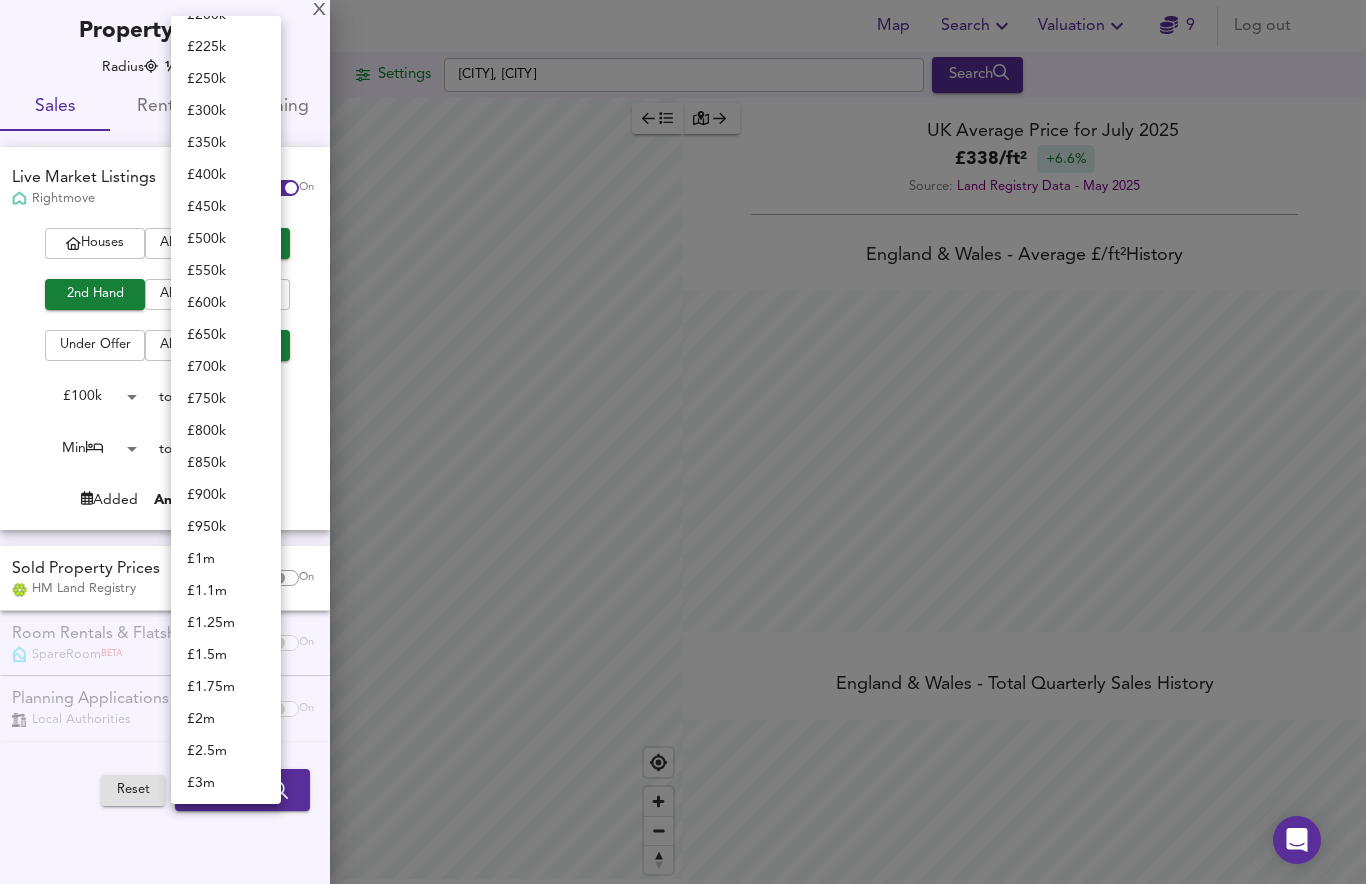 click on "£ 300k" at bounding box center (226, 111) 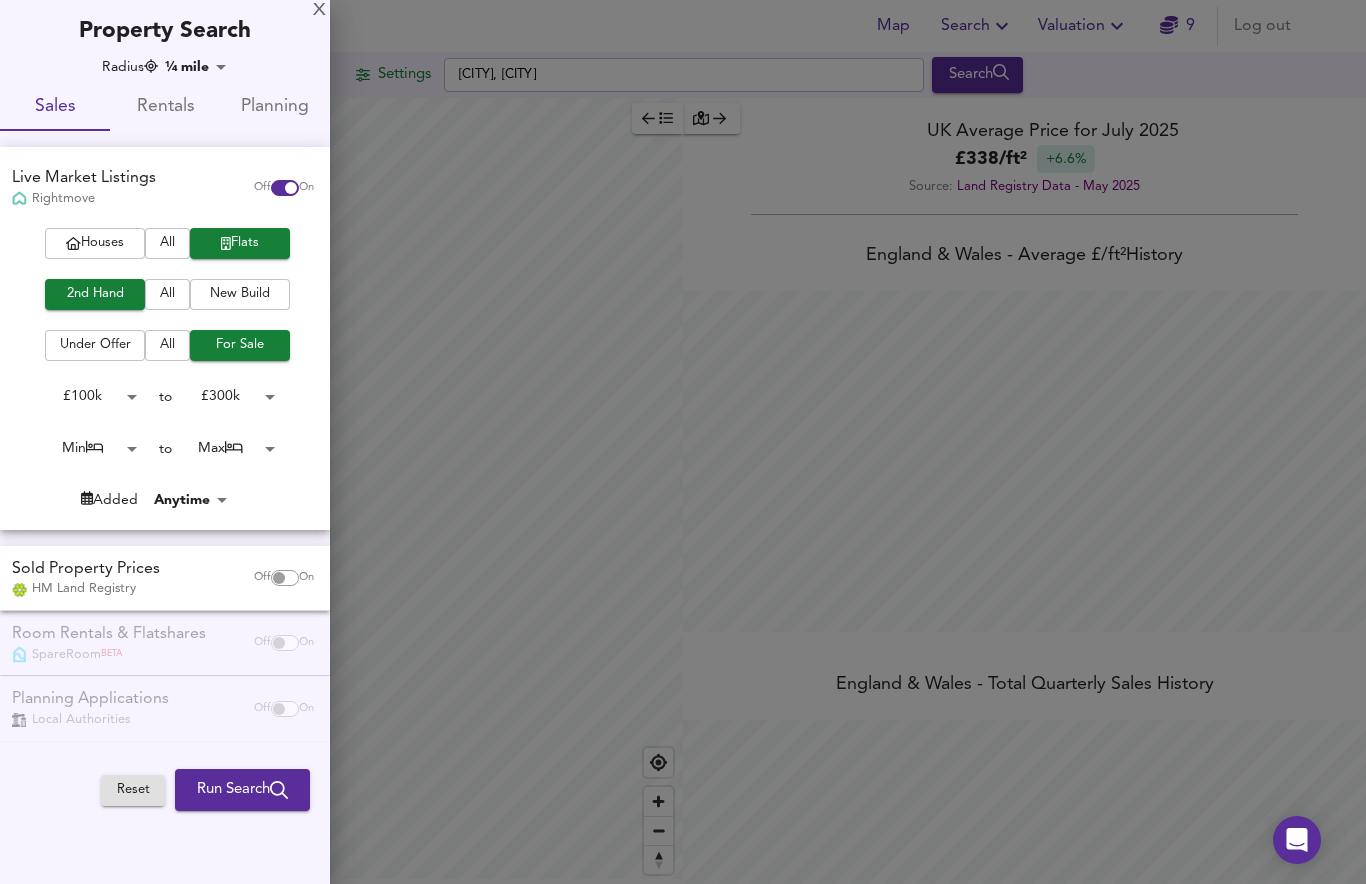 click on "Map Search Valuation    9 Log out        Settings     West Bridgford, Nottingham        Search              Average Price landworth    £ 305/ft²    £ 288/ft²    £ 255/ft²     UK Average Price   for July 2025 £ 338 / ft²      +6.6% Source:   Land Registry Data - May 2025 England & Wales - Average £/ ft²  History England & Wales - Total Quarterly Sales History X Map Settings Basemap          Default hybrid Heatmap          Average Price landworth 2D   View Dynamic Heatmap   On Show Postcodes Show Boroughs 2D 3D Find Me X Property Search Radius   ¼ mile 402 Sales Rentals Planning    Live Market Listings   Rightmove Off   On    Houses All   Flats 2nd Hand All New Build Under Offer All For Sale £ 100k 100000 to £ 300k 300000   Min   0 to Max   50   Added Anytime -1    Sold Property Prices   HM Land Registry Off   On     Room Rentals & Flatshares   SpareRoom   BETA Off   On     Planning Applications Local Authorities Off" at bounding box center [683, 442] 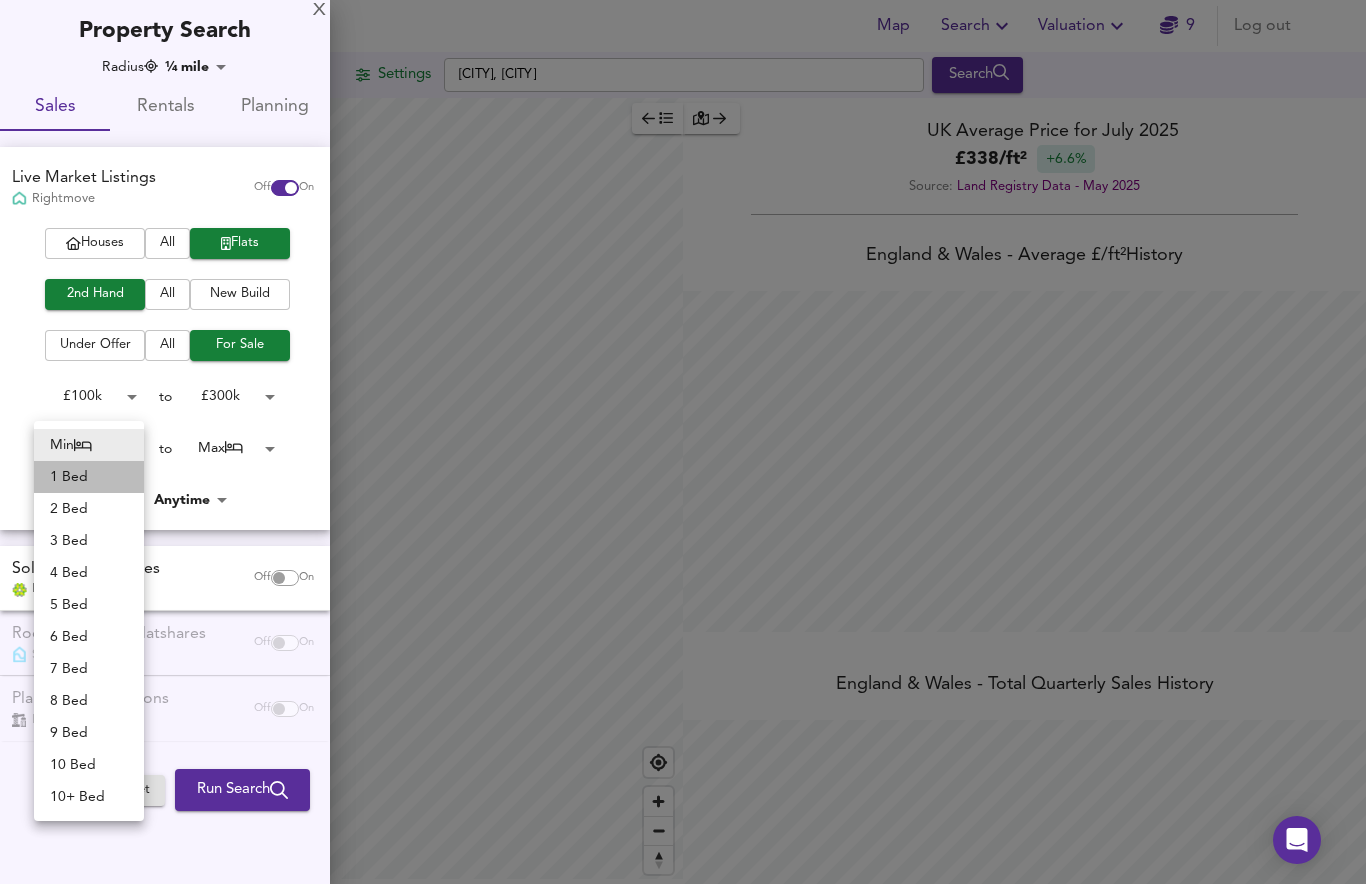 click on "1 Bed" at bounding box center [89, 477] 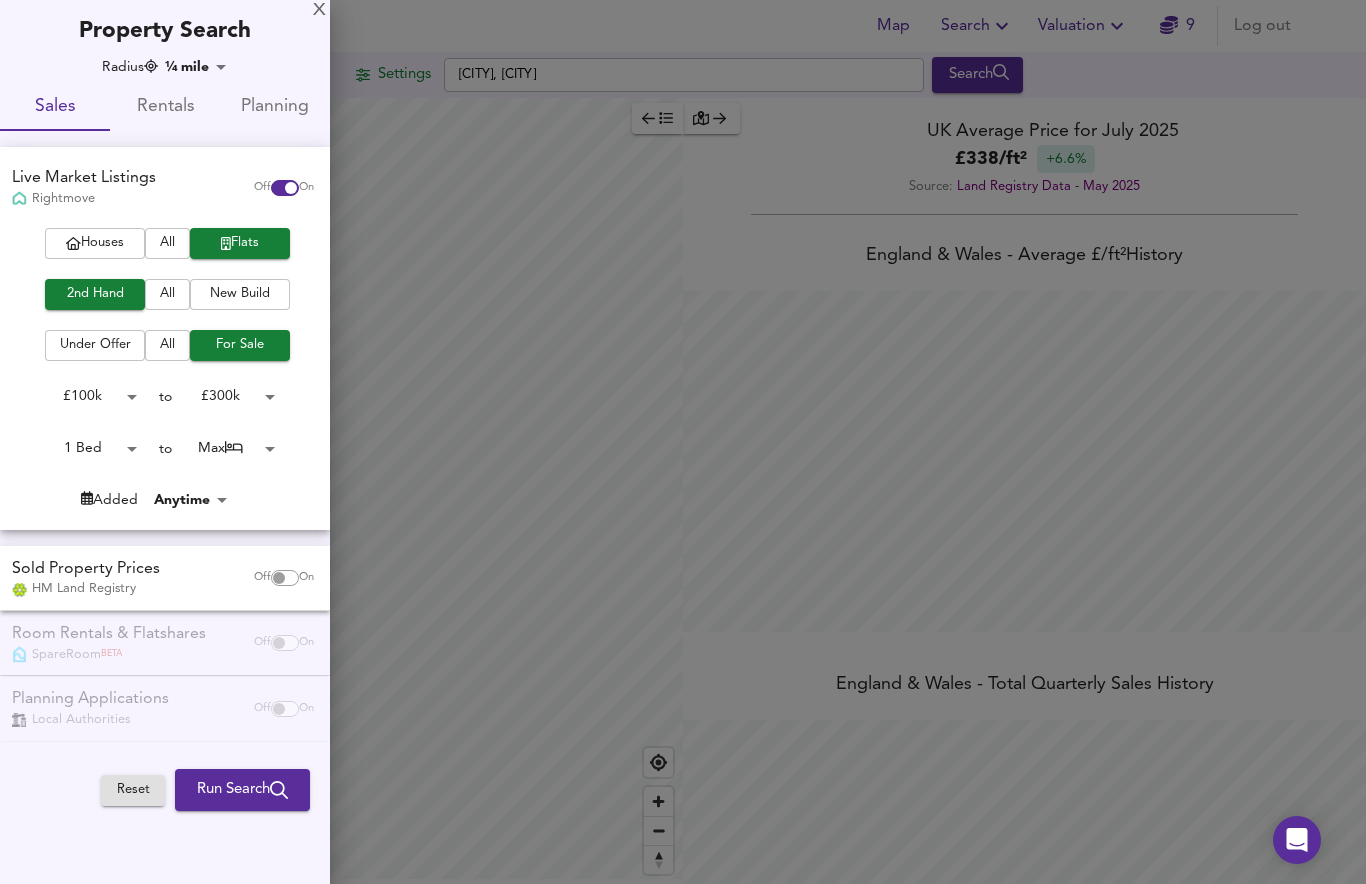 click on "Map Search Valuation    9 Log out        Settings     West Bridgford, Nottingham        Search              Average Price landworth    £ 305/ft²    £ 288/ft²    £ 255/ft²     UK Average Price   for July 2025 £ 338 / ft²      +6.6% Source:   Land Registry Data - May 2025 England & Wales - Average £/ ft²  History England & Wales - Total Quarterly Sales History X Map Settings Basemap          Default hybrid Heatmap          Average Price landworth 2D   View Dynamic Heatmap   On Show Postcodes Show Boroughs 2D 3D Find Me X Property Search Radius   ¼ mile 402 Sales Rentals Planning    Live Market Listings   Rightmove Off   On    Houses All   Flats 2nd Hand All New Build Under Offer All For Sale £ 100k 100000 to £ 300k 300000   1 Bed 1 to Max   50   Added Anytime -1    Sold Property Prices   HM Land Registry Off   On     Room Rentals & Flatshares   SpareRoom   BETA Off   On     Planning Applications Local Authorities Off" at bounding box center (683, 442) 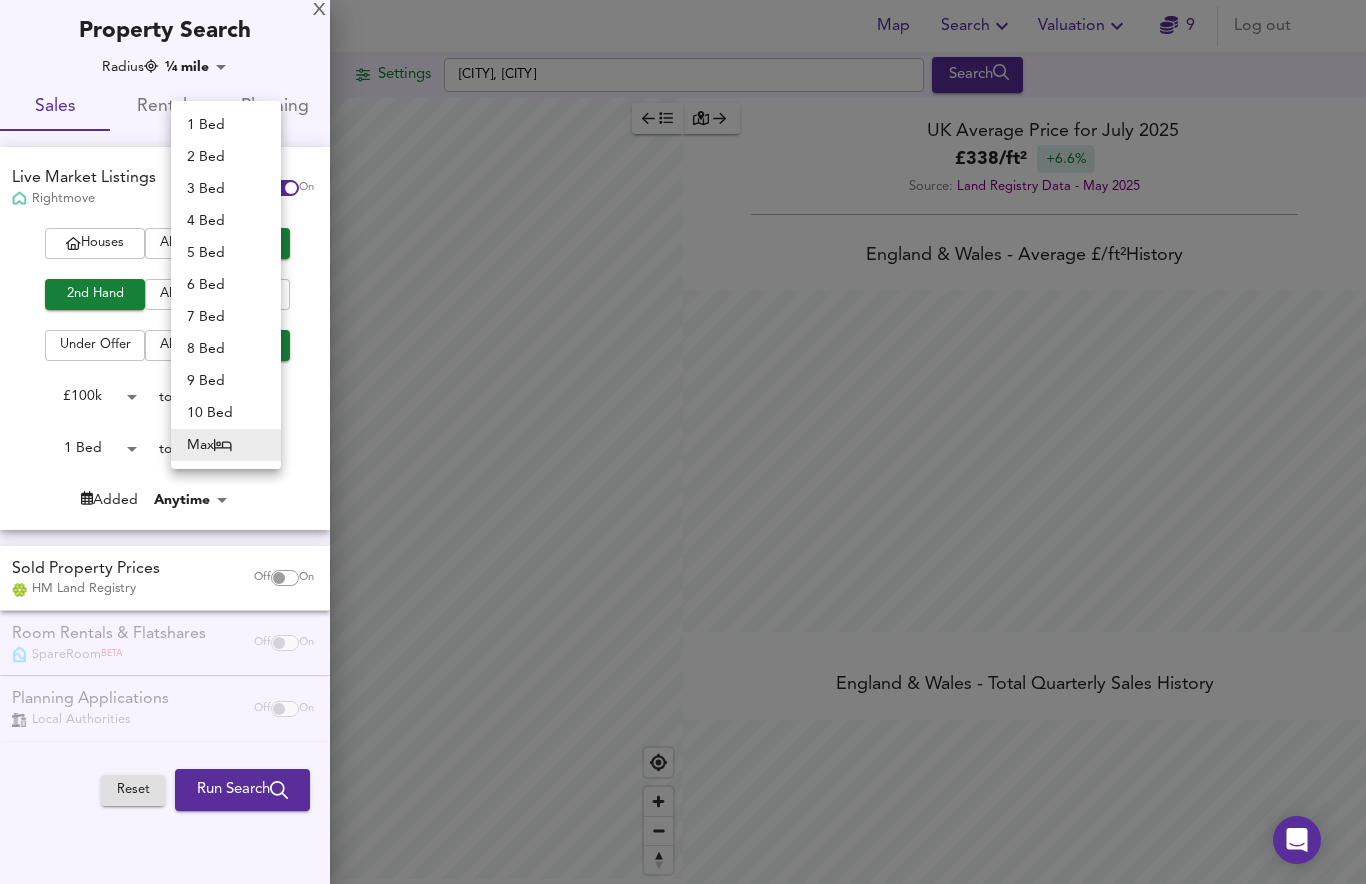 click on "1 Bed" at bounding box center [226, 125] 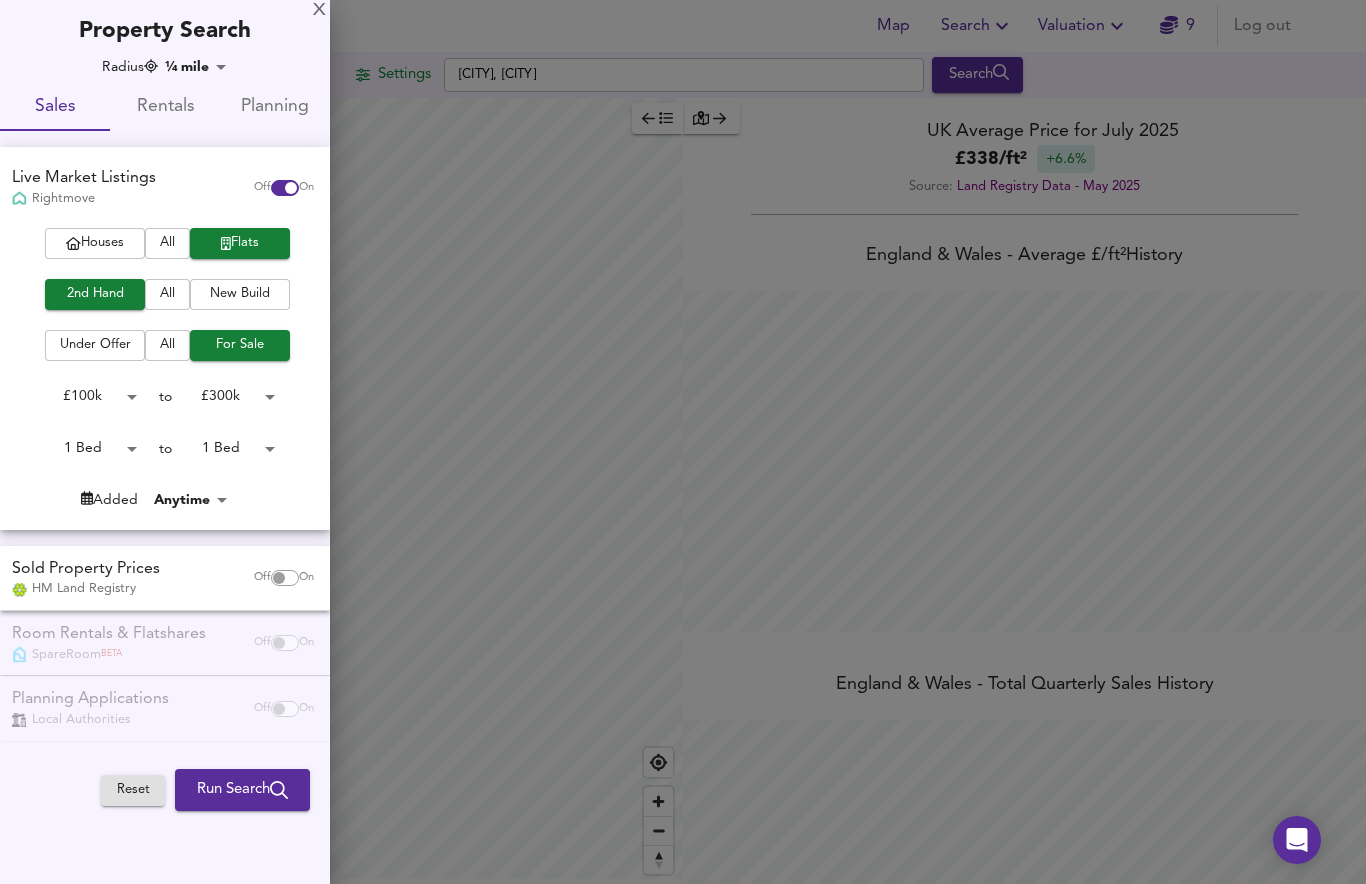 click on "Run Search" at bounding box center (242, 790) 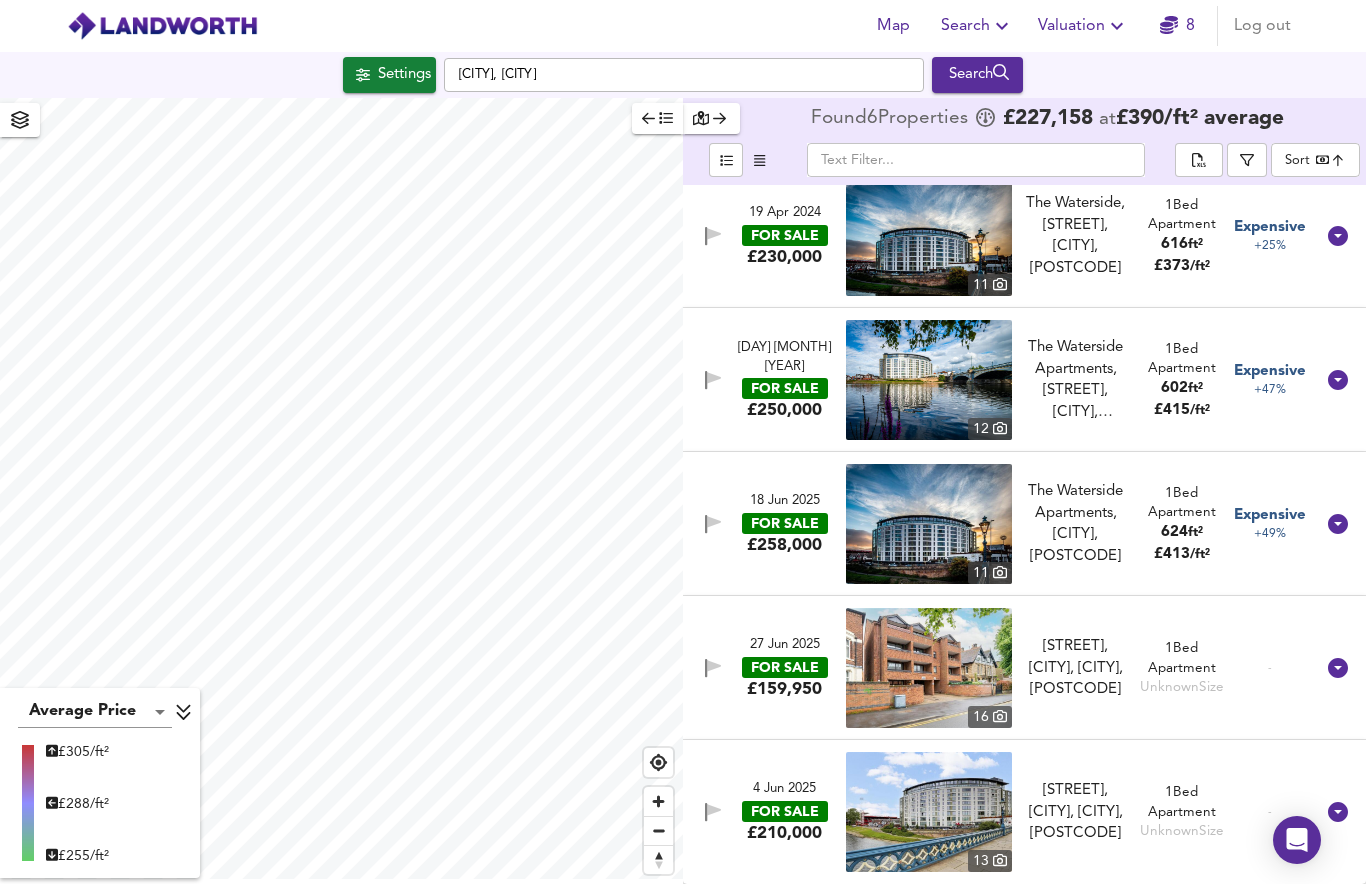 scroll, scrollTop: 170, scrollLeft: 0, axis: vertical 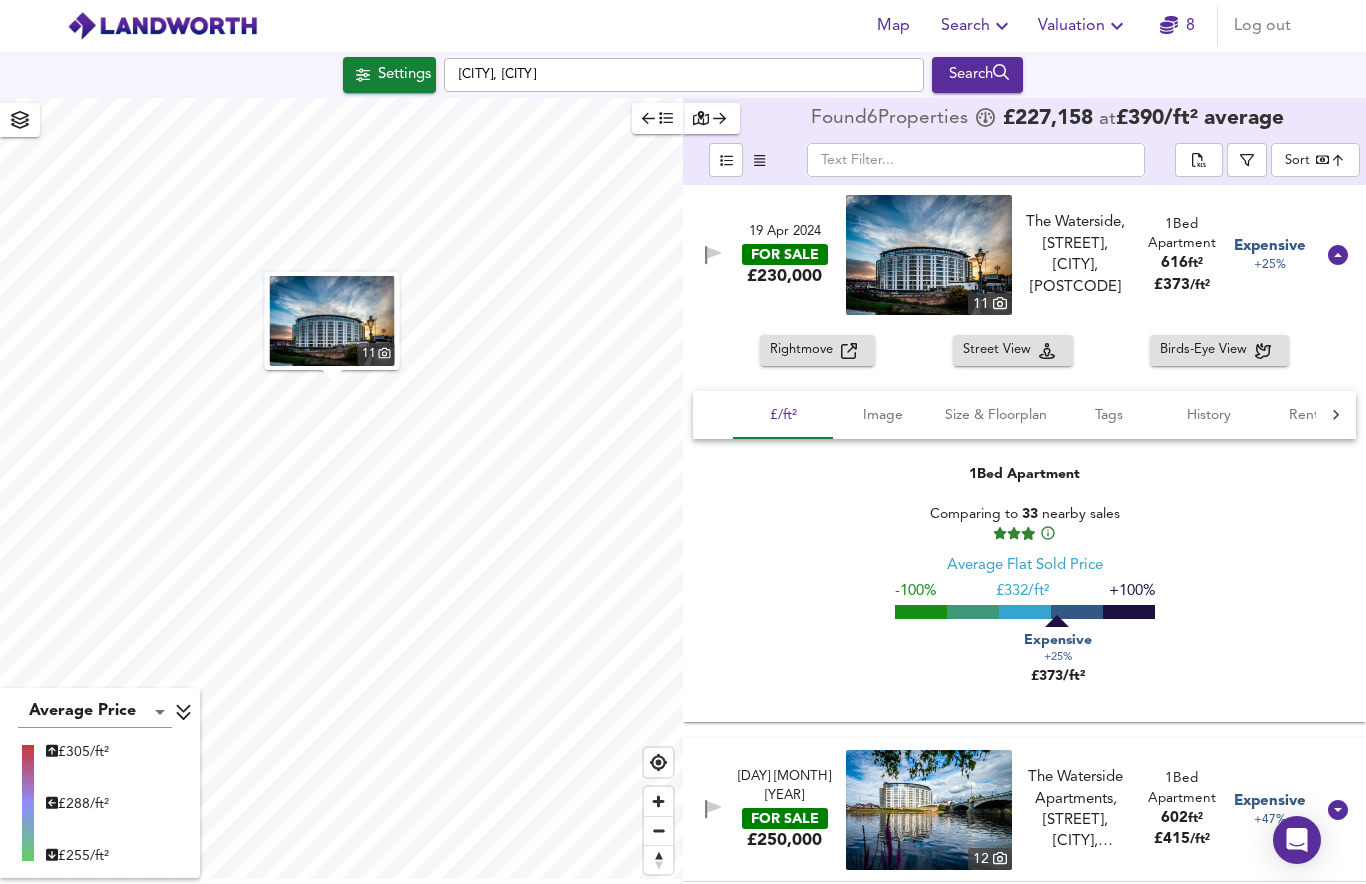 click on "Size & Floorplan" at bounding box center (783, 415) 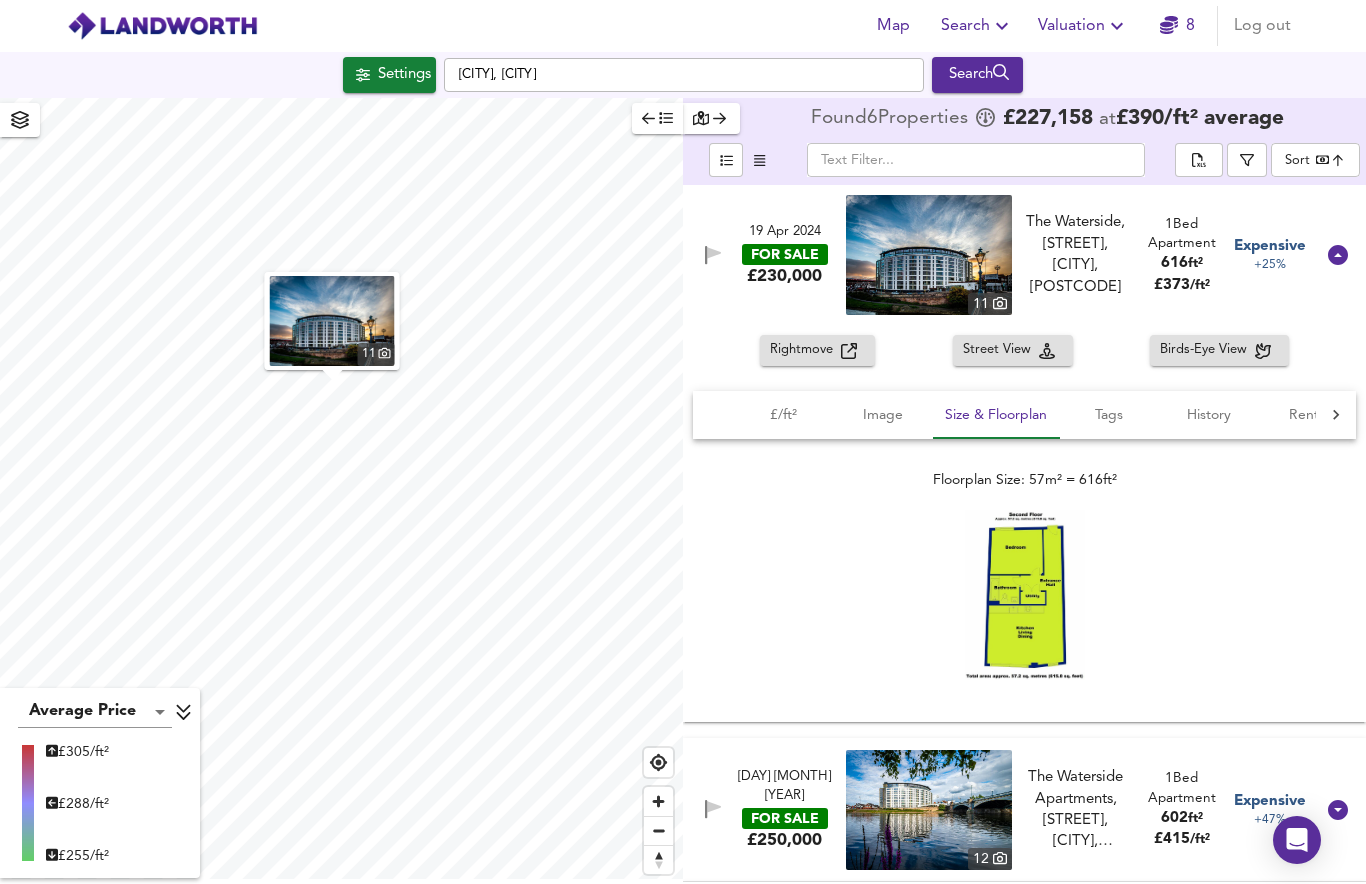 click on "History" at bounding box center [783, 415] 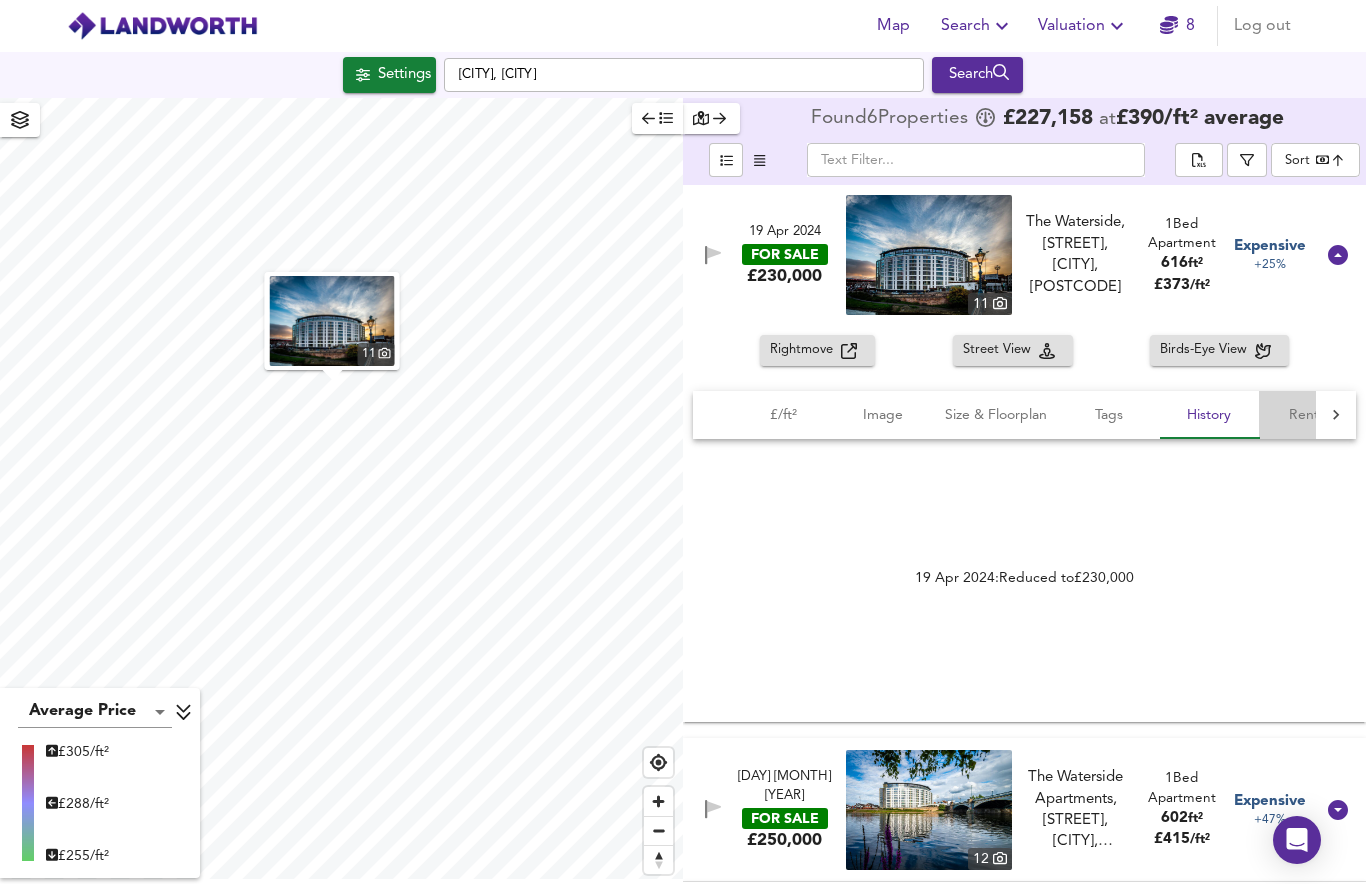 click on "Rental" at bounding box center (783, 415) 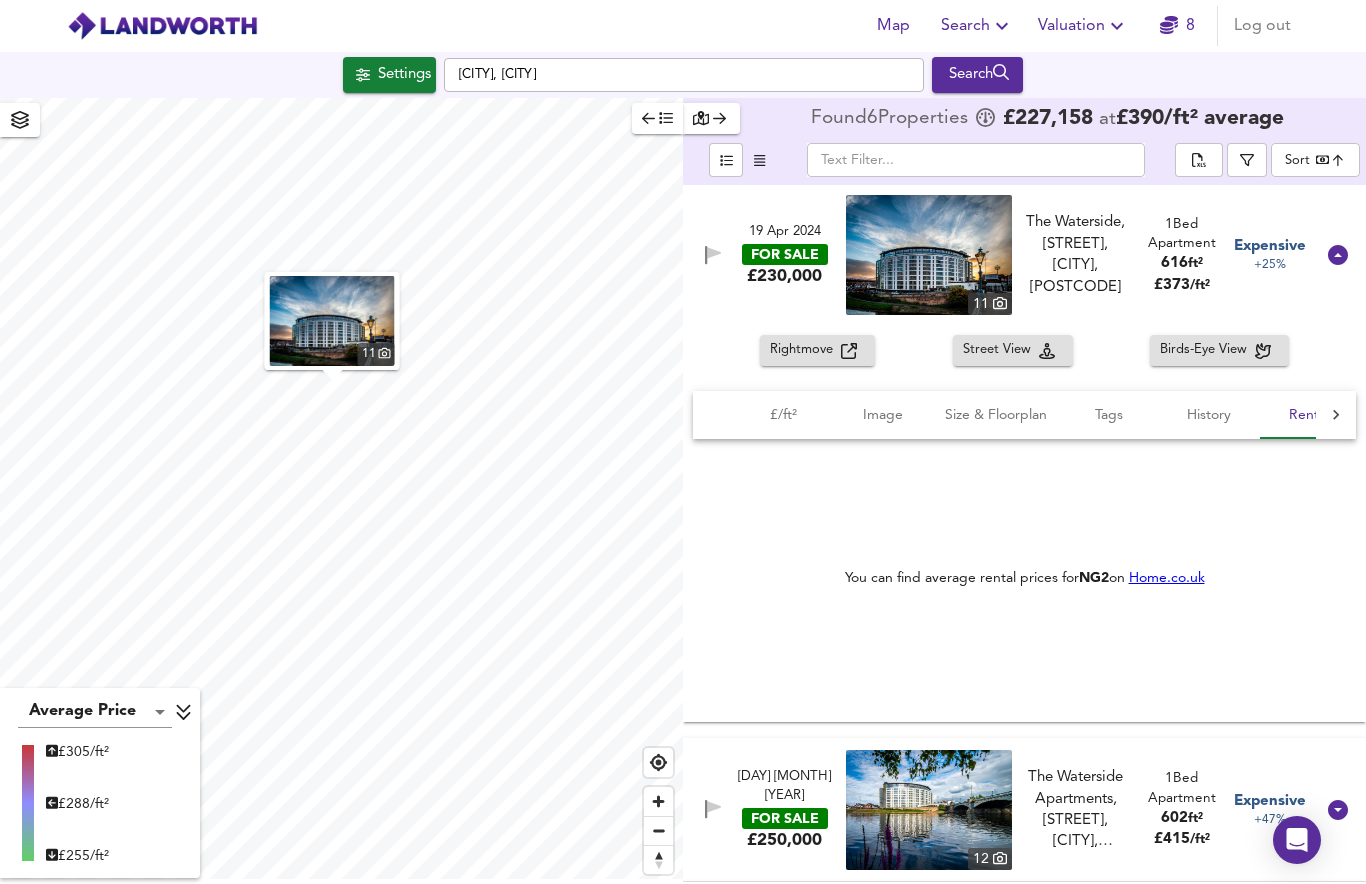 scroll, scrollTop: 0, scrollLeft: 44, axis: horizontal 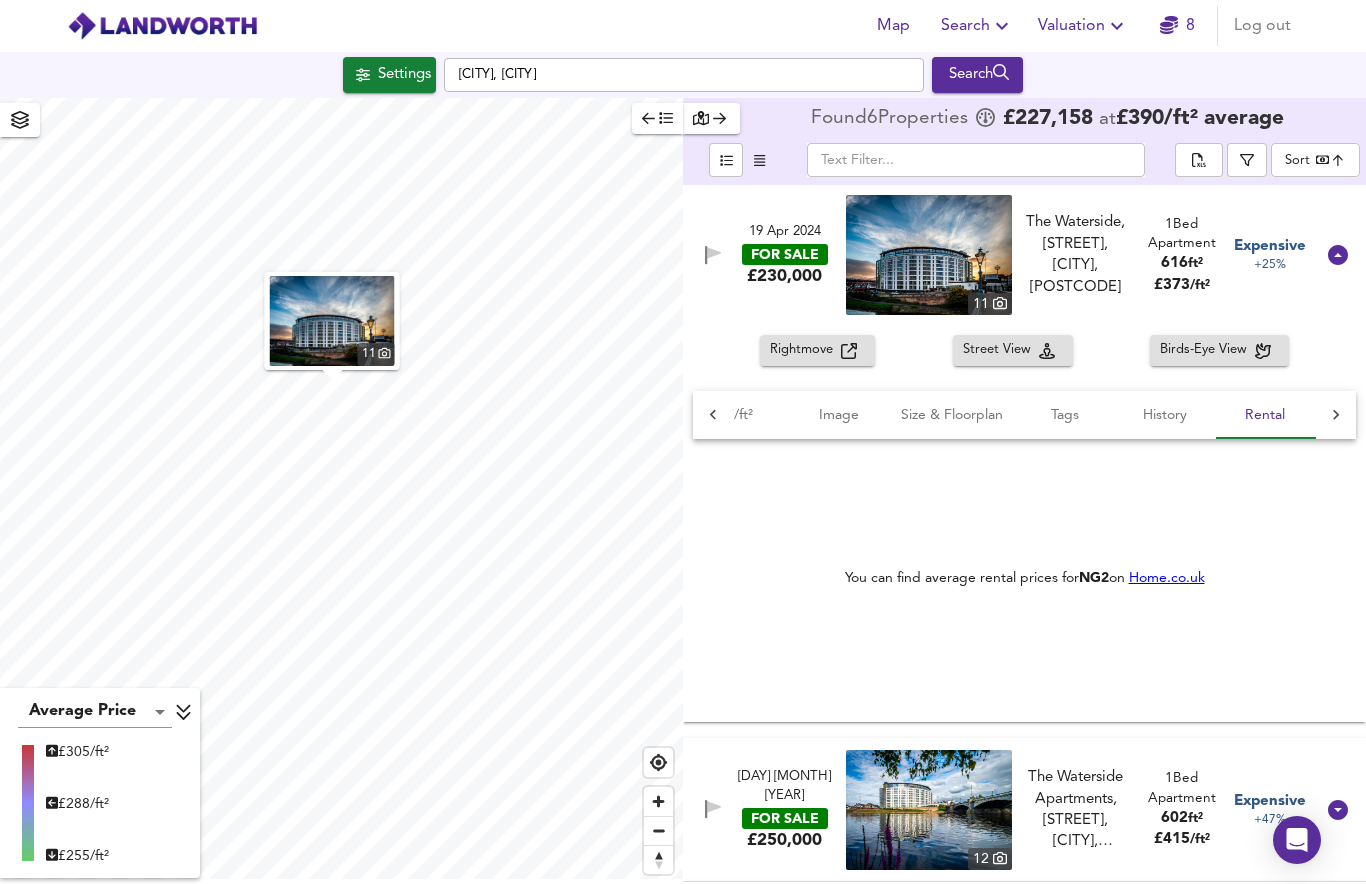 click on "Size & Floorplan" at bounding box center [739, 415] 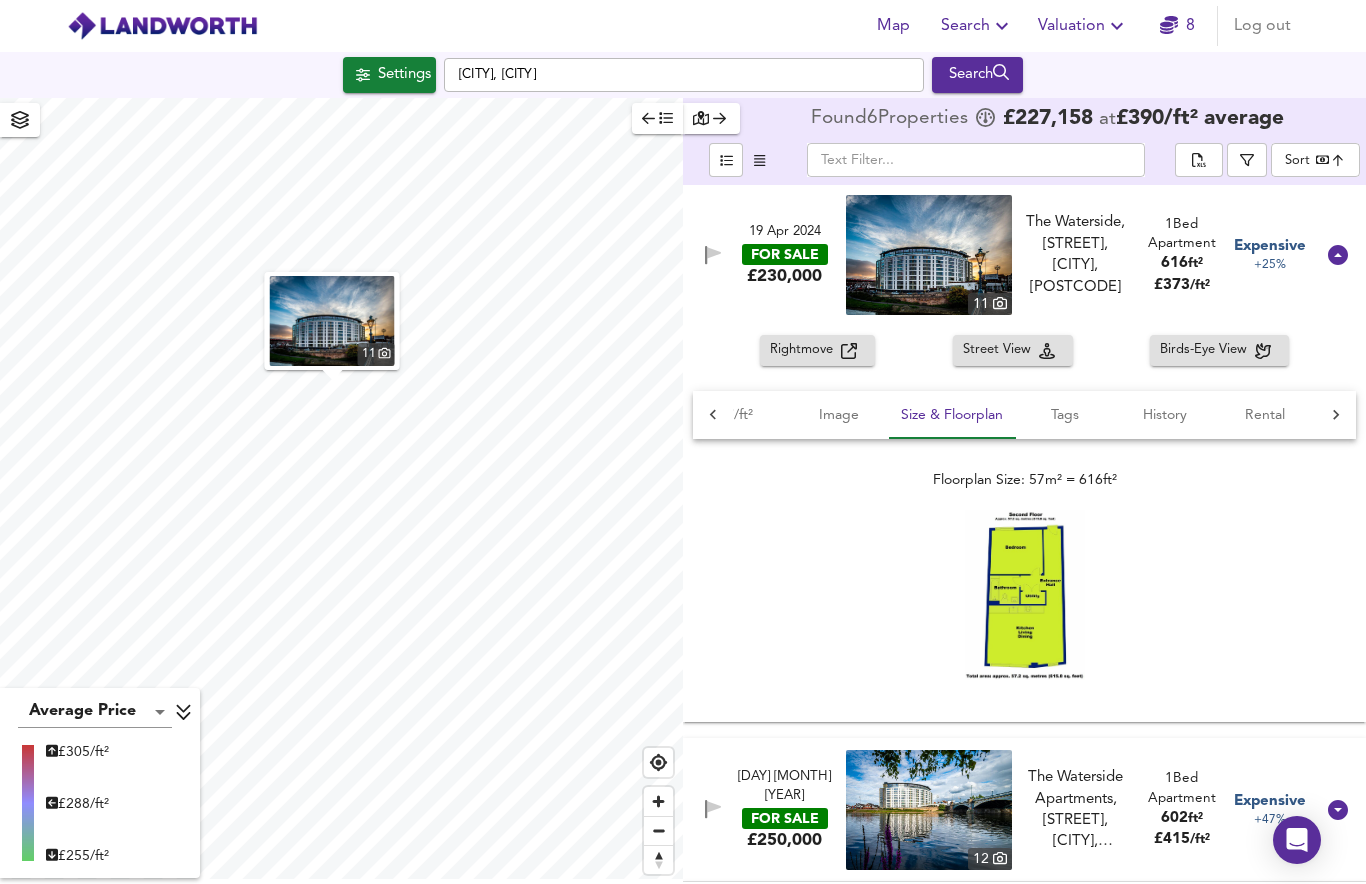 click on "Image" at bounding box center (839, 415) 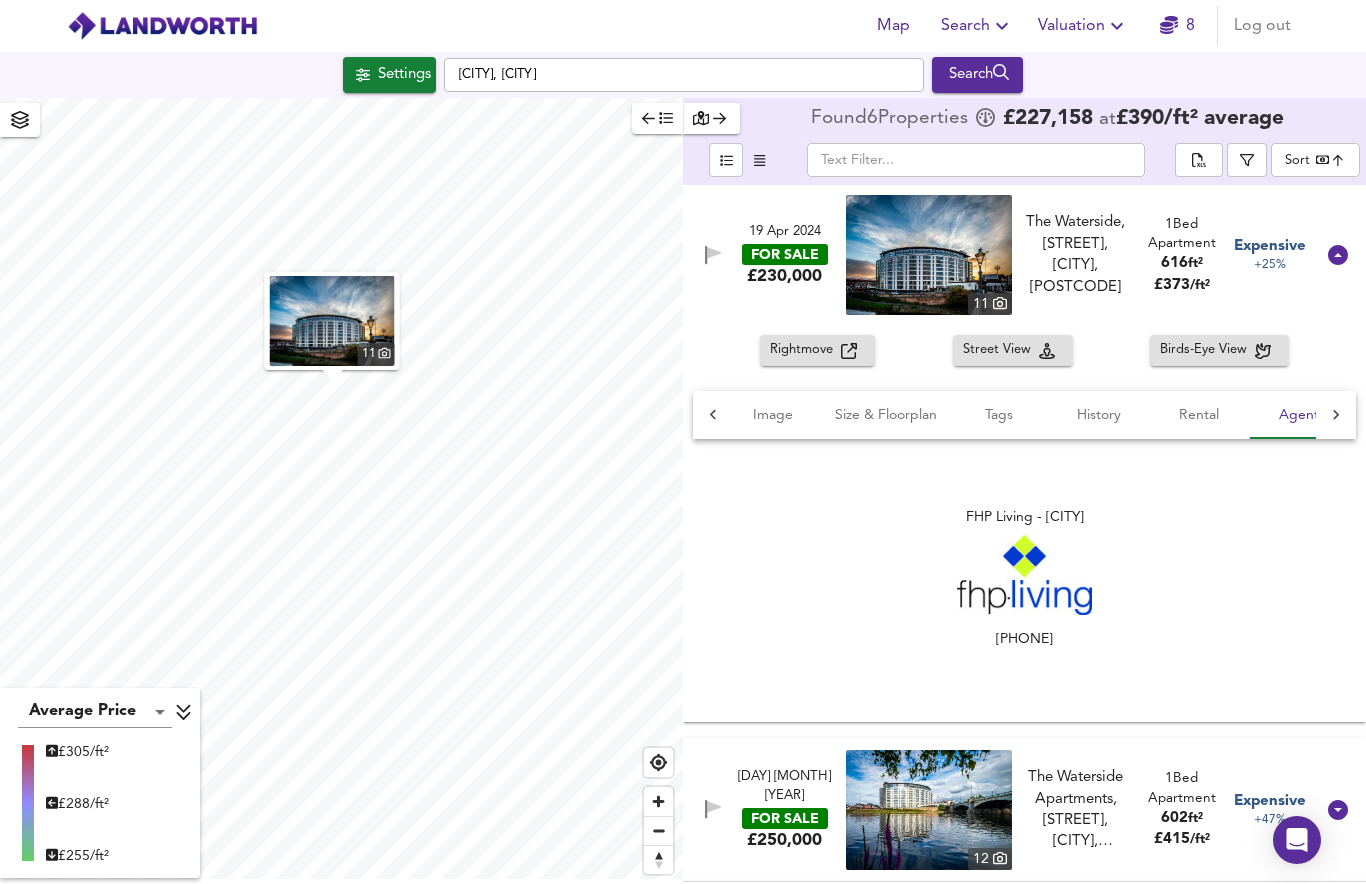 scroll, scrollTop: 0, scrollLeft: 144, axis: horizontal 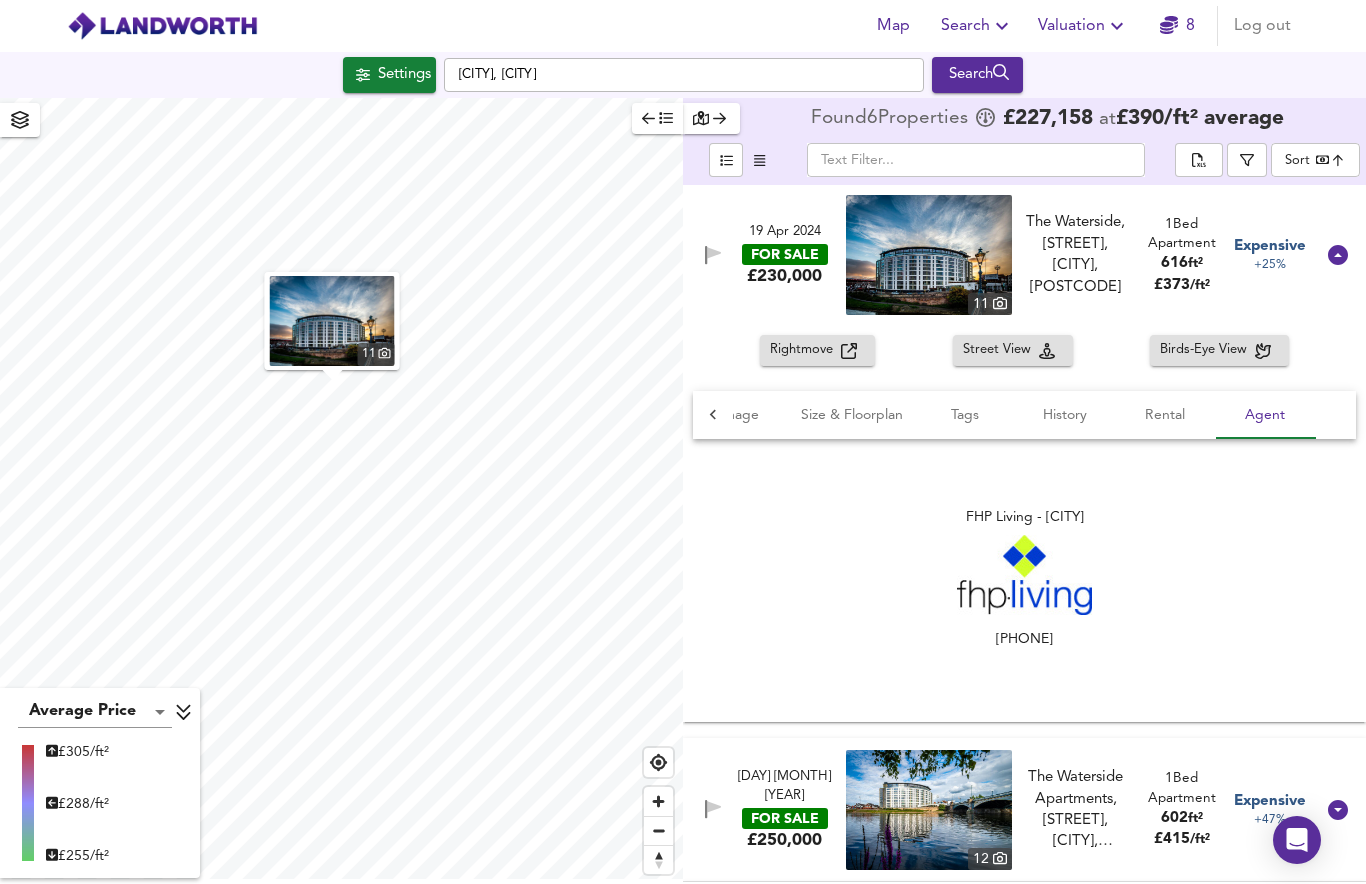 click on "History" at bounding box center (639, 415) 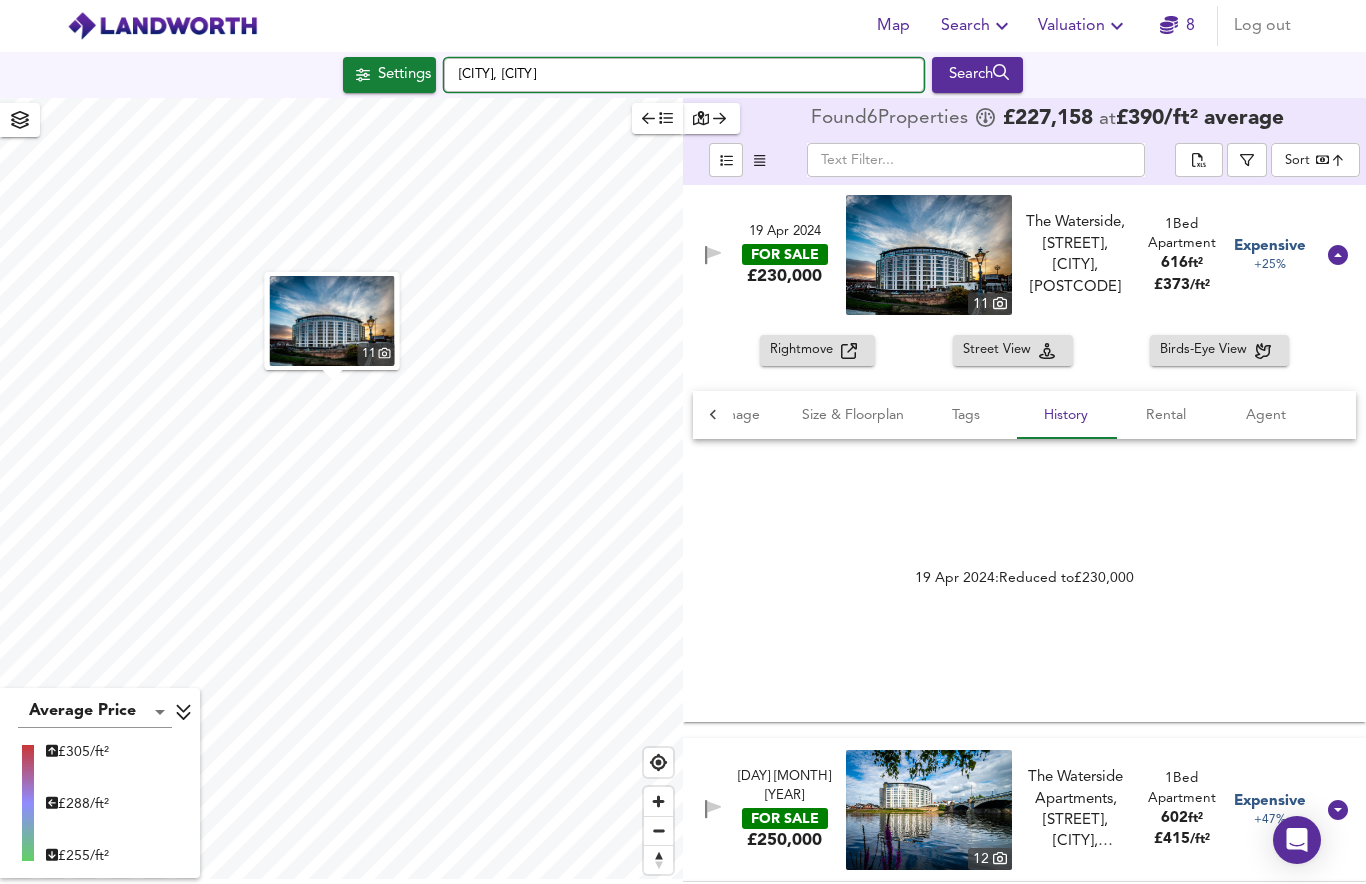 click on "West Bridgford, Nottingham" at bounding box center [684, 75] 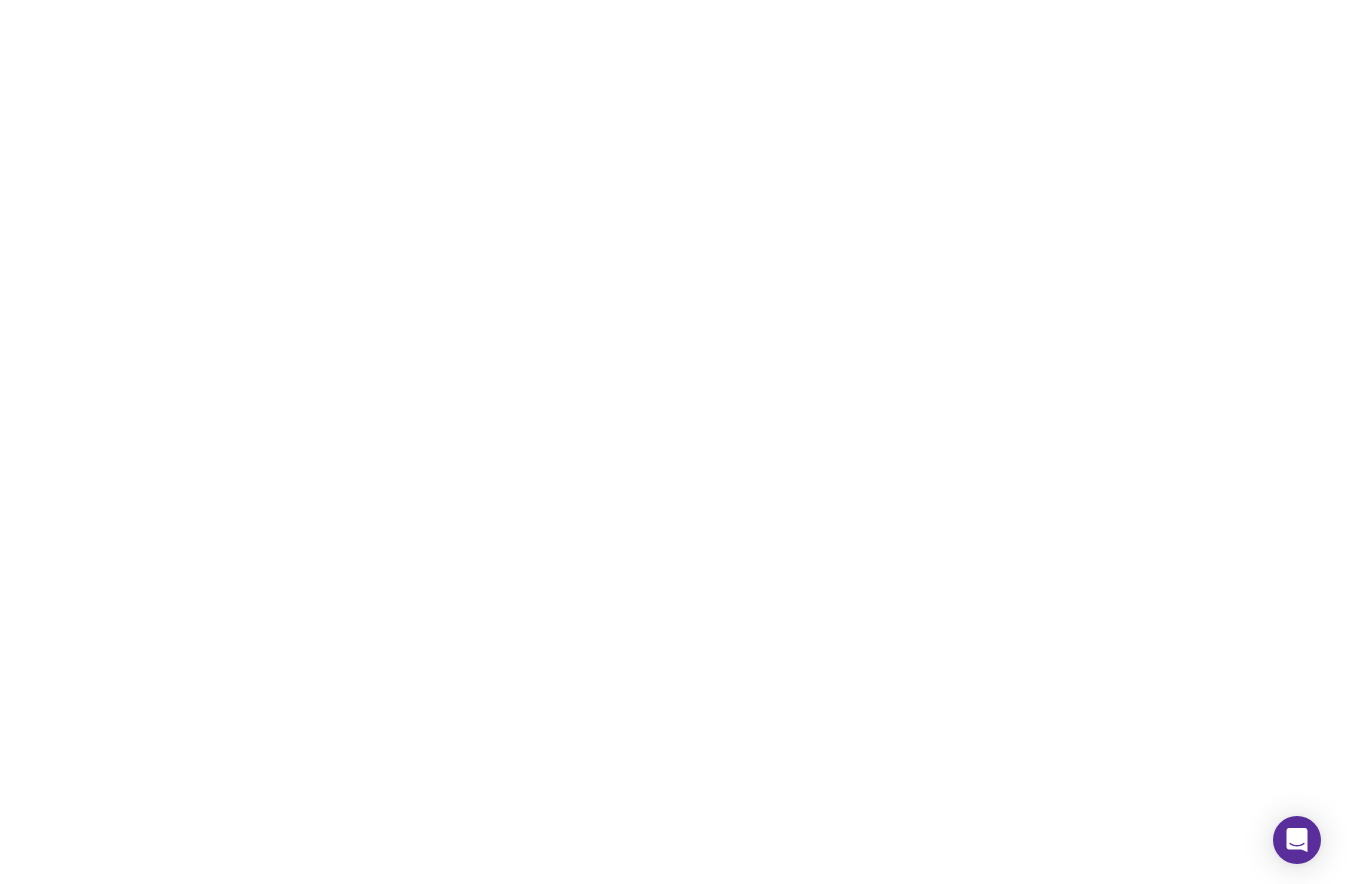 click at bounding box center [683, 442] 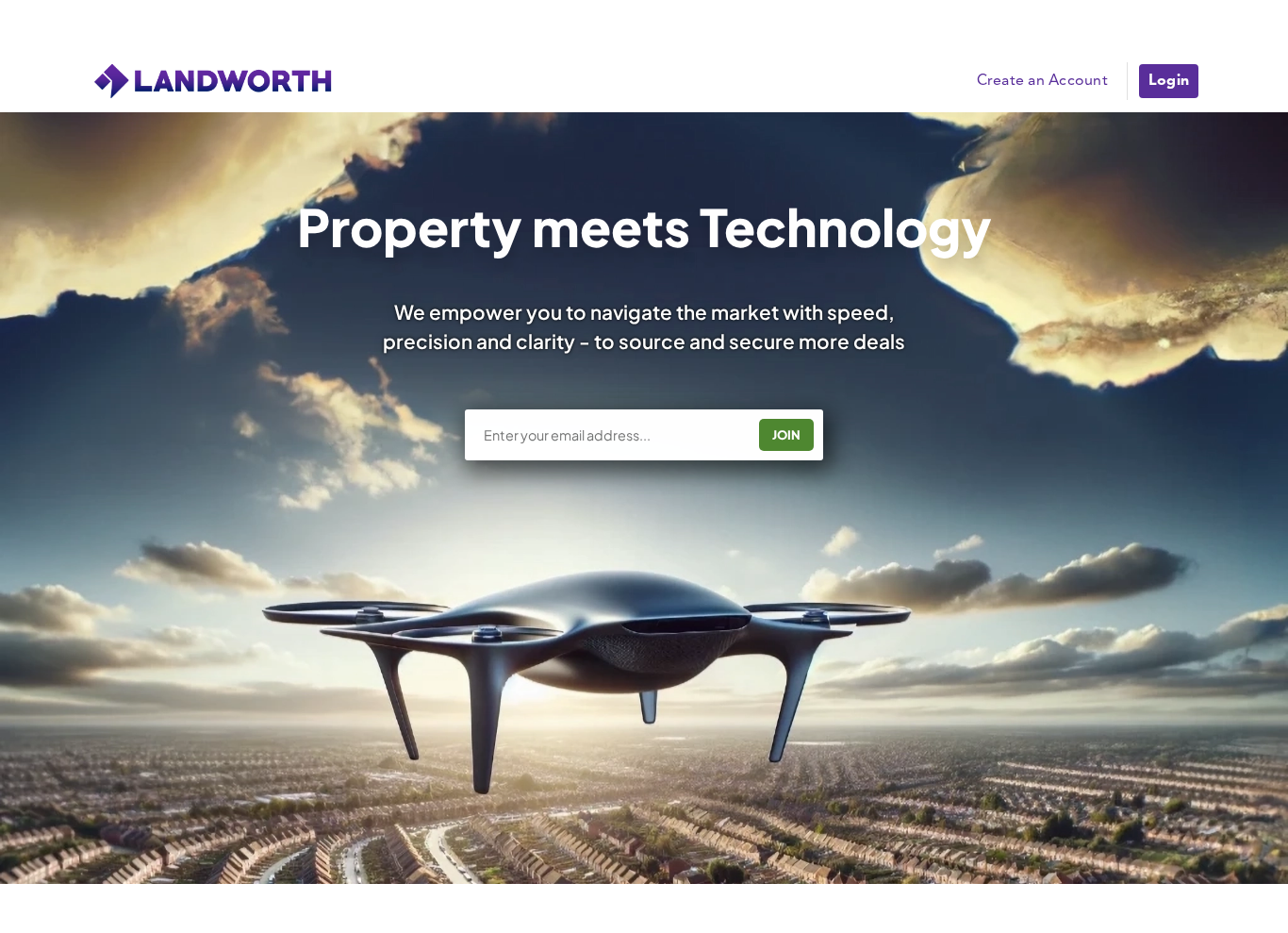 scroll, scrollTop: 0, scrollLeft: 0, axis: both 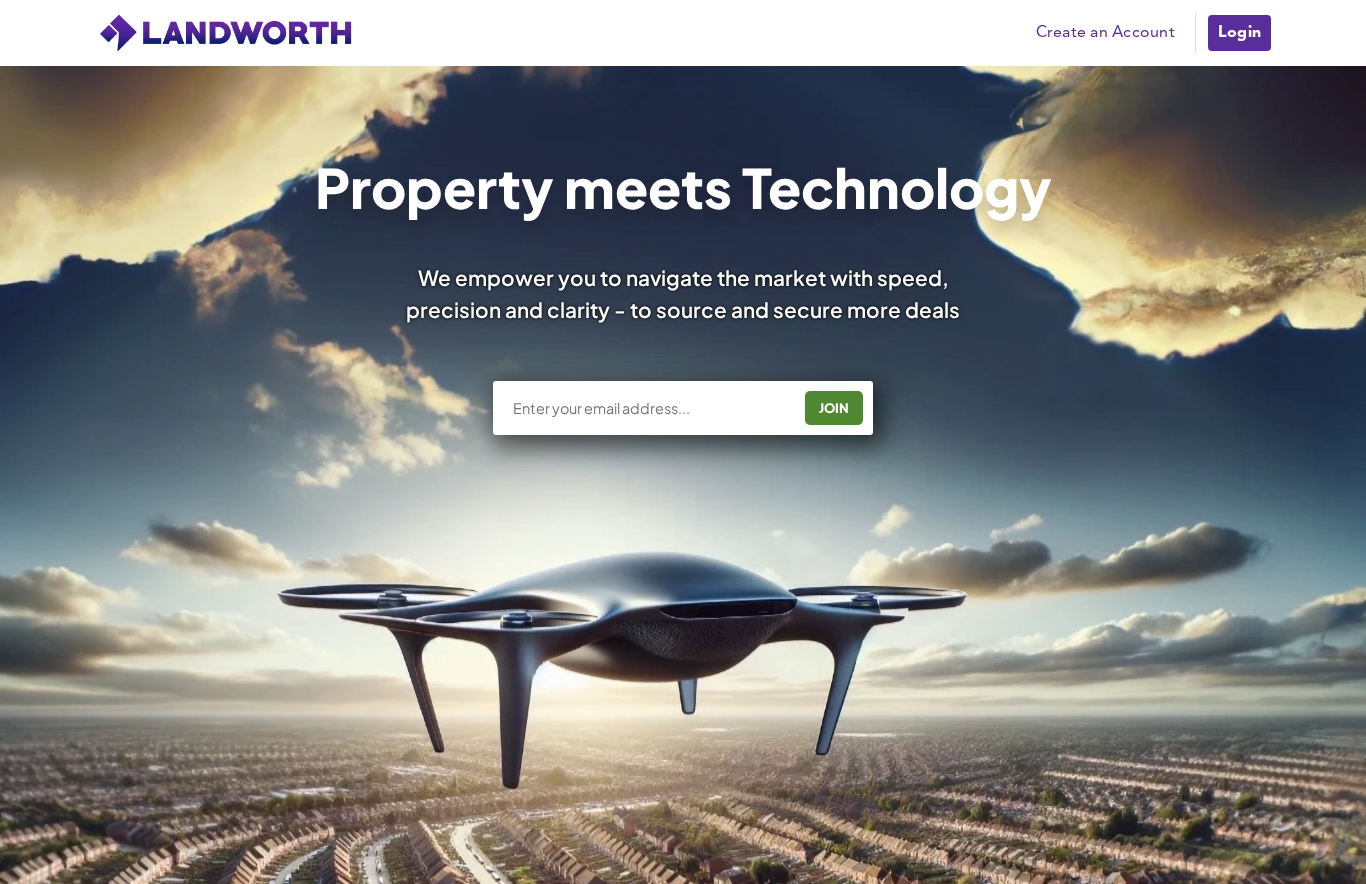 click on "Login" at bounding box center [1239, 33] 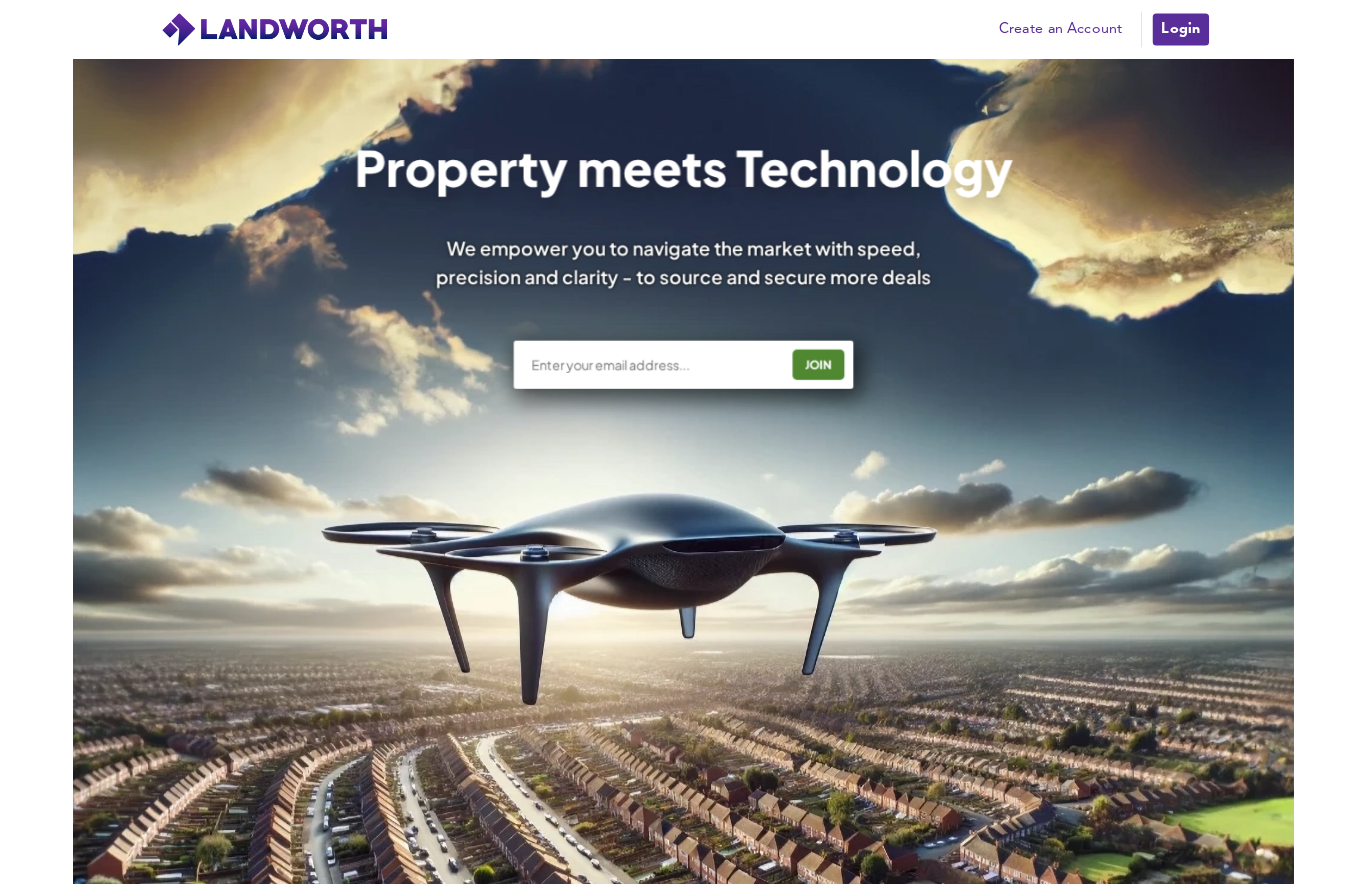 scroll, scrollTop: 27, scrollLeft: 0, axis: vertical 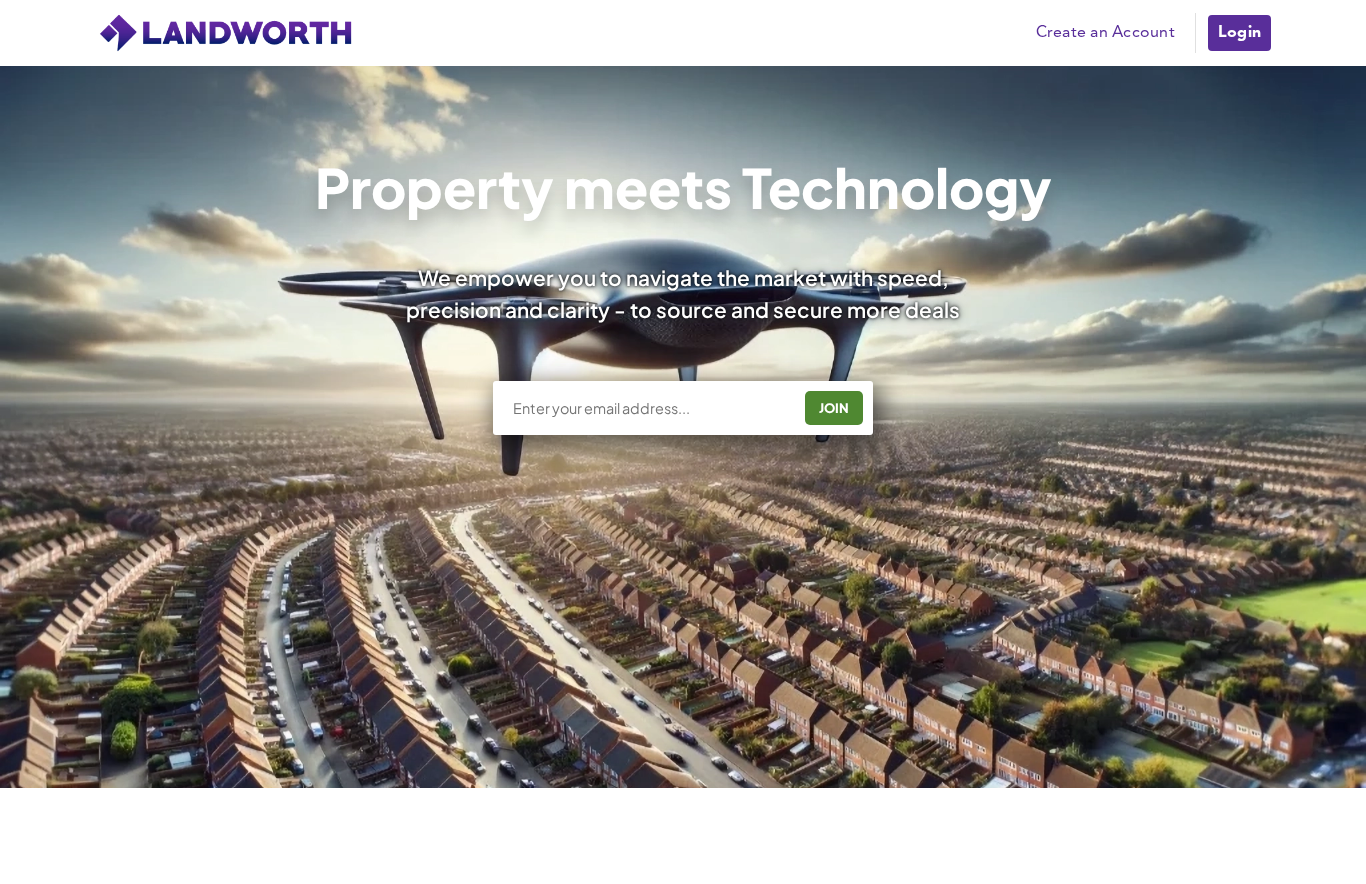 click on "Login" at bounding box center (1239, 33) 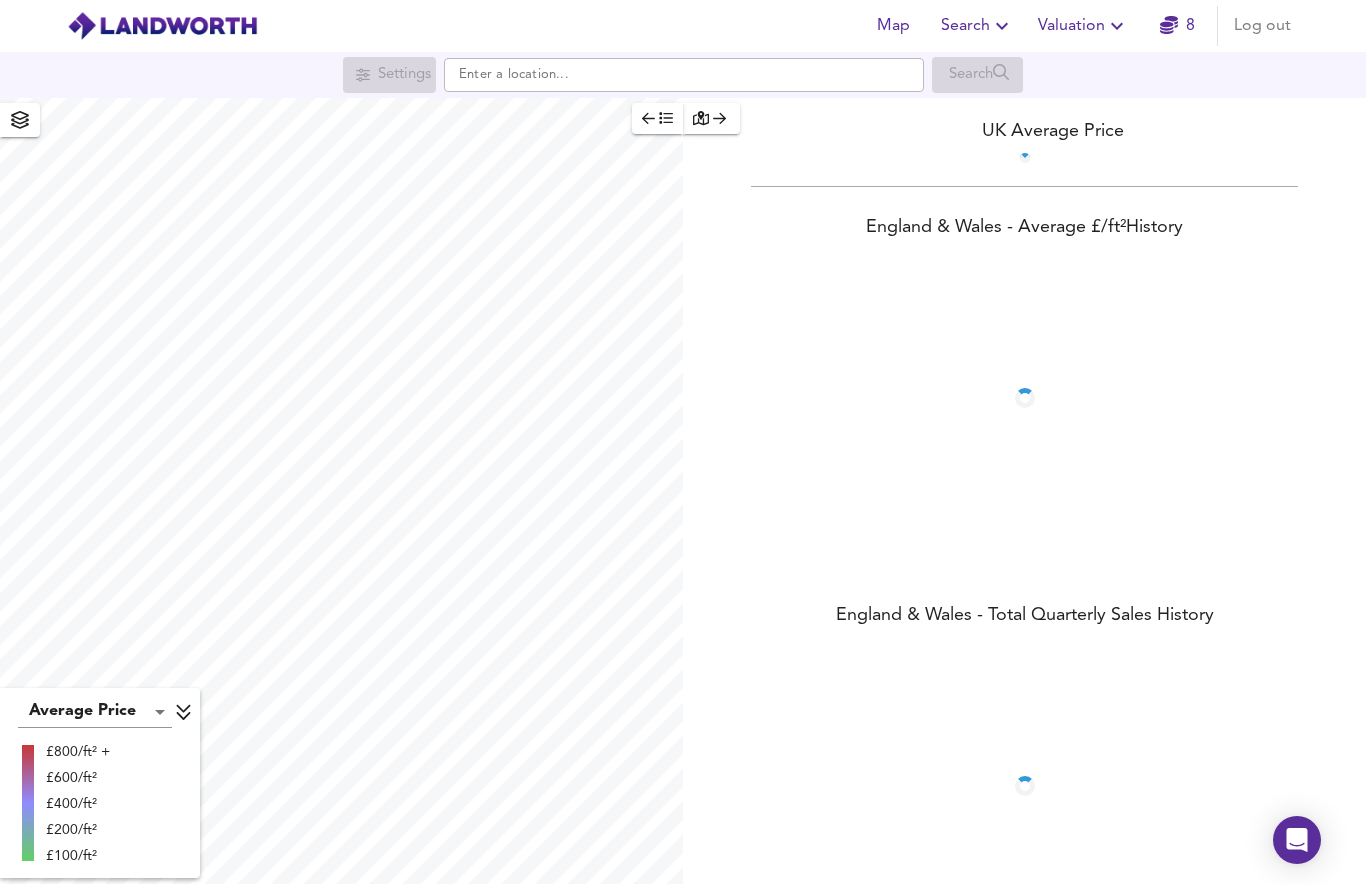 scroll, scrollTop: 0, scrollLeft: 0, axis: both 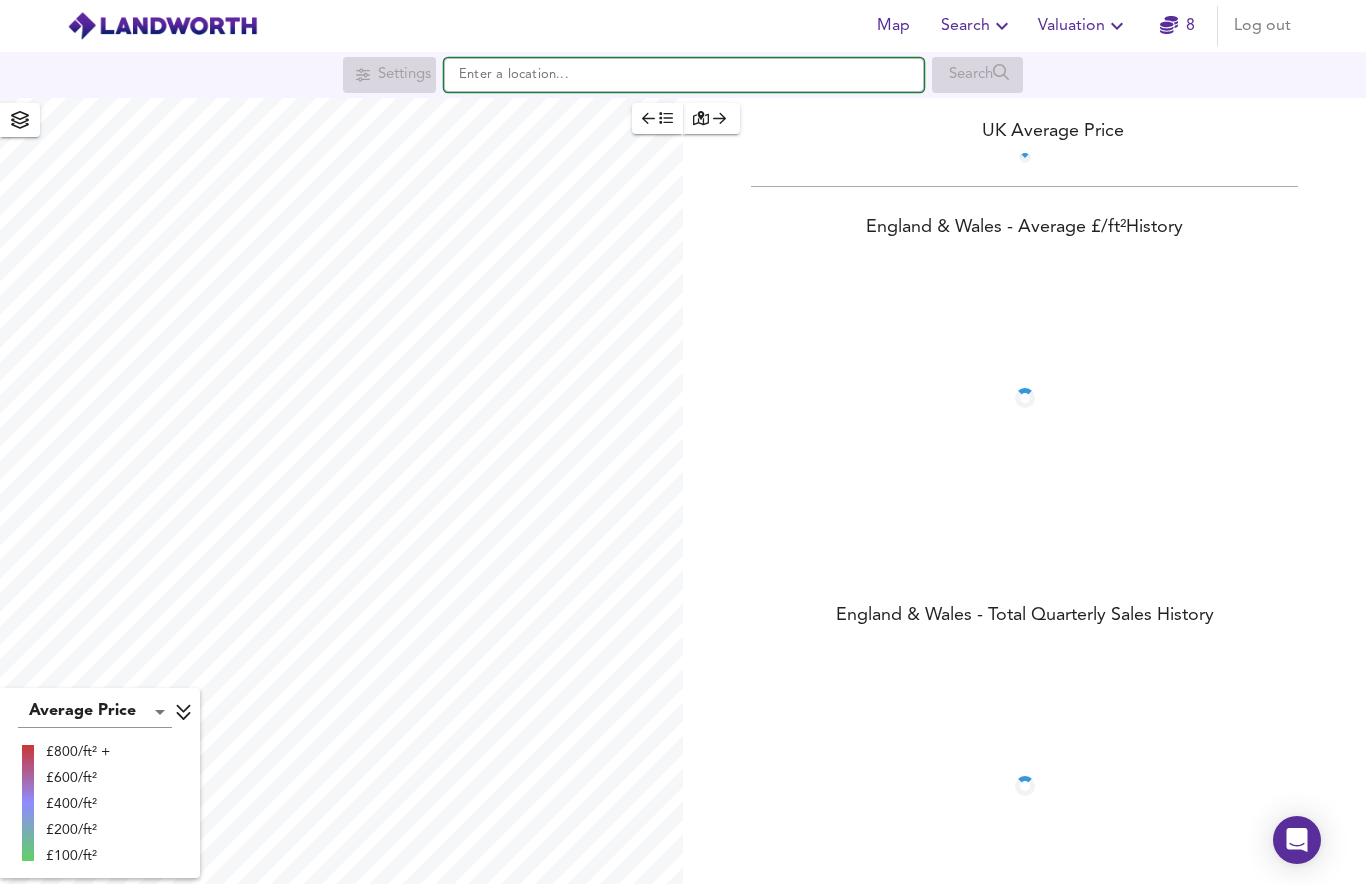 click at bounding box center [684, 75] 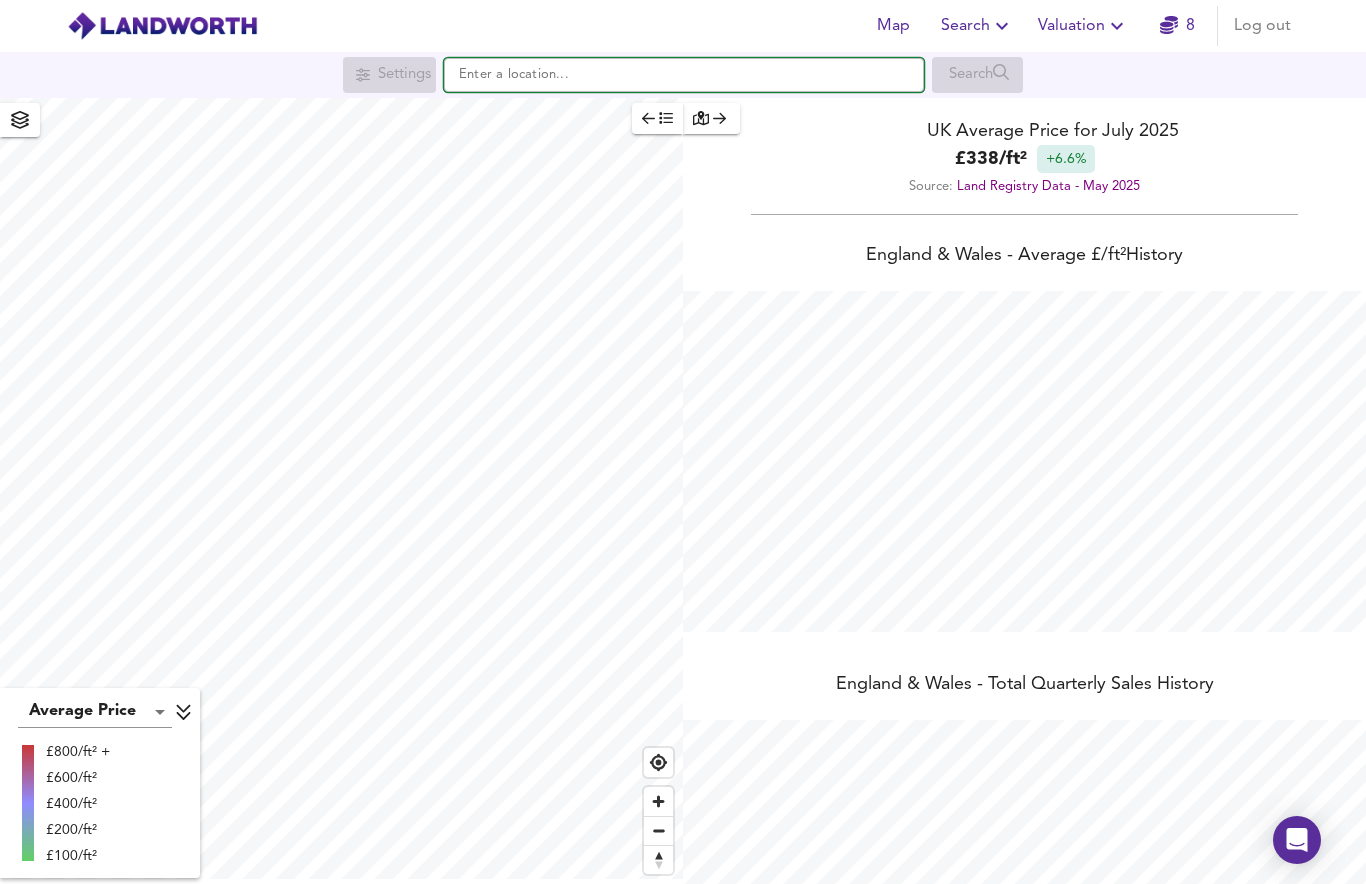 scroll, scrollTop: 999116, scrollLeft: 998634, axis: both 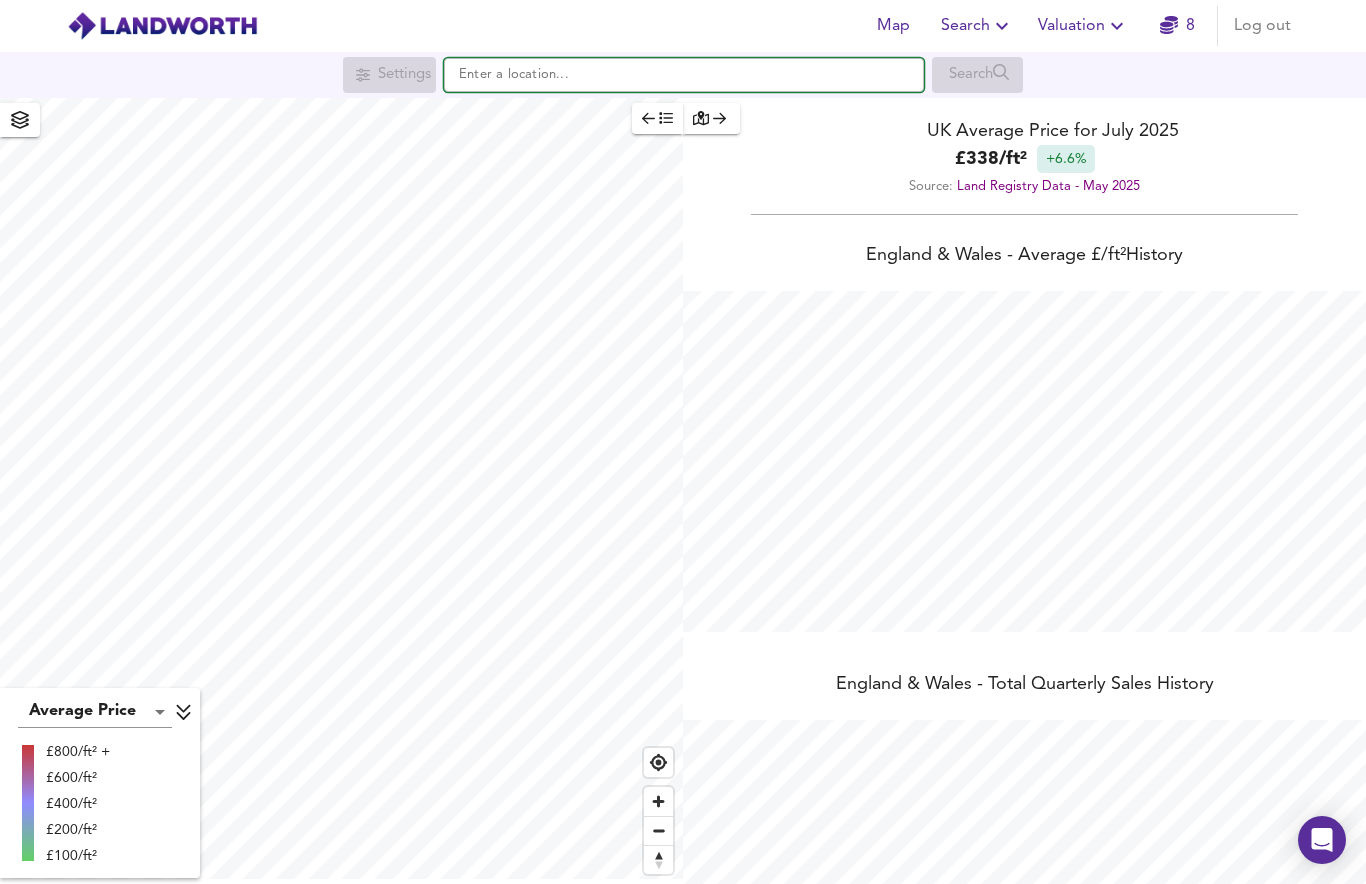 click at bounding box center [684, 75] 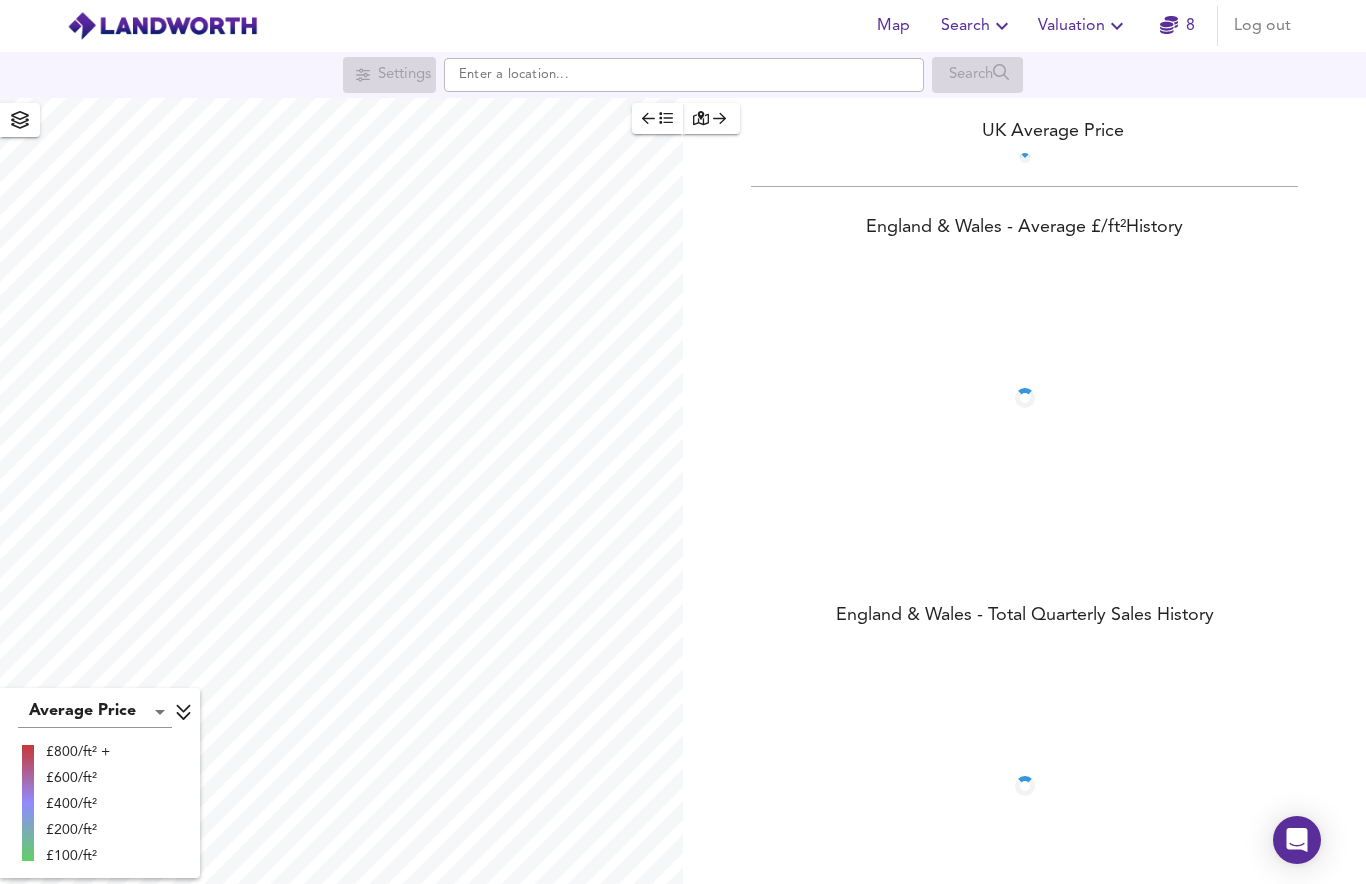 scroll, scrollTop: 0, scrollLeft: 0, axis: both 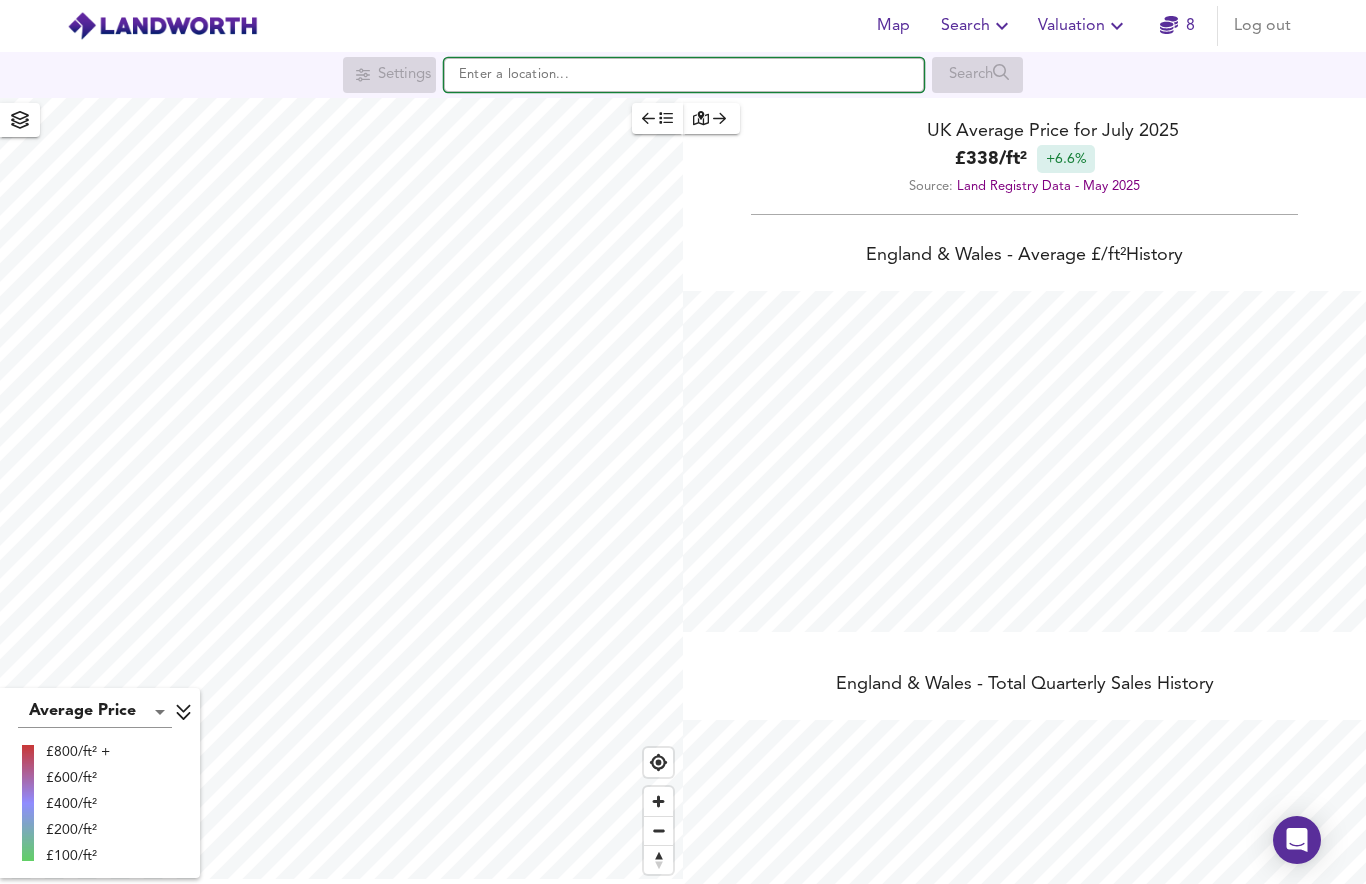 click at bounding box center (684, 75) 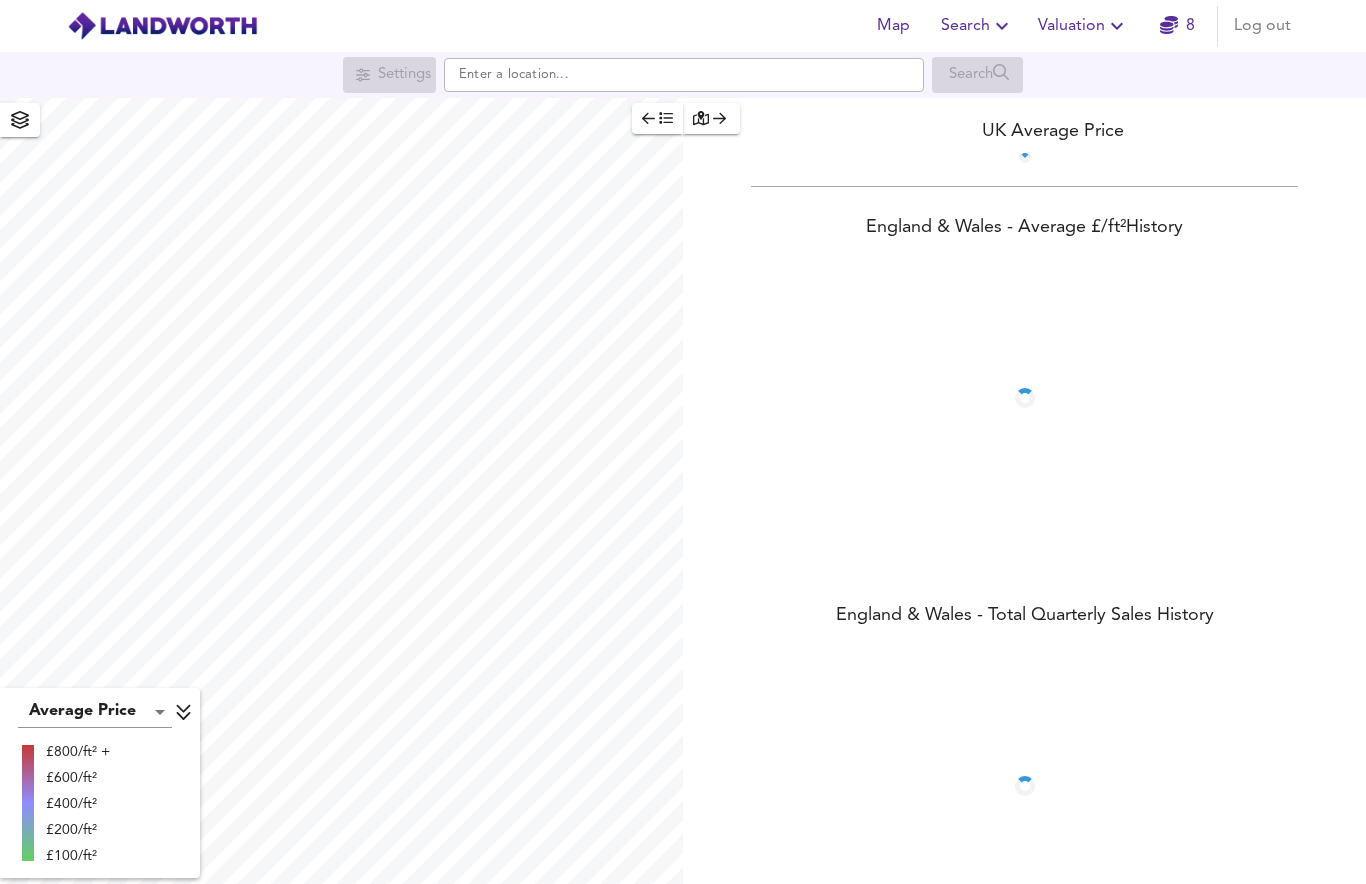 scroll, scrollTop: 0, scrollLeft: 0, axis: both 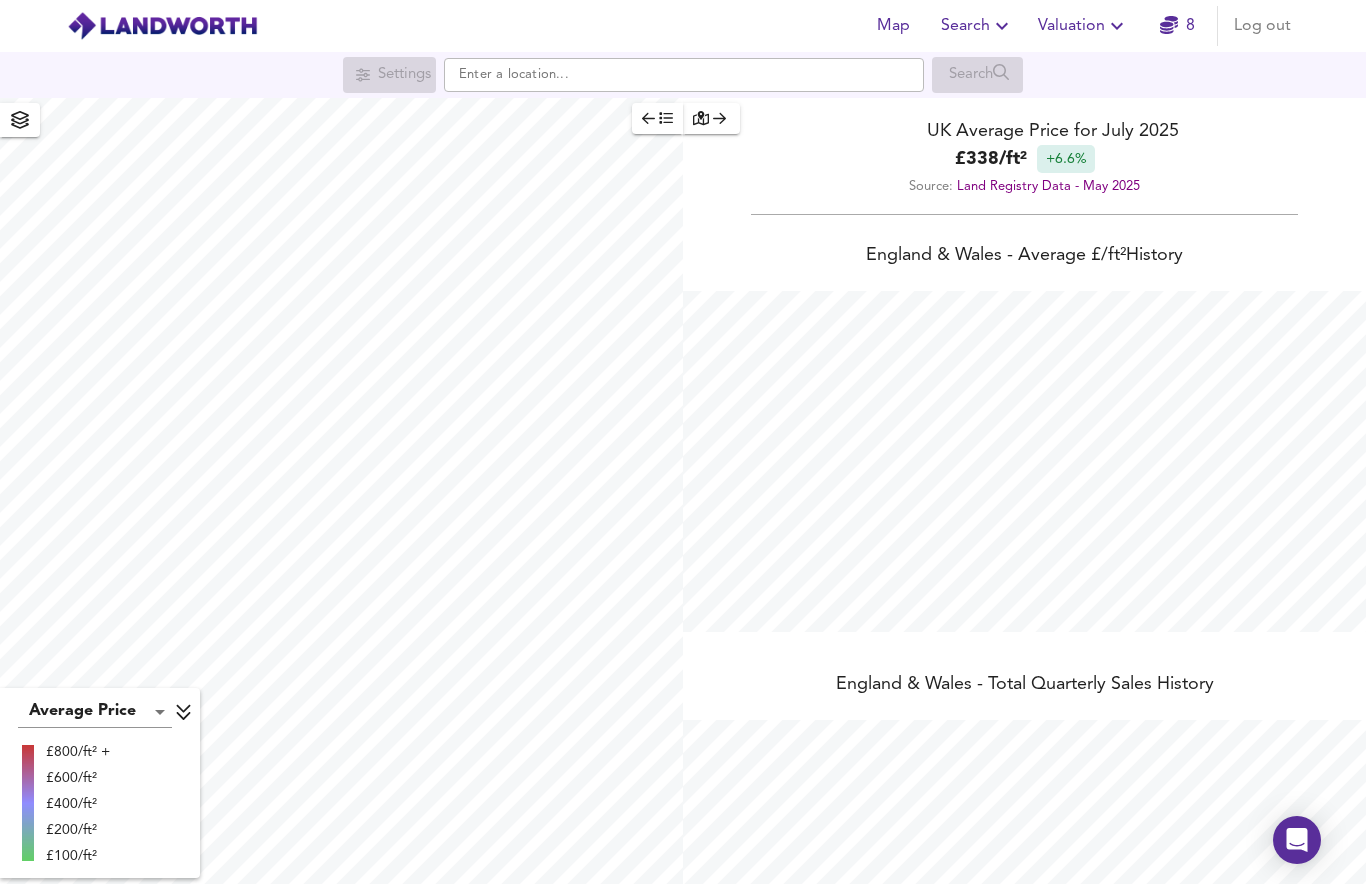 click on "Search" at bounding box center [977, 75] 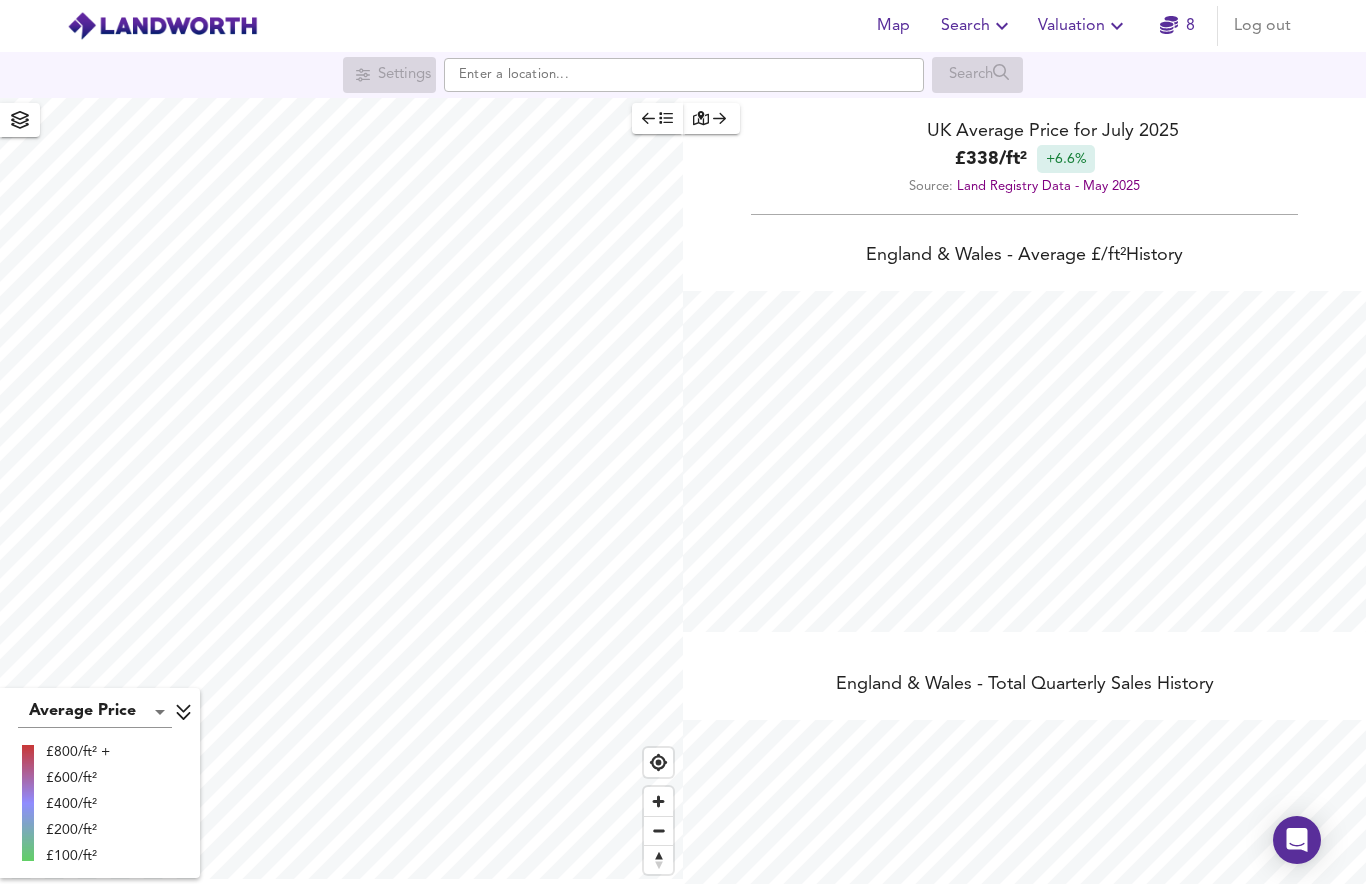 click on "Search" at bounding box center (977, 75) 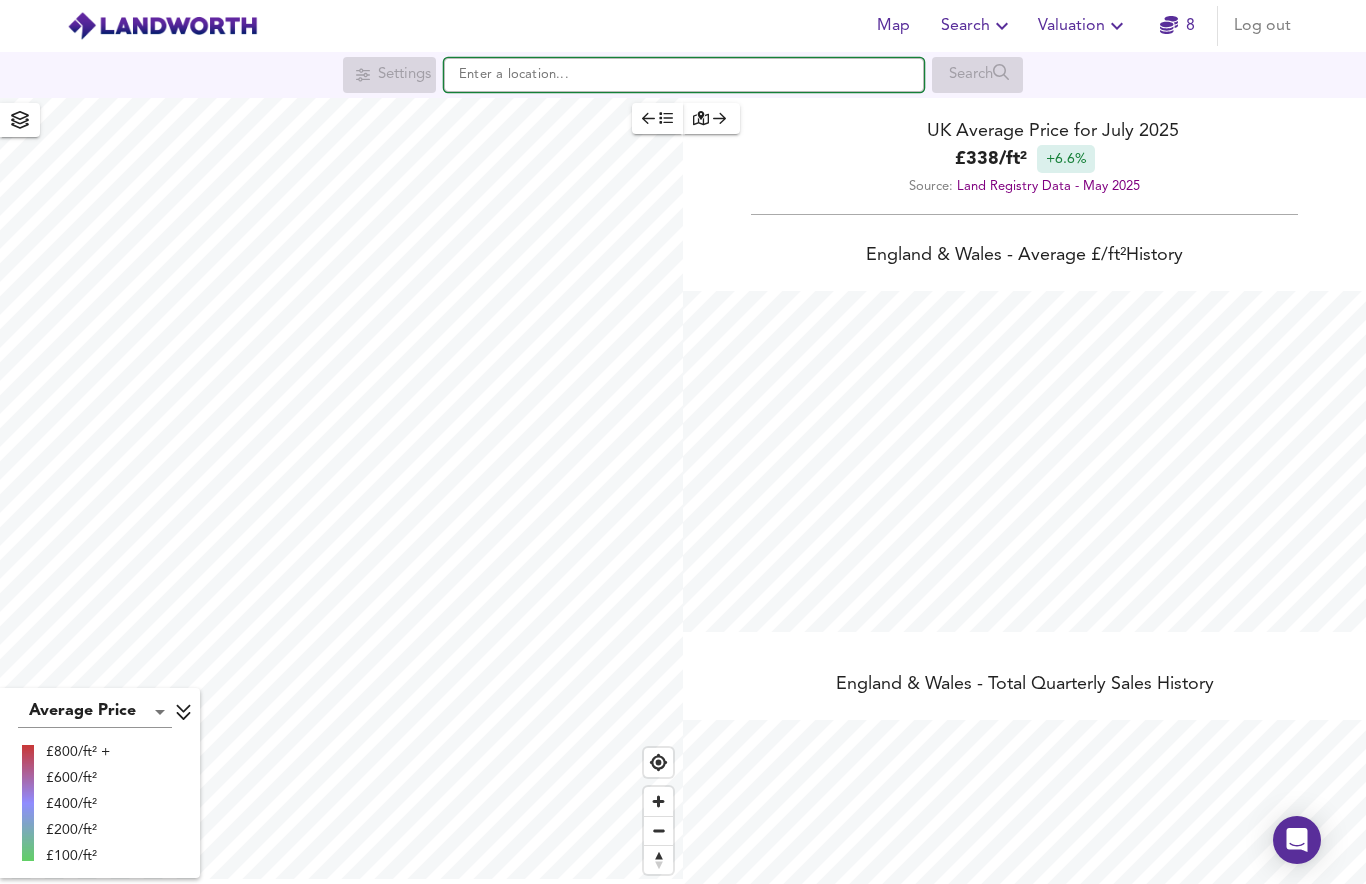 click at bounding box center [684, 75] 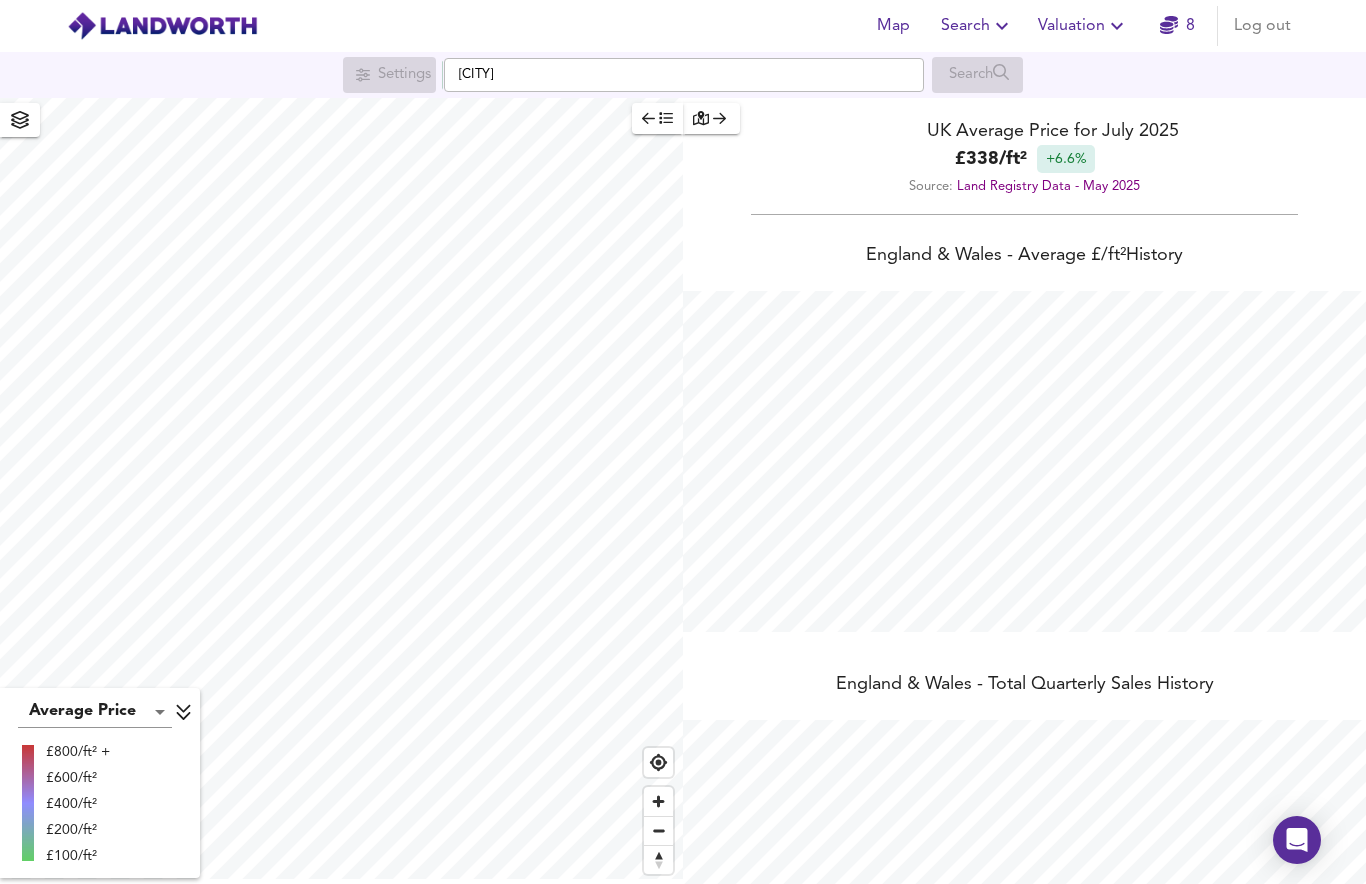 click on "Search" at bounding box center (977, 75) 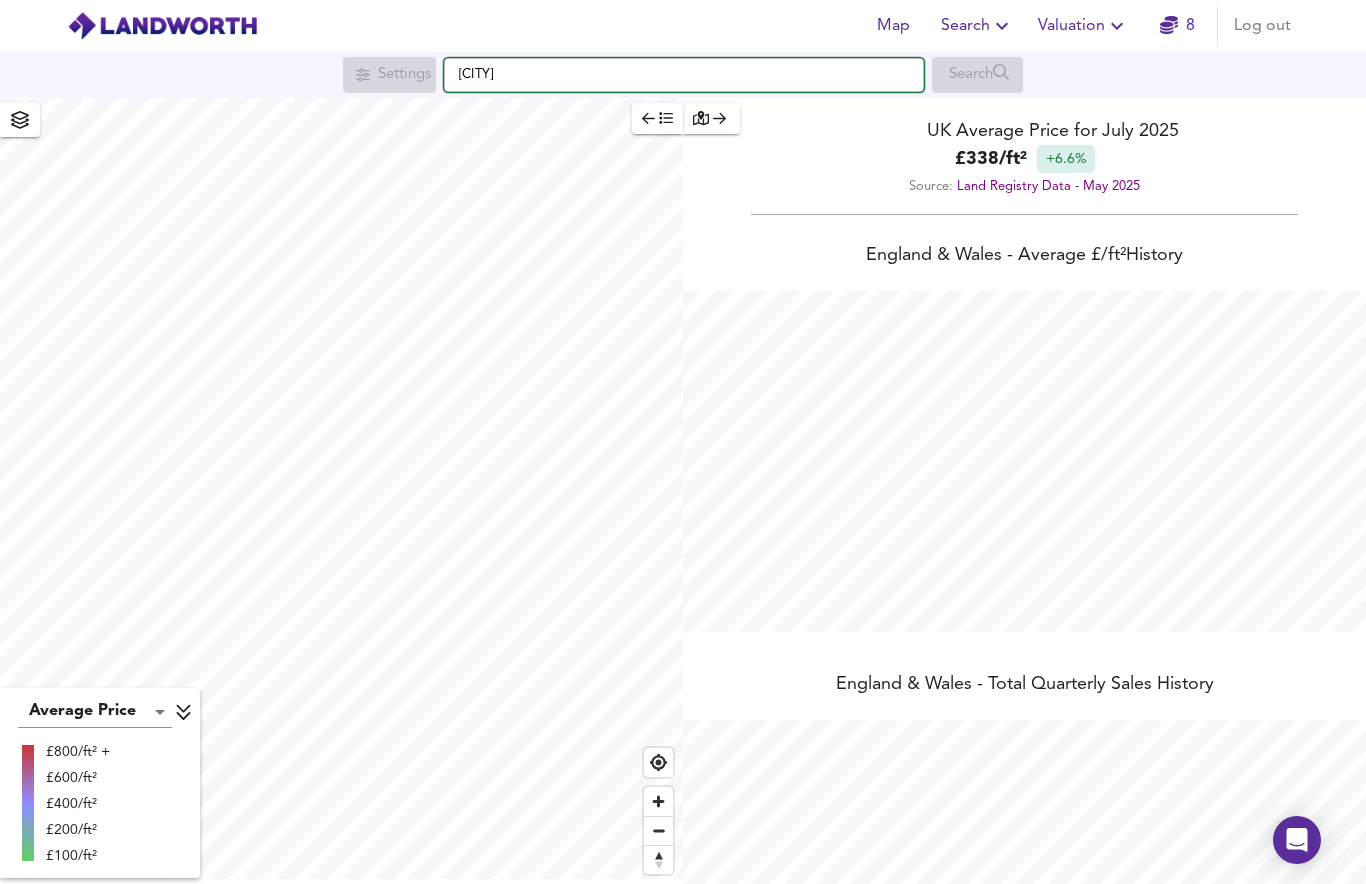 click on "[CITY]" at bounding box center (684, 75) 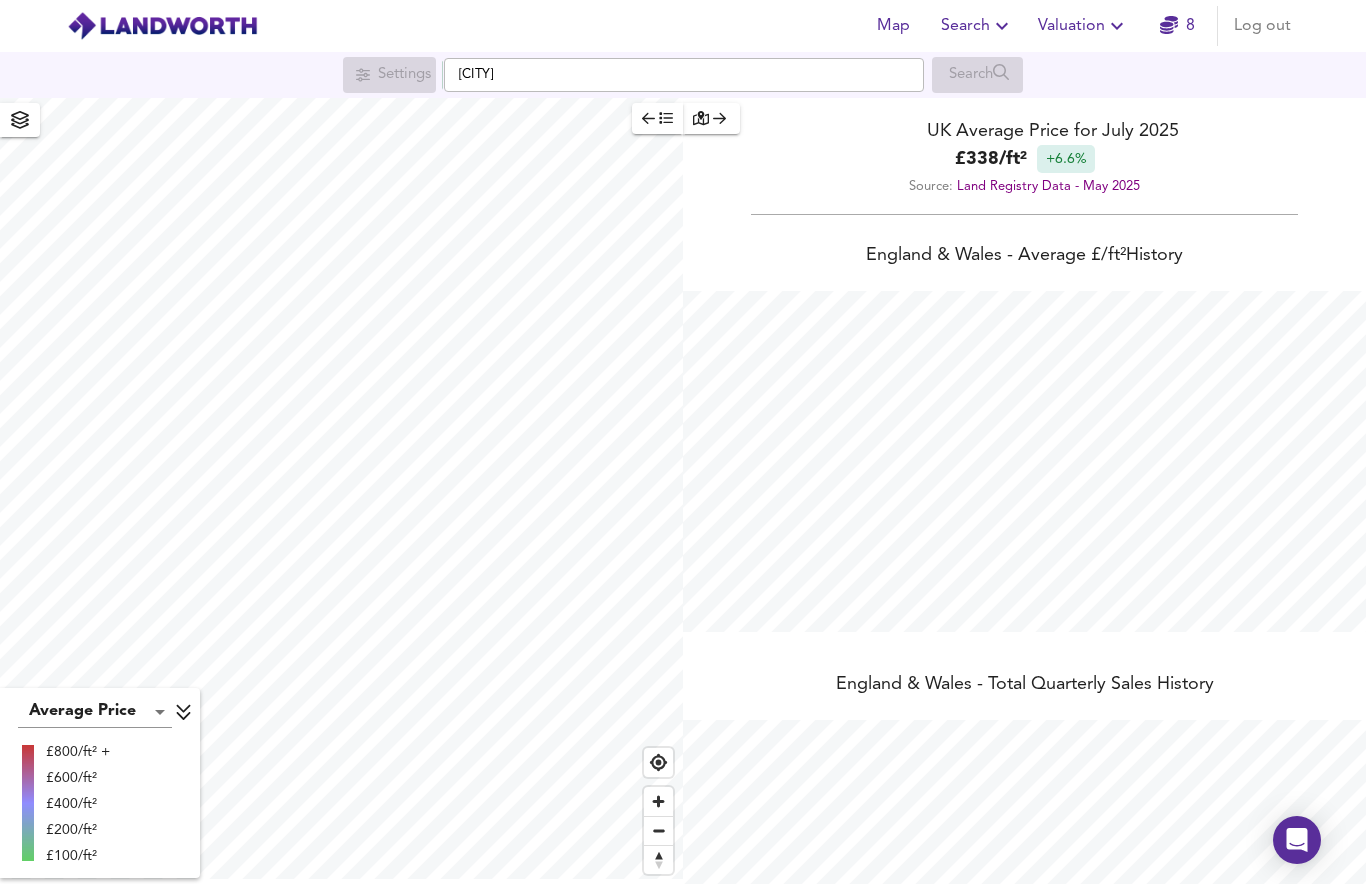 click on "Search" at bounding box center (977, 75) 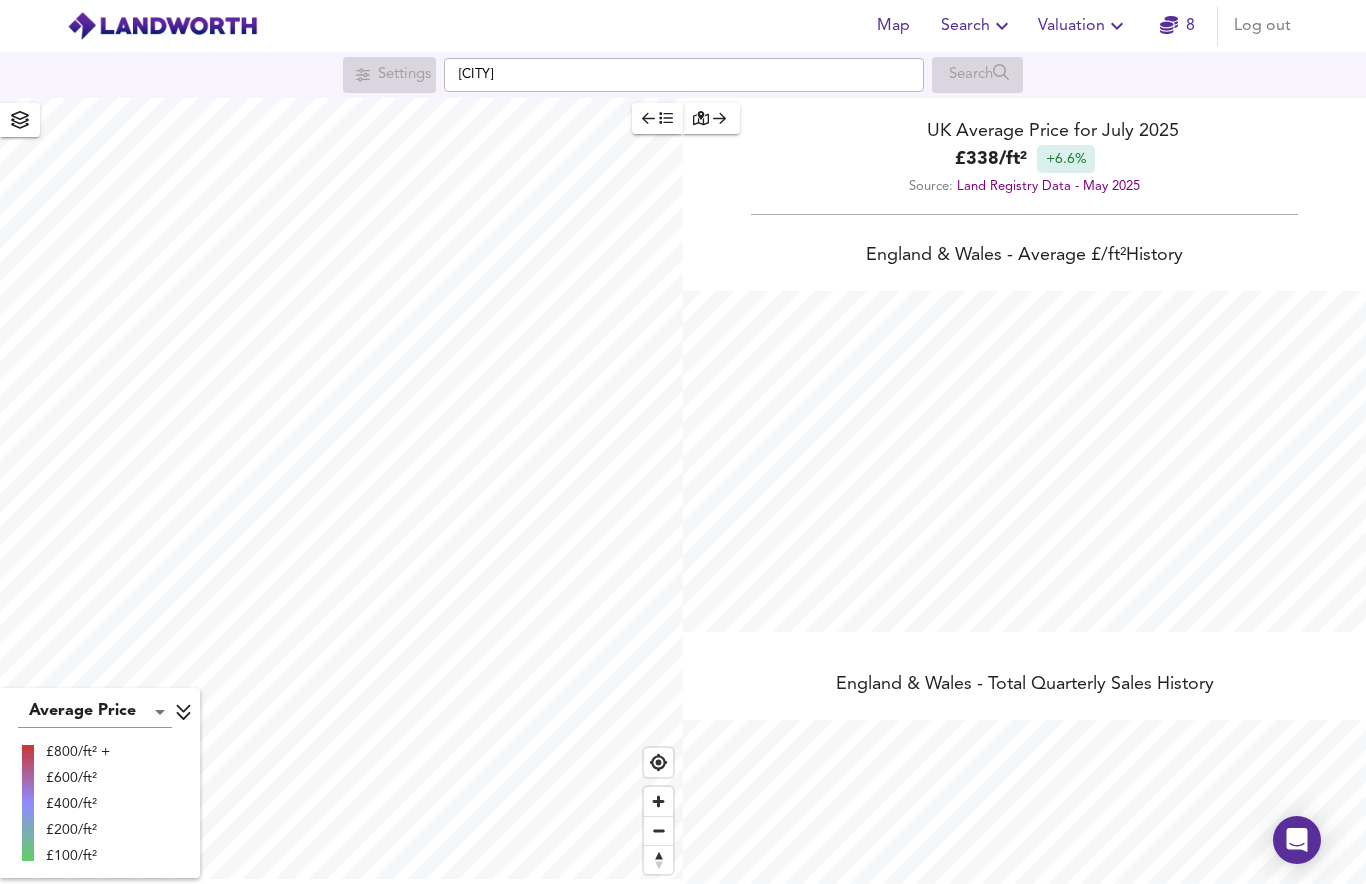 click at bounding box center [1002, 26] 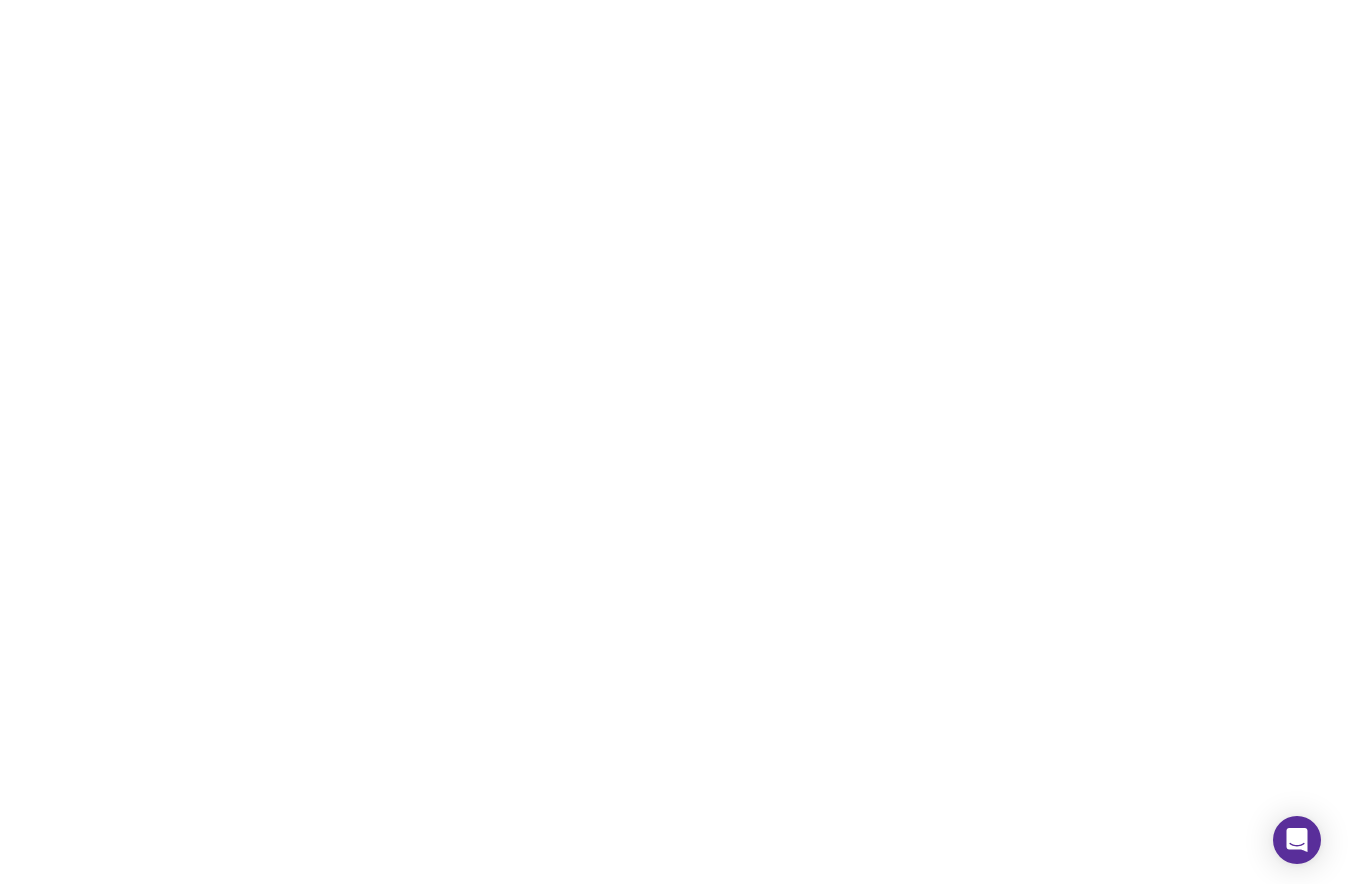 click at bounding box center (683, 442) 